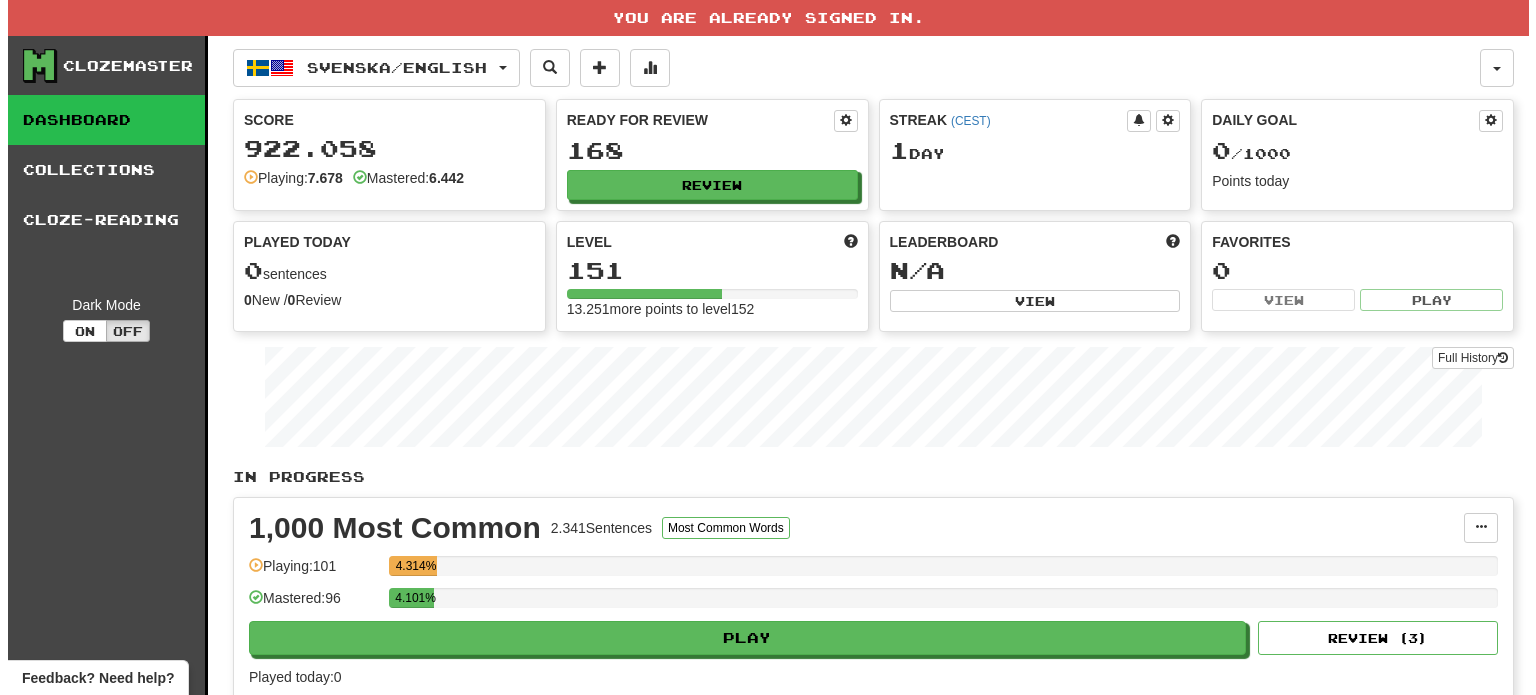 scroll, scrollTop: 0, scrollLeft: 0, axis: both 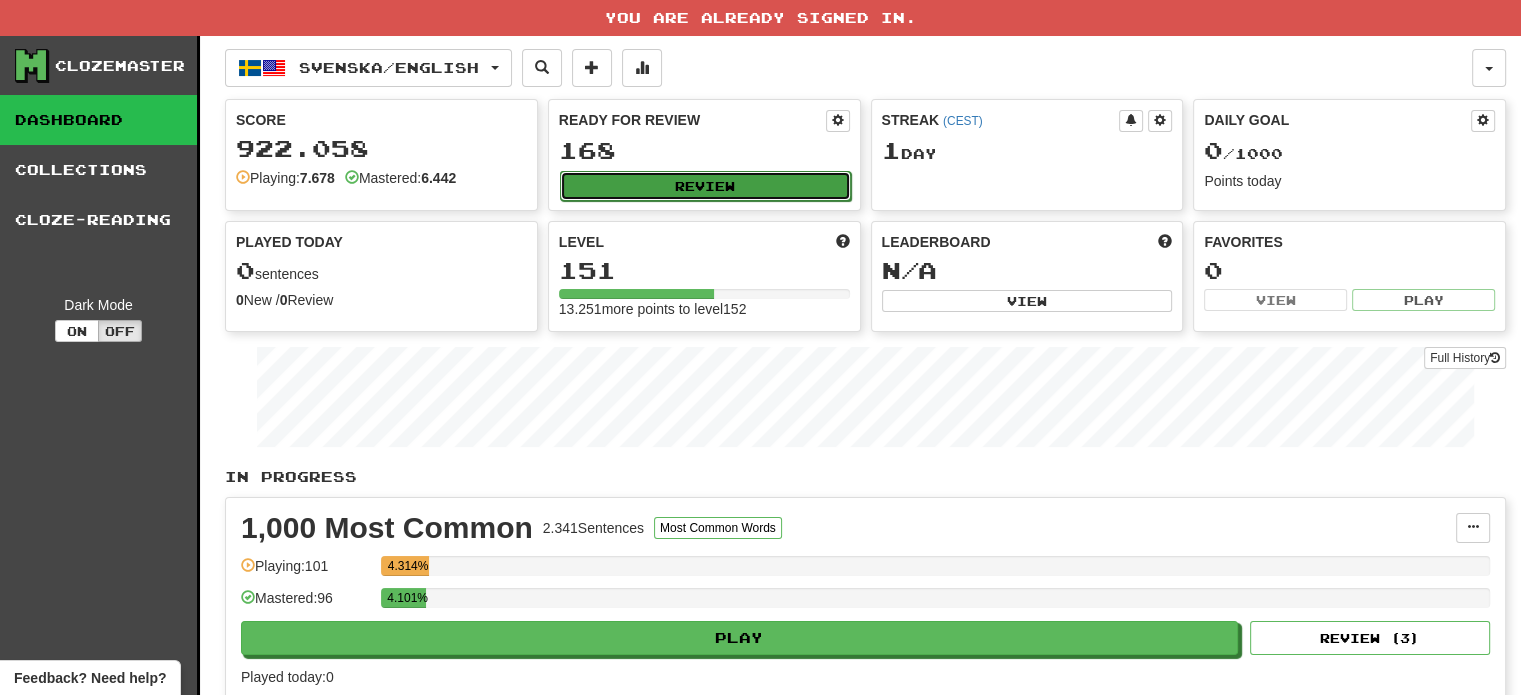 click on "Review" at bounding box center (705, 186) 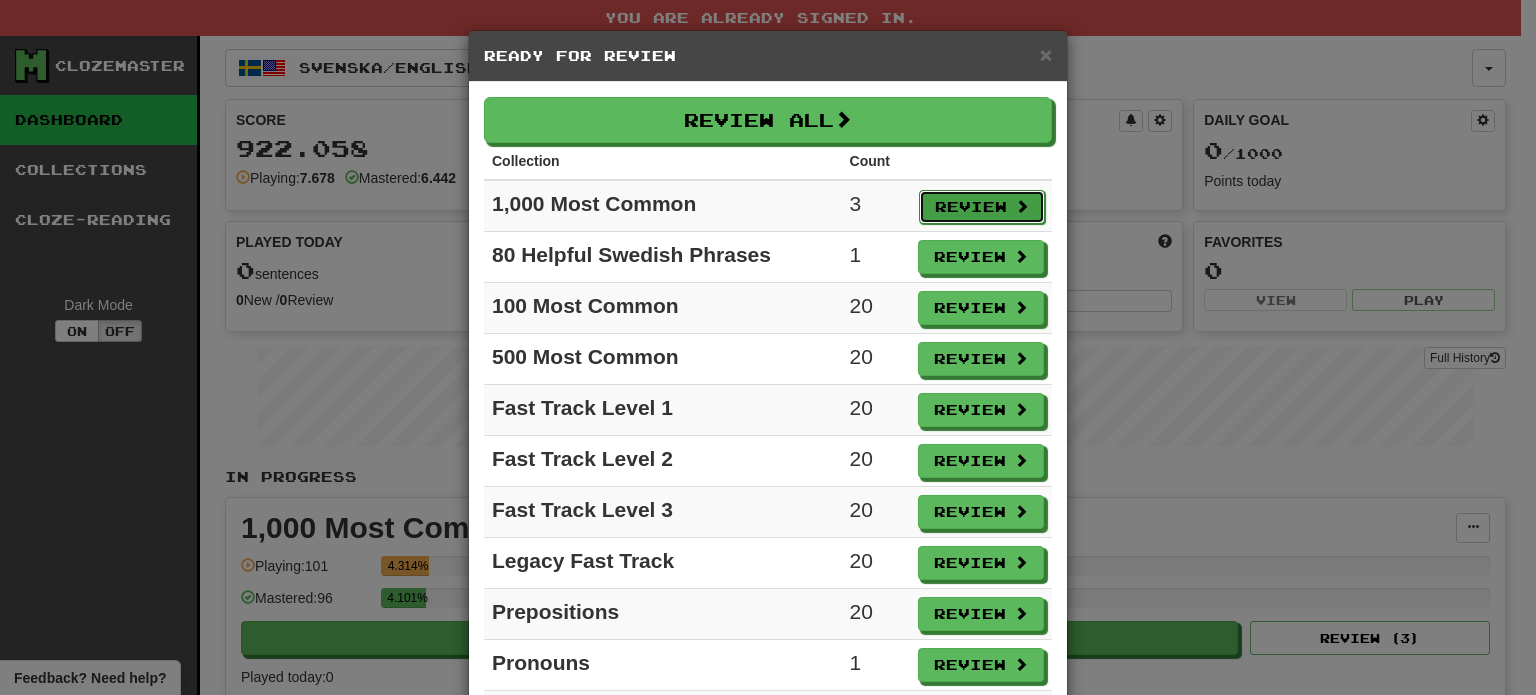 click on "Review" at bounding box center [982, 207] 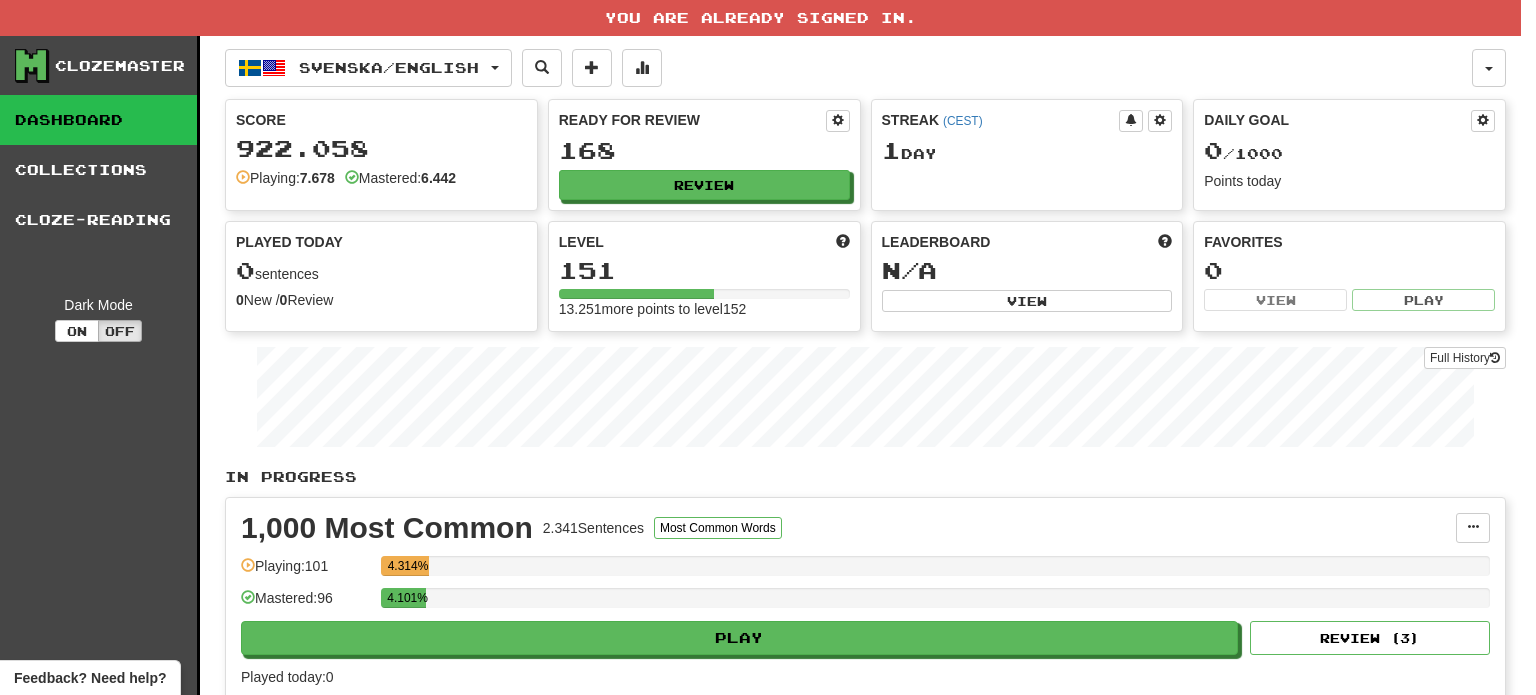 select on "**" 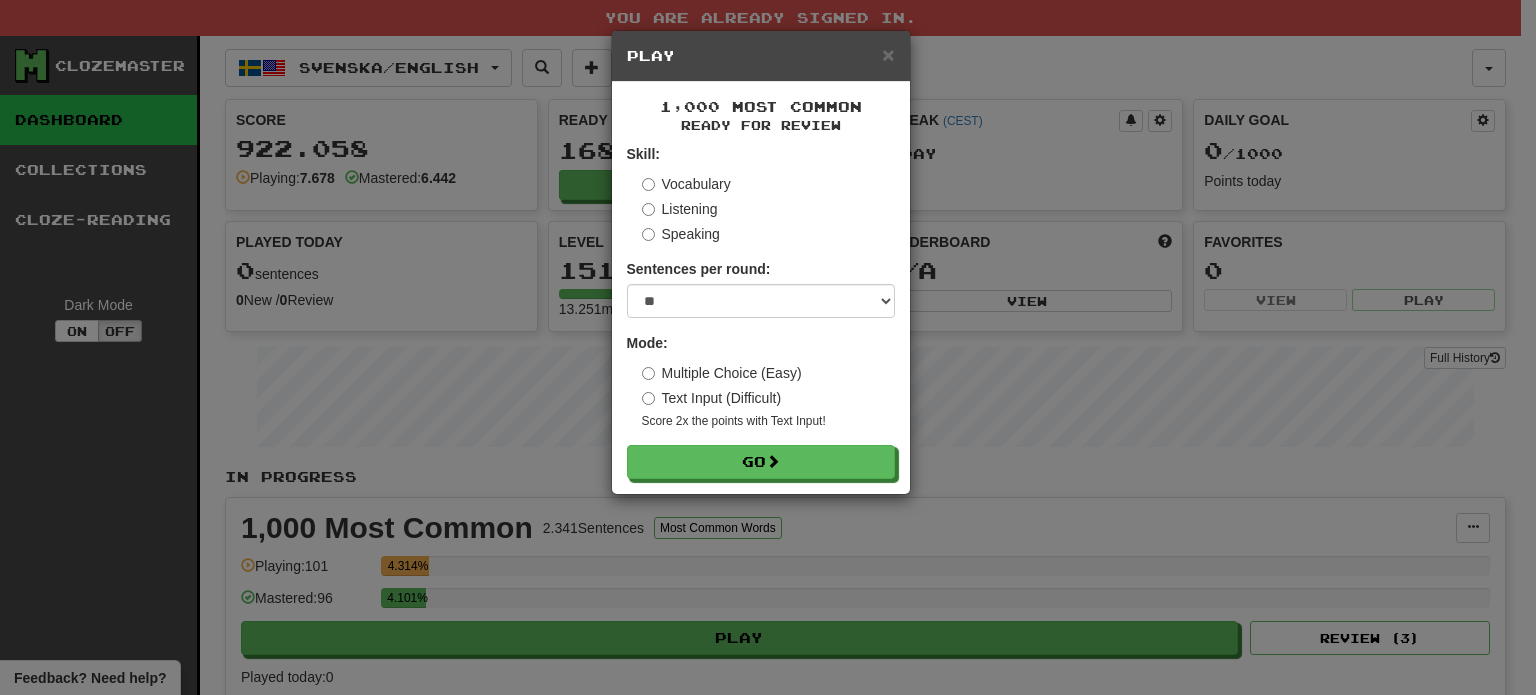 click on "× Play 1,000 Most Common Ready for Review Skill: Vocabulary Listening Speaking Sentences per round: * ** ** ** ** ** *** ******** Mode: Multiple Choice (Easy) Text Input (Difficult) Score 2x the points with Text Input ! Go" at bounding box center (768, 347) 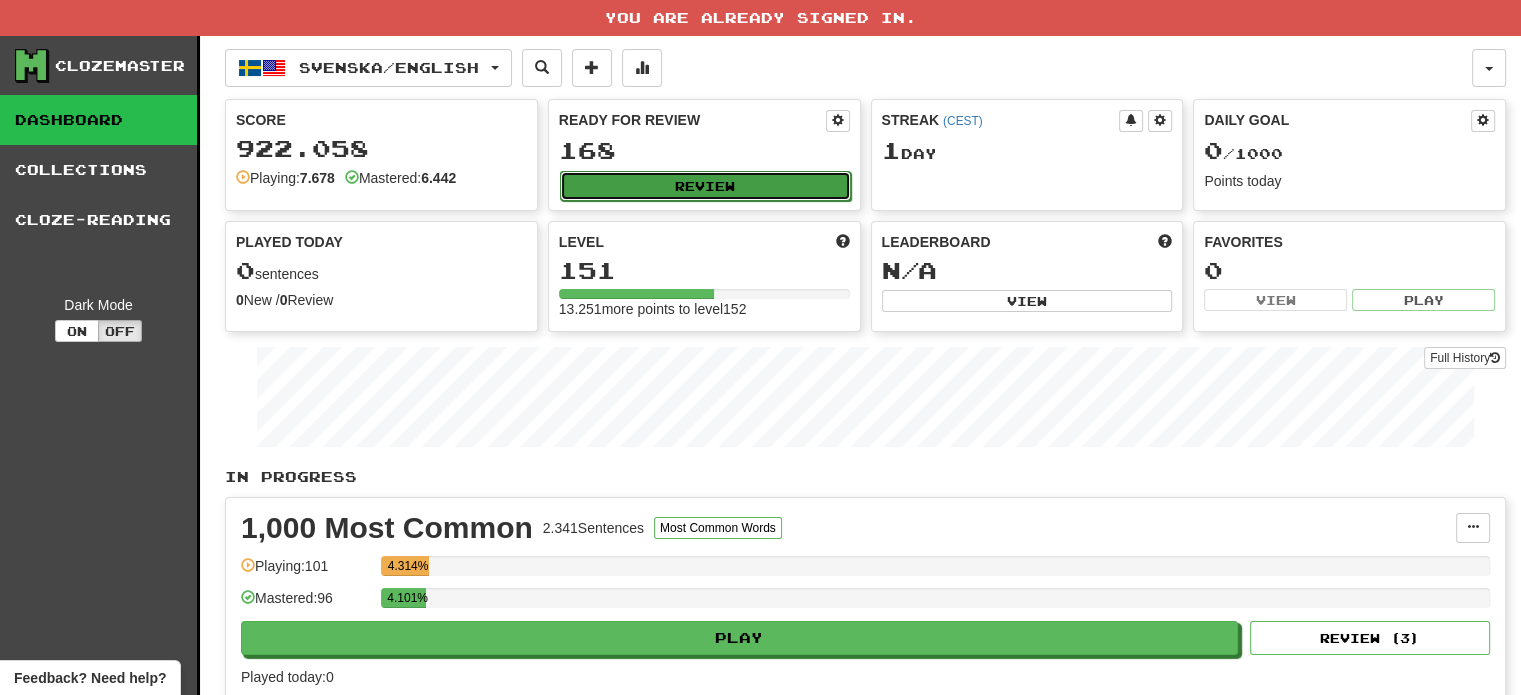 click on "Review" at bounding box center [705, 186] 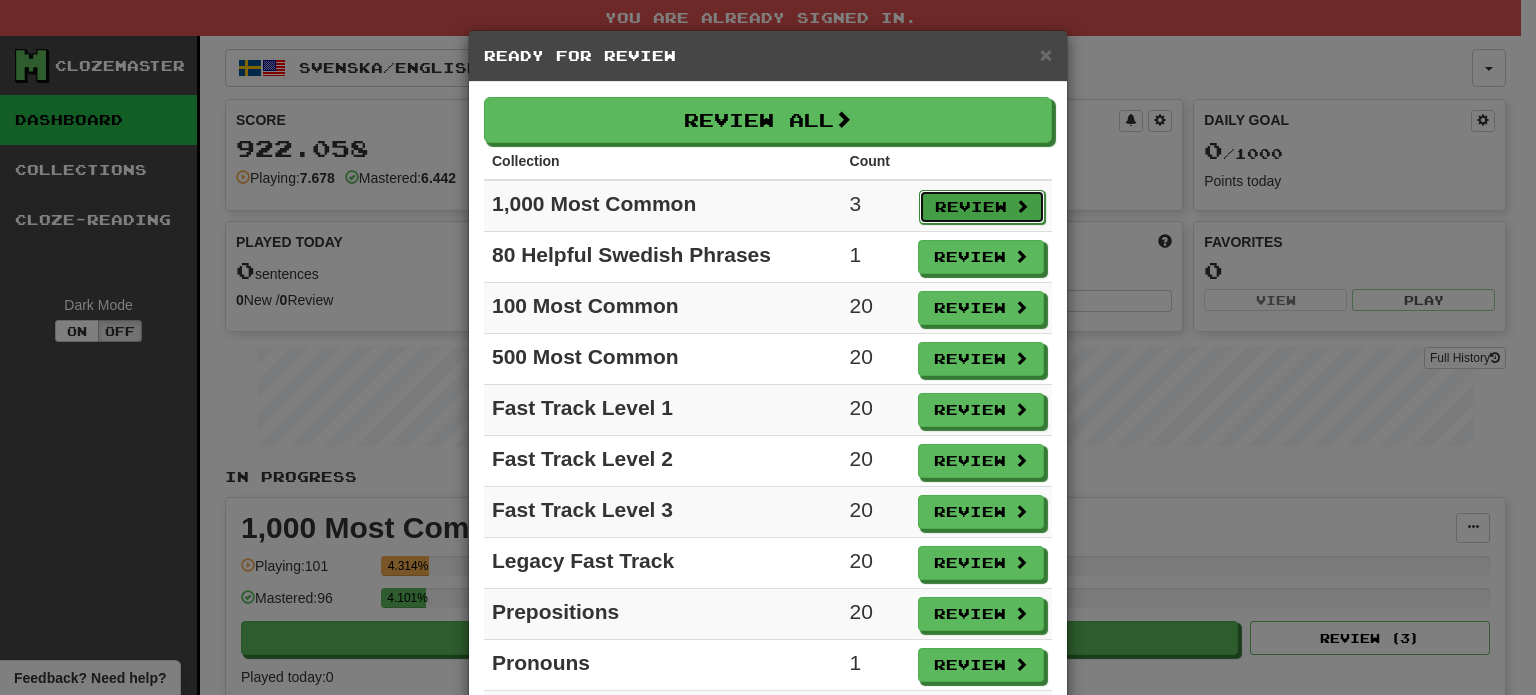 click on "Review" at bounding box center (982, 207) 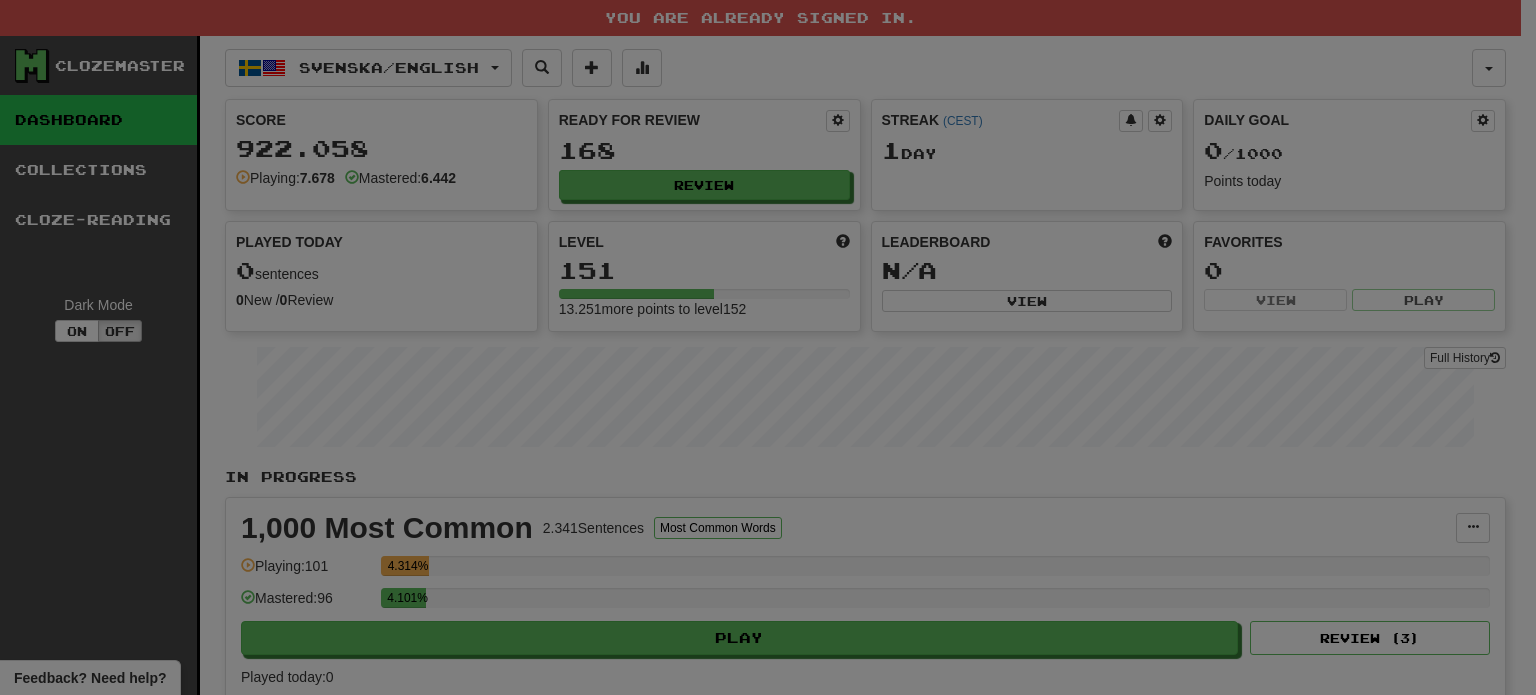 select on "**" 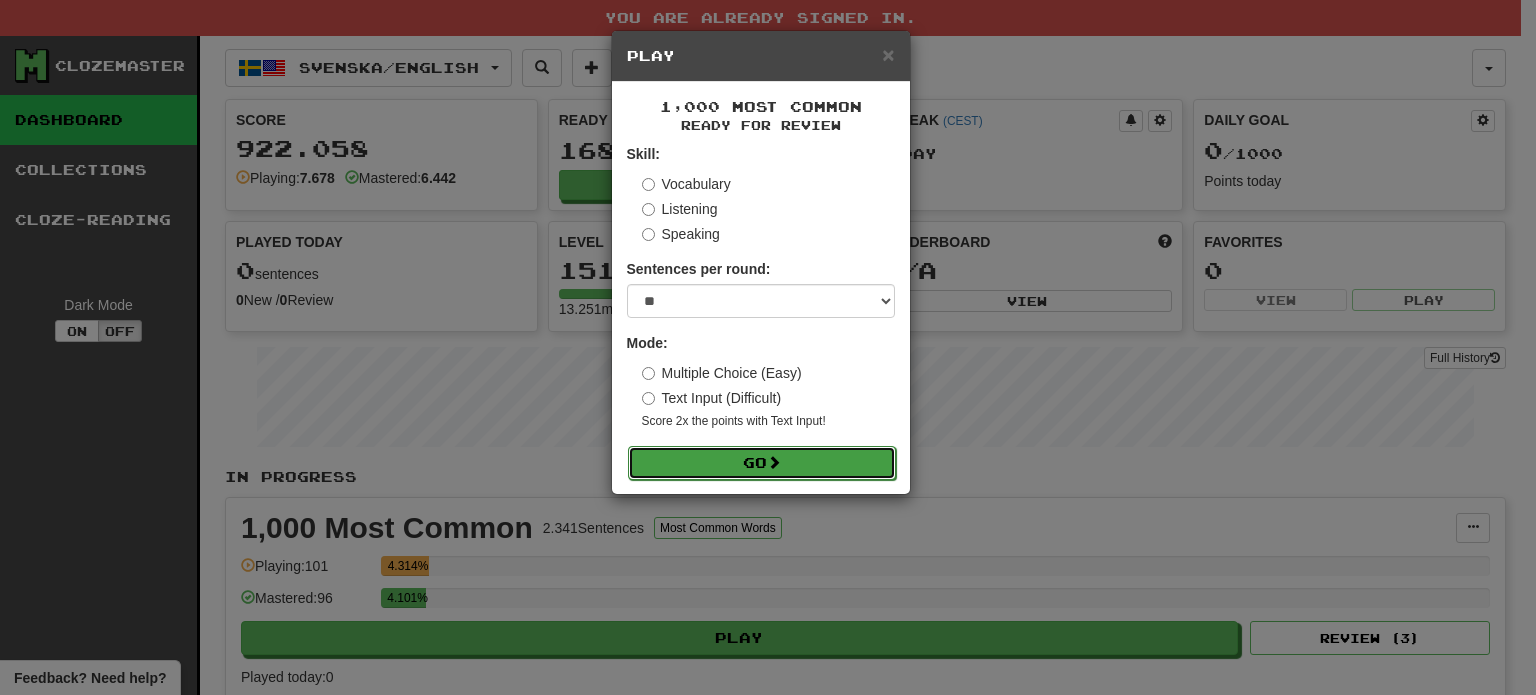 click at bounding box center (774, 462) 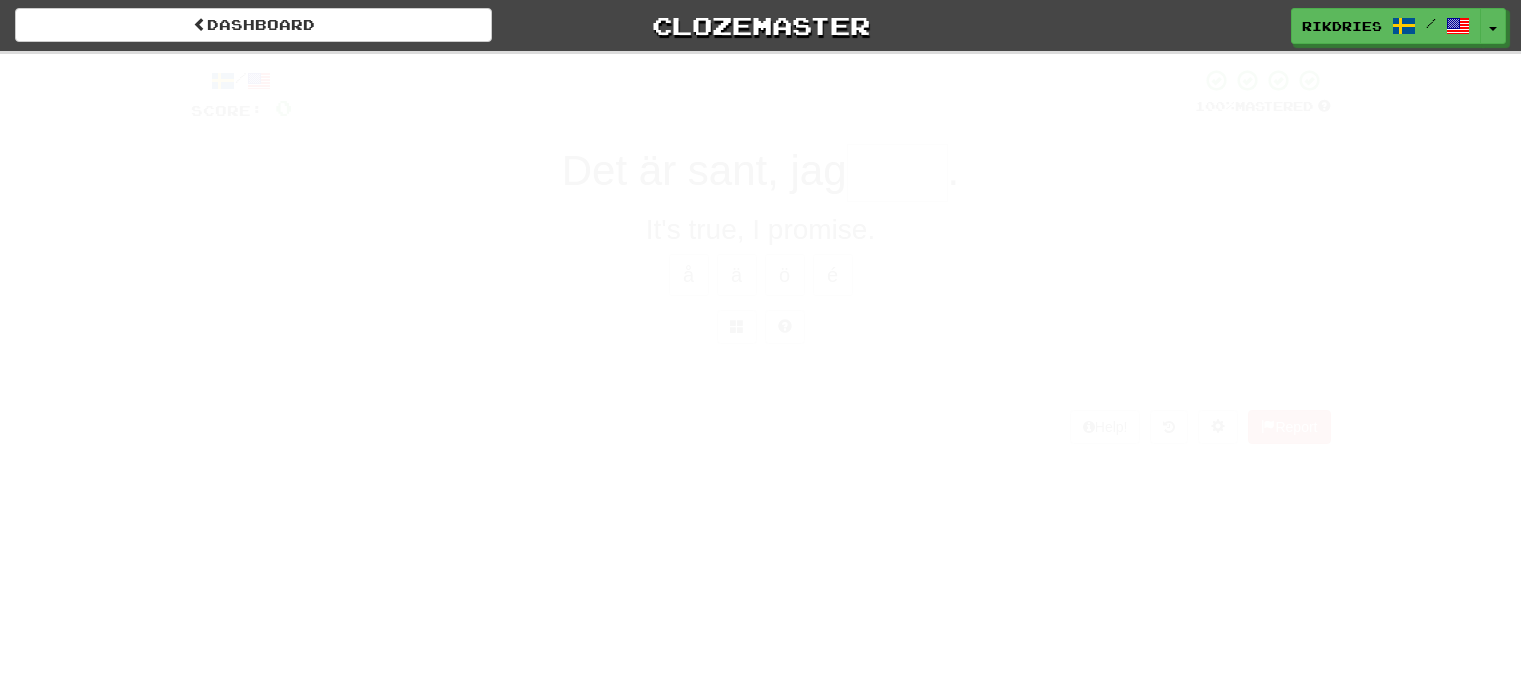 scroll, scrollTop: 0, scrollLeft: 0, axis: both 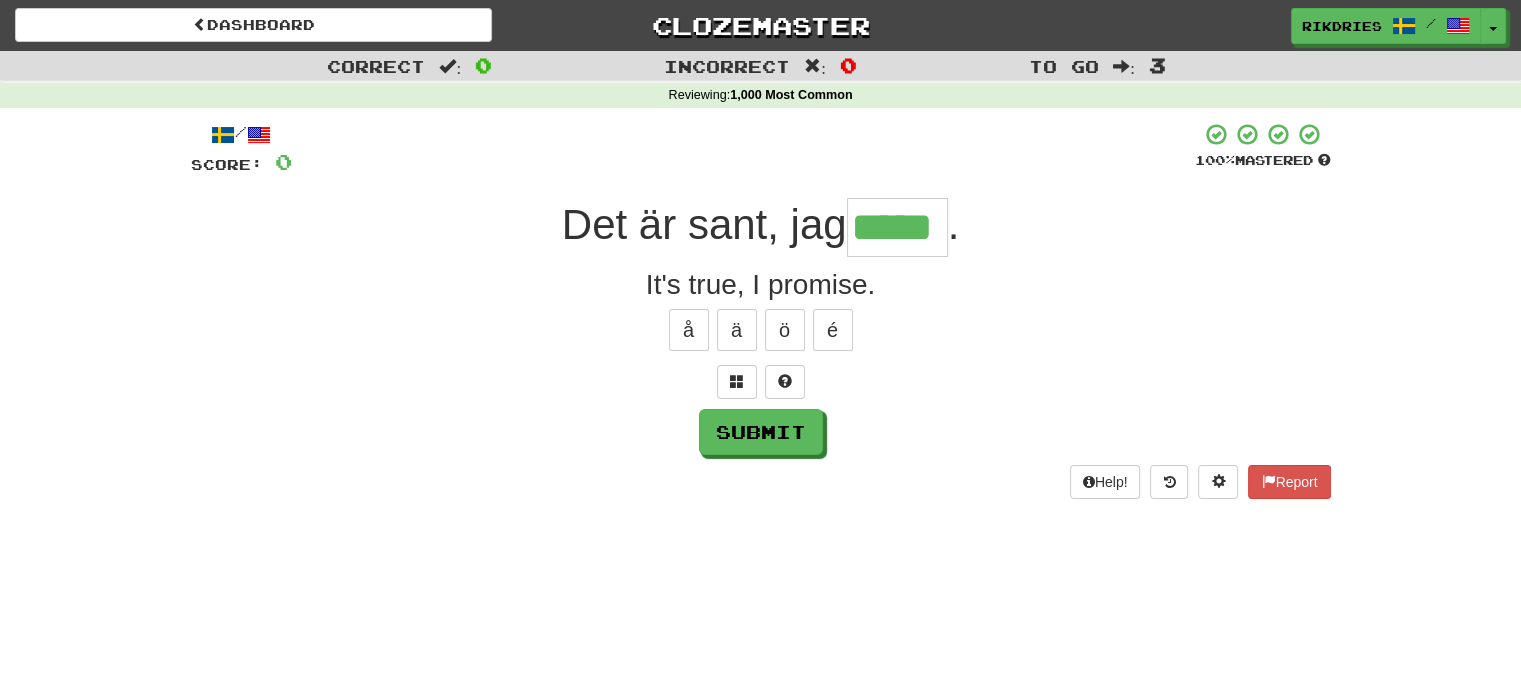 type on "*****" 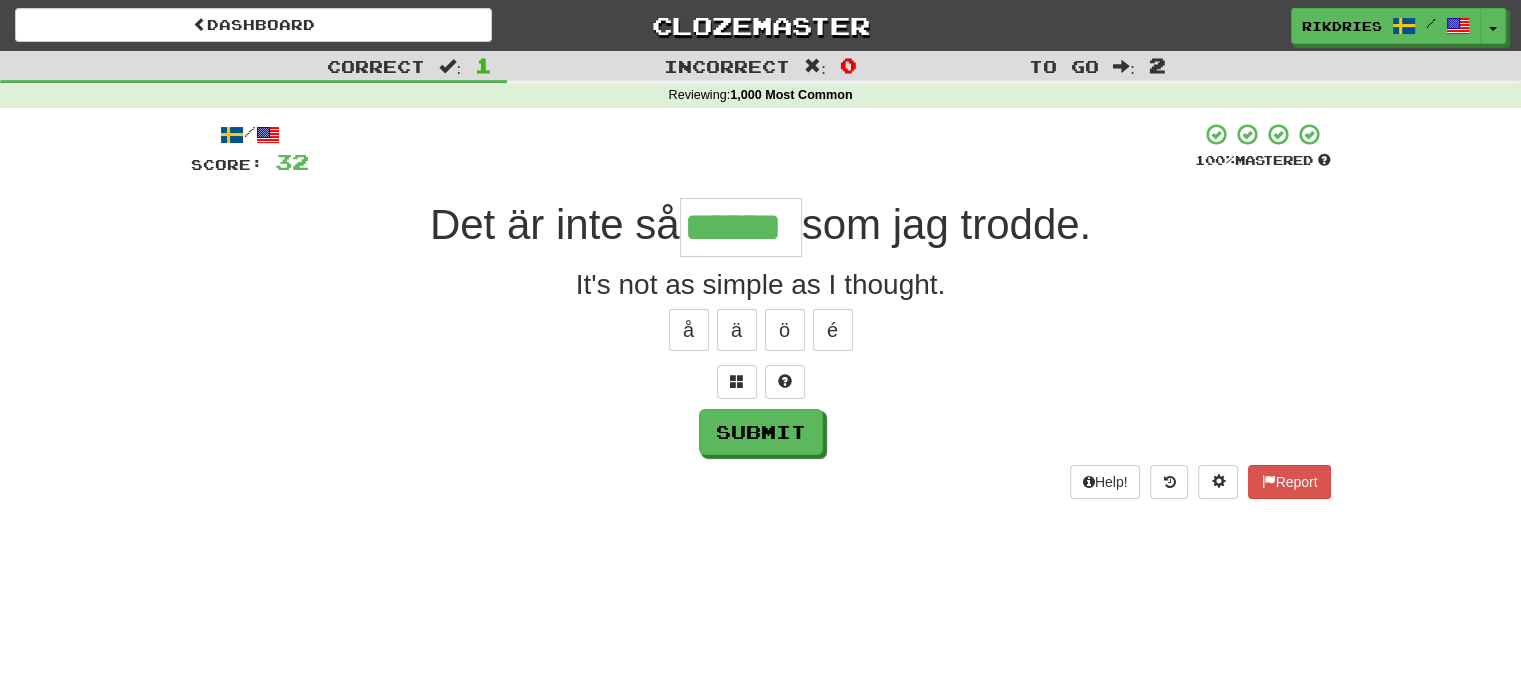 type on "******" 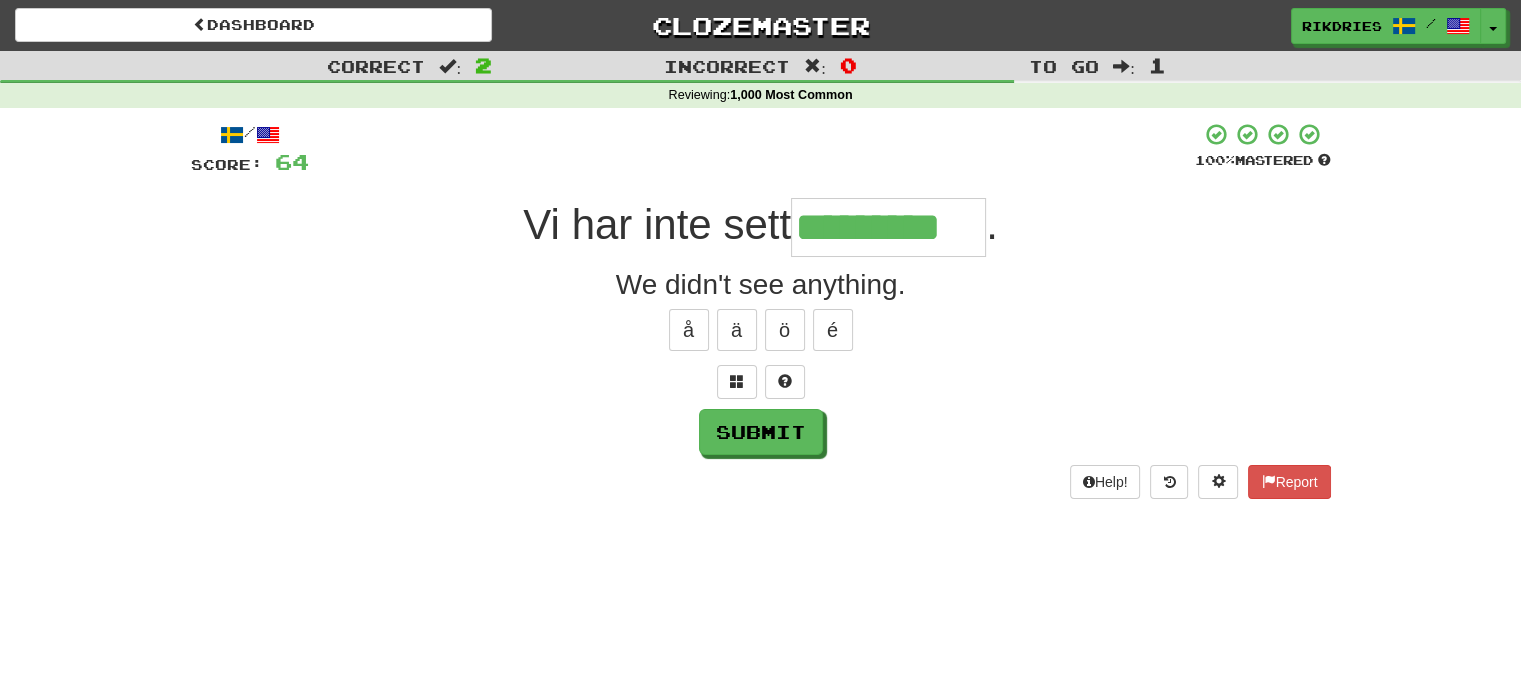 type on "*********" 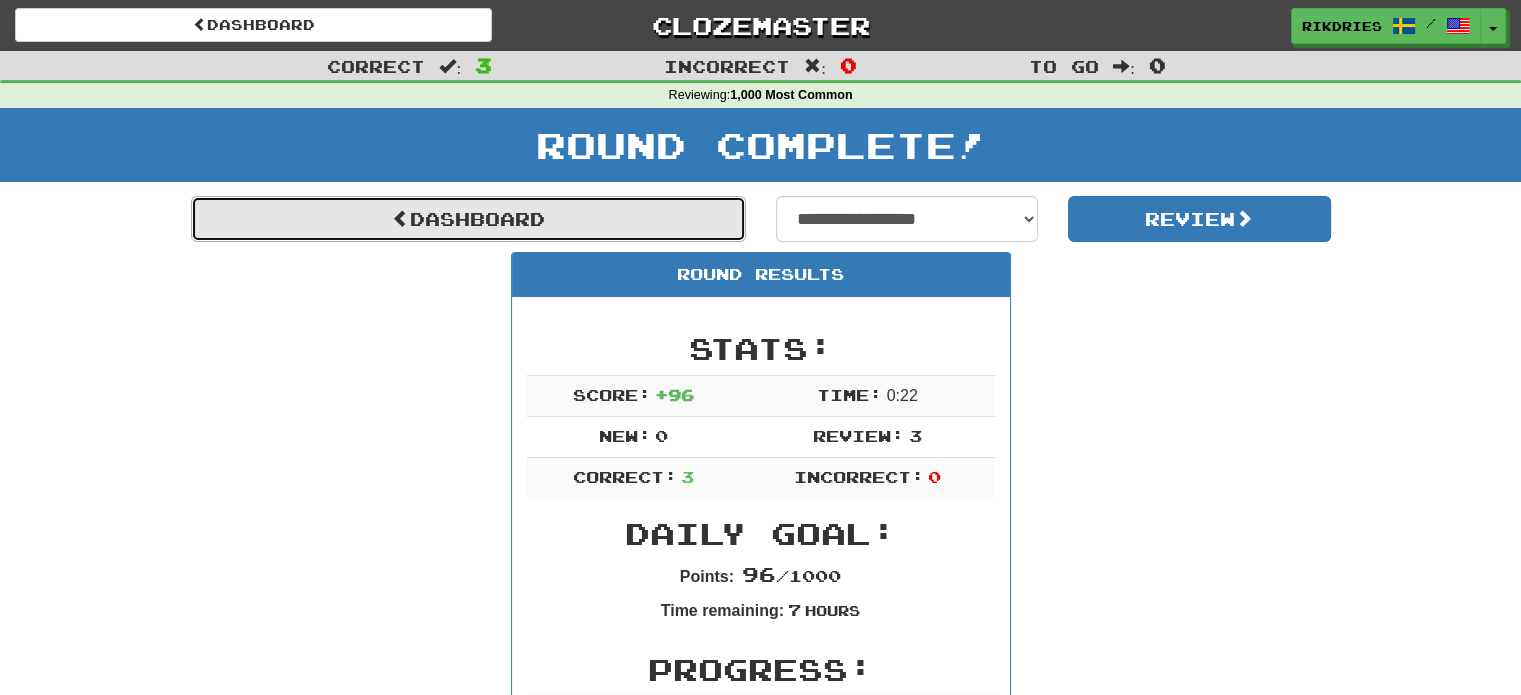click on "Dashboard" at bounding box center [468, 219] 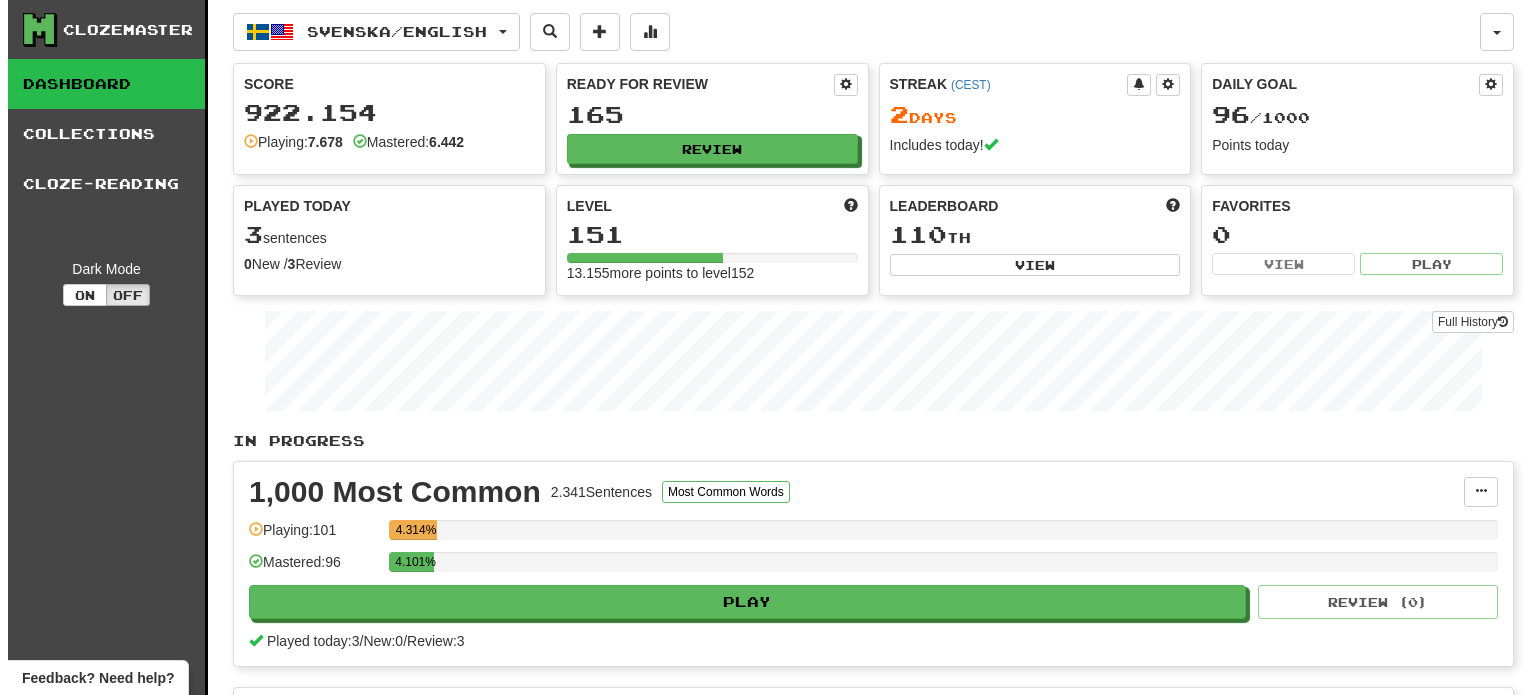 scroll, scrollTop: 0, scrollLeft: 0, axis: both 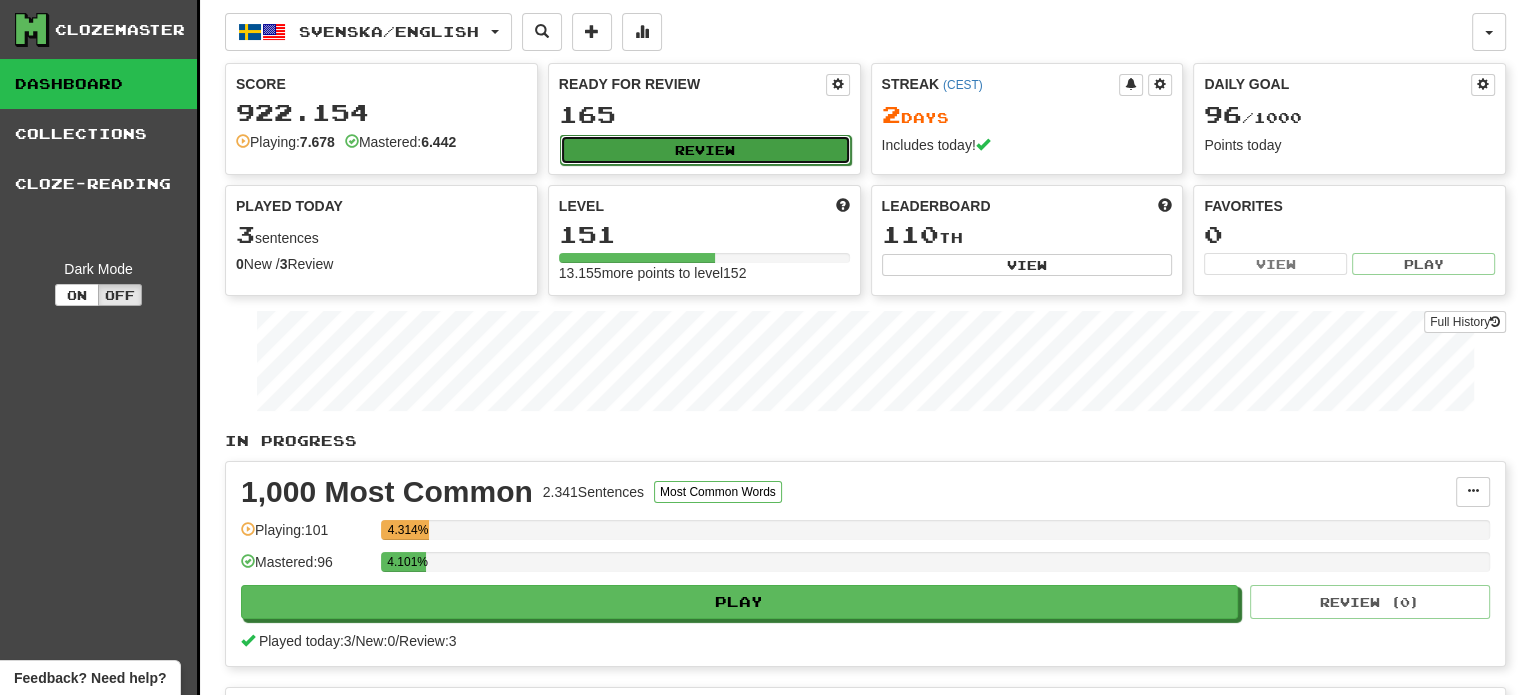 click on "Review" at bounding box center (705, 150) 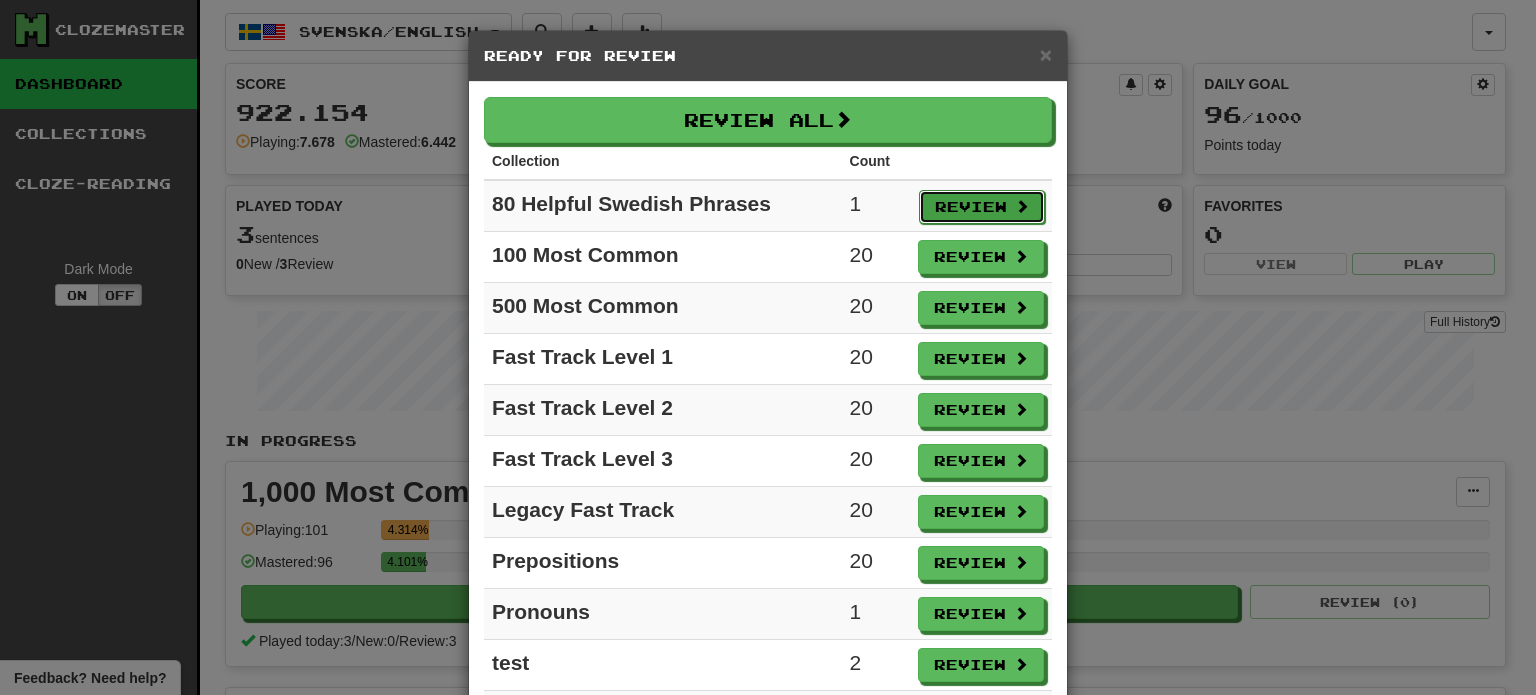 click on "Review" at bounding box center (982, 207) 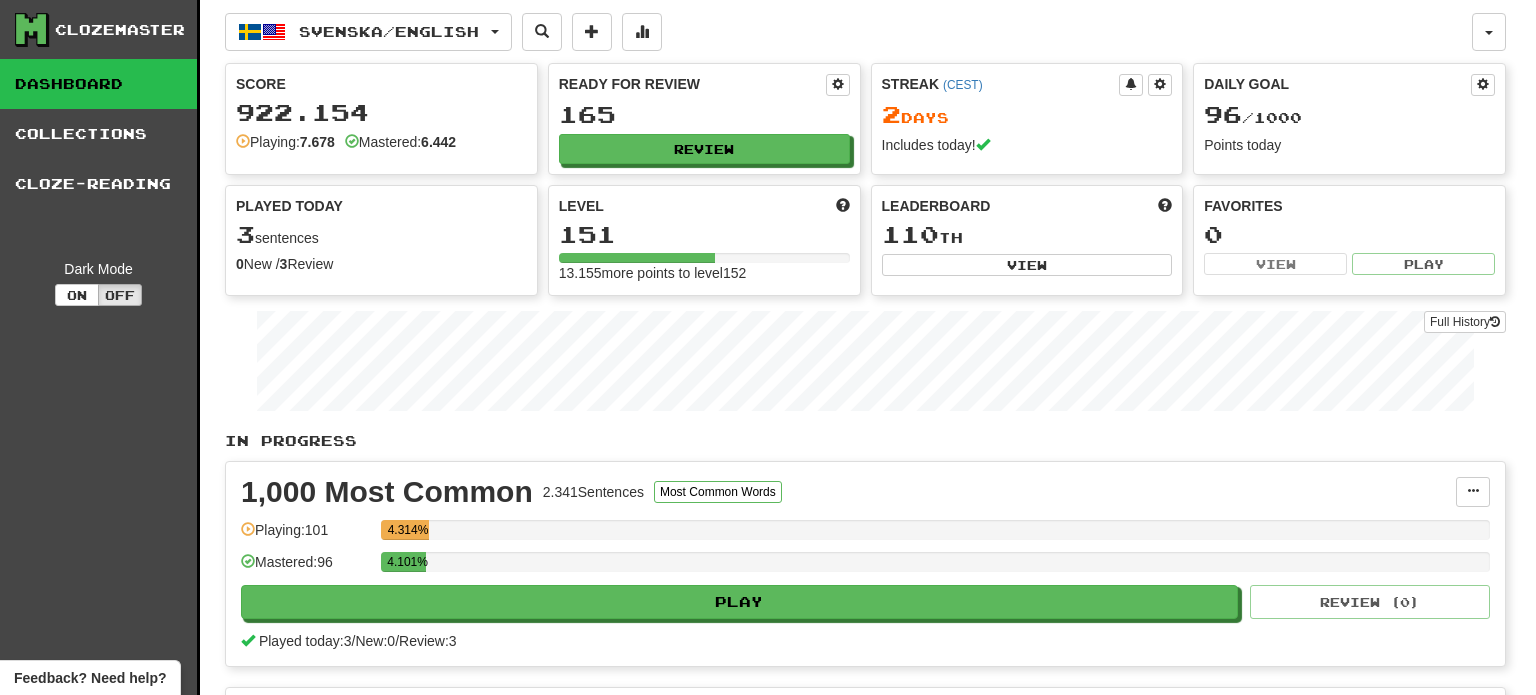 click on "Clozemaster Dashboard Collections Cloze-Reading Dark Mode On Off Dashboard Collections Pro Cloze-Reading Svenska  /  English Español  /  English Streak:  0   Review:  20 Daily Goal:  0  /  400 Italiano  /  English Streak:  0   Review:  15 Daily Goal:  0  /  200 Svenska  /  Nederlands Streak:  0   Review:  34 Daily Goal:  0  /  200 Svenska  /  English Streak:  2   Review:  165 Daily Goal:  96  /  1000  Language Pairing Username: rikdries Edit  Account  Notifications  Activity Feed  Profile  Leaderboard  Forum  Logout Score 922.154  Playing:  7.678  Mastered:  6.442 Ready for Review 165   Review Streak   ( CEST ) 2  Day s Includes today!  Daily Goal 96  /  1000 Points today Played Today 3  sentences 0  New /  3  Review Full History  Level 151 13.155  more points to level  152 Leaderboard 110 th View Favorites 0 View Play Full History  In Progress 1,000 Most Common 2.341  Sentences Most Common Words Manage Sentences Unpin from Dashboard  Playing:  101 4.314%  Mastered:  96 4.101% Play 0 )" at bounding box center [768, 2416] 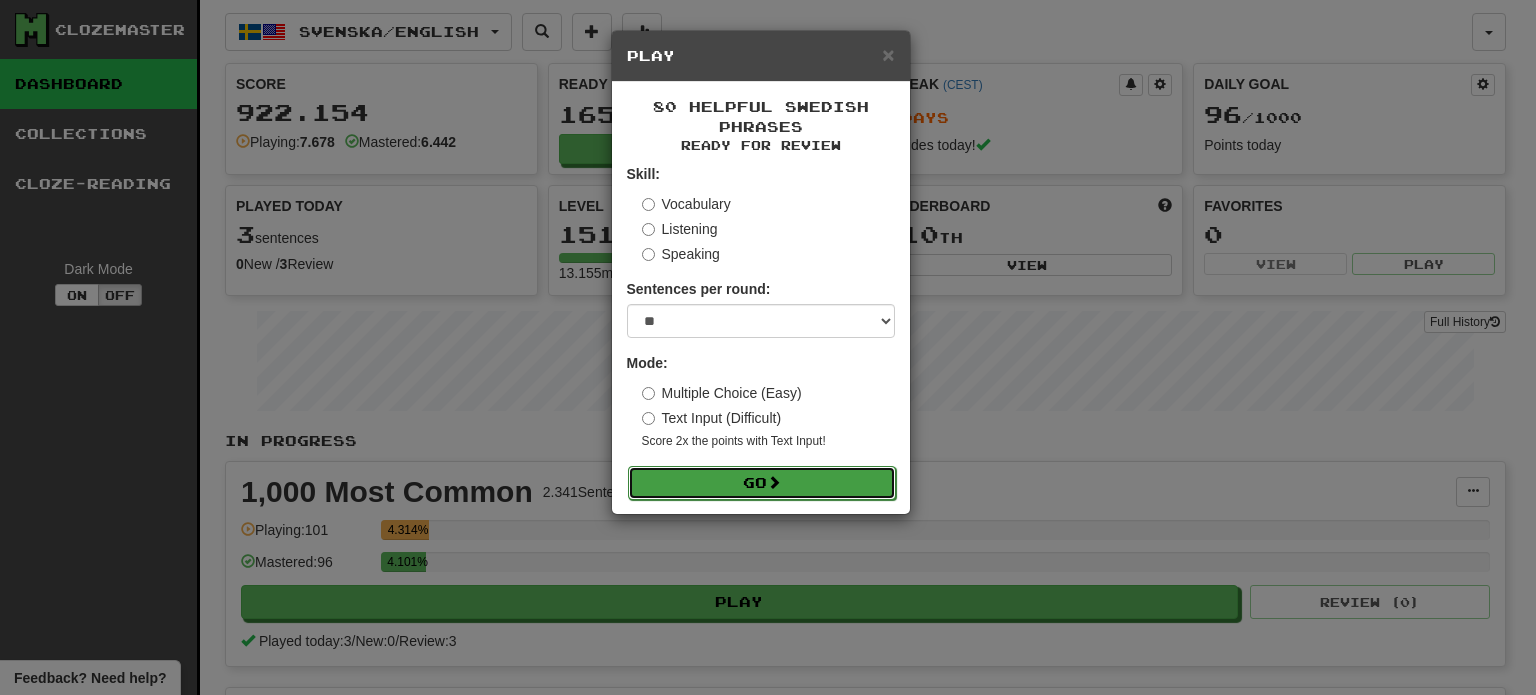 click on "Go" at bounding box center [762, 483] 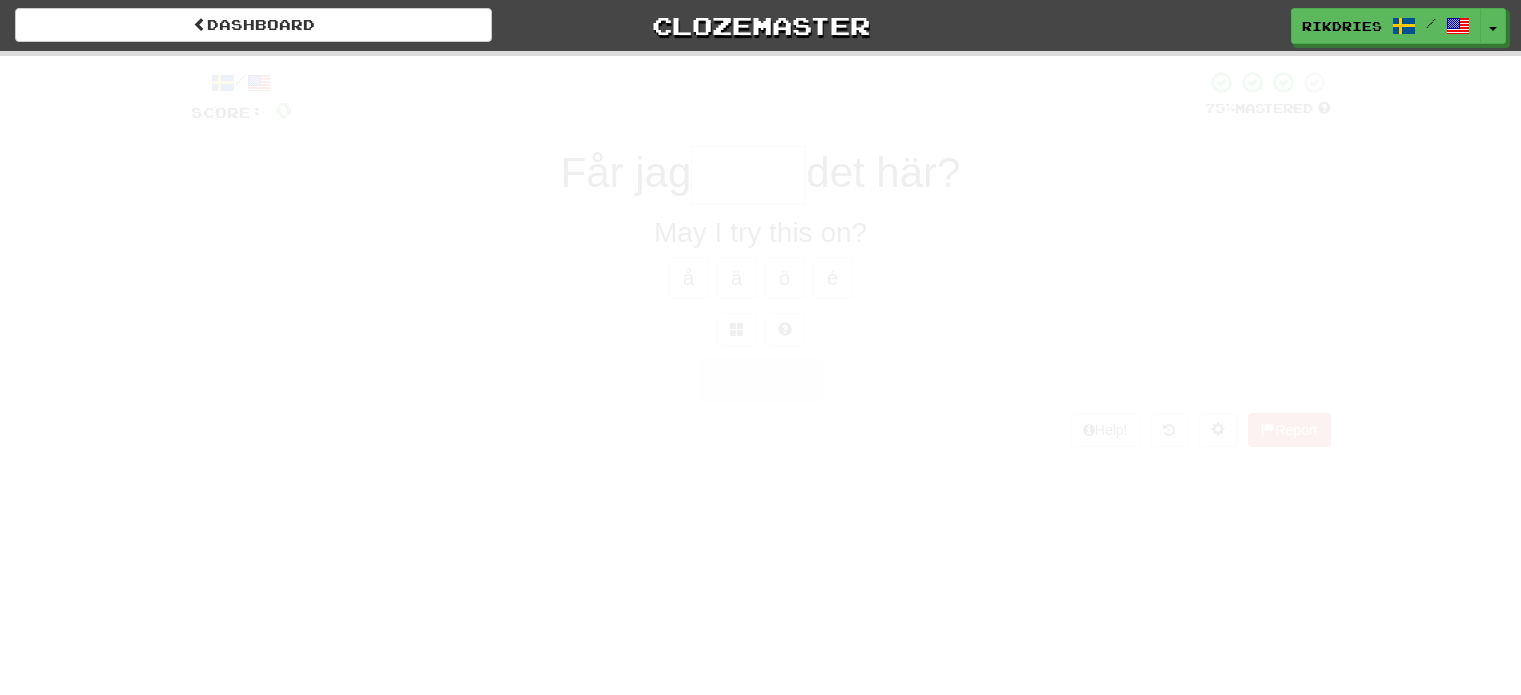 scroll, scrollTop: 0, scrollLeft: 0, axis: both 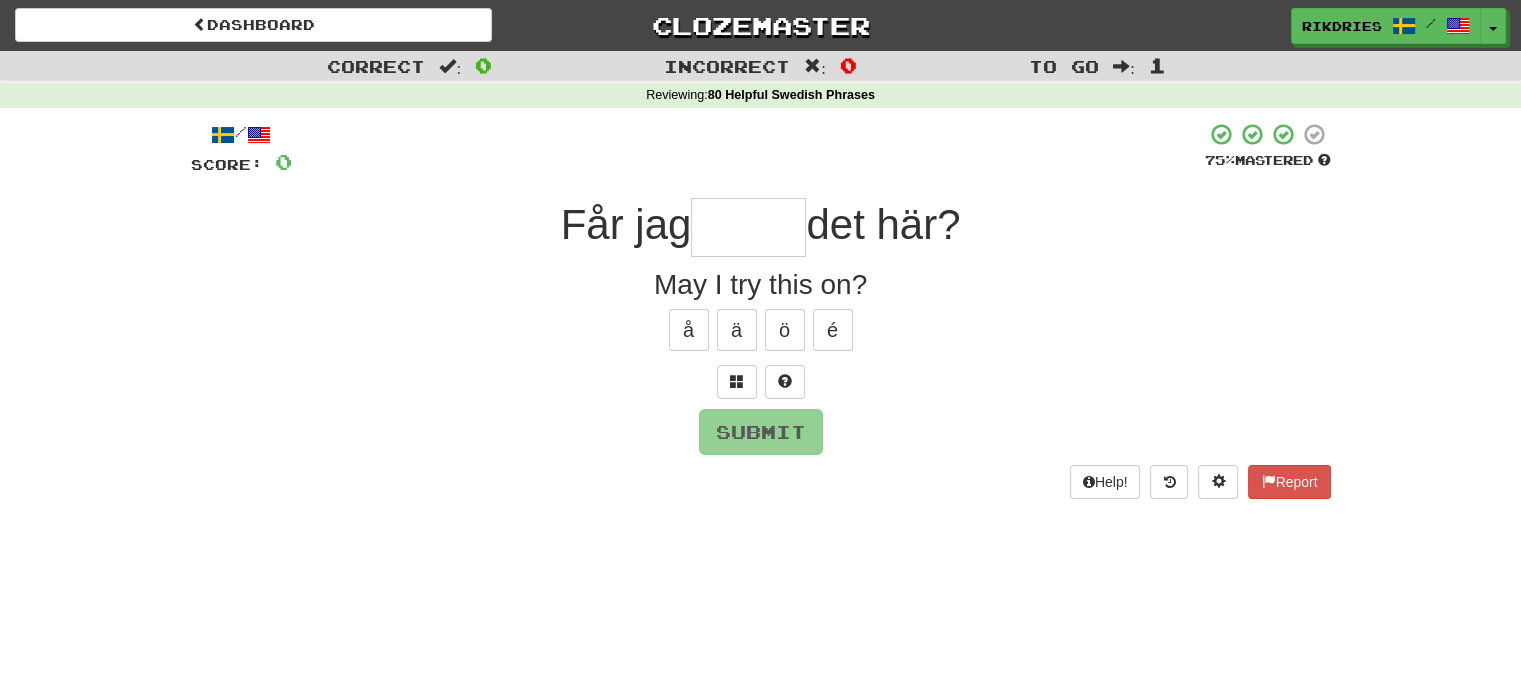 click at bounding box center [748, 227] 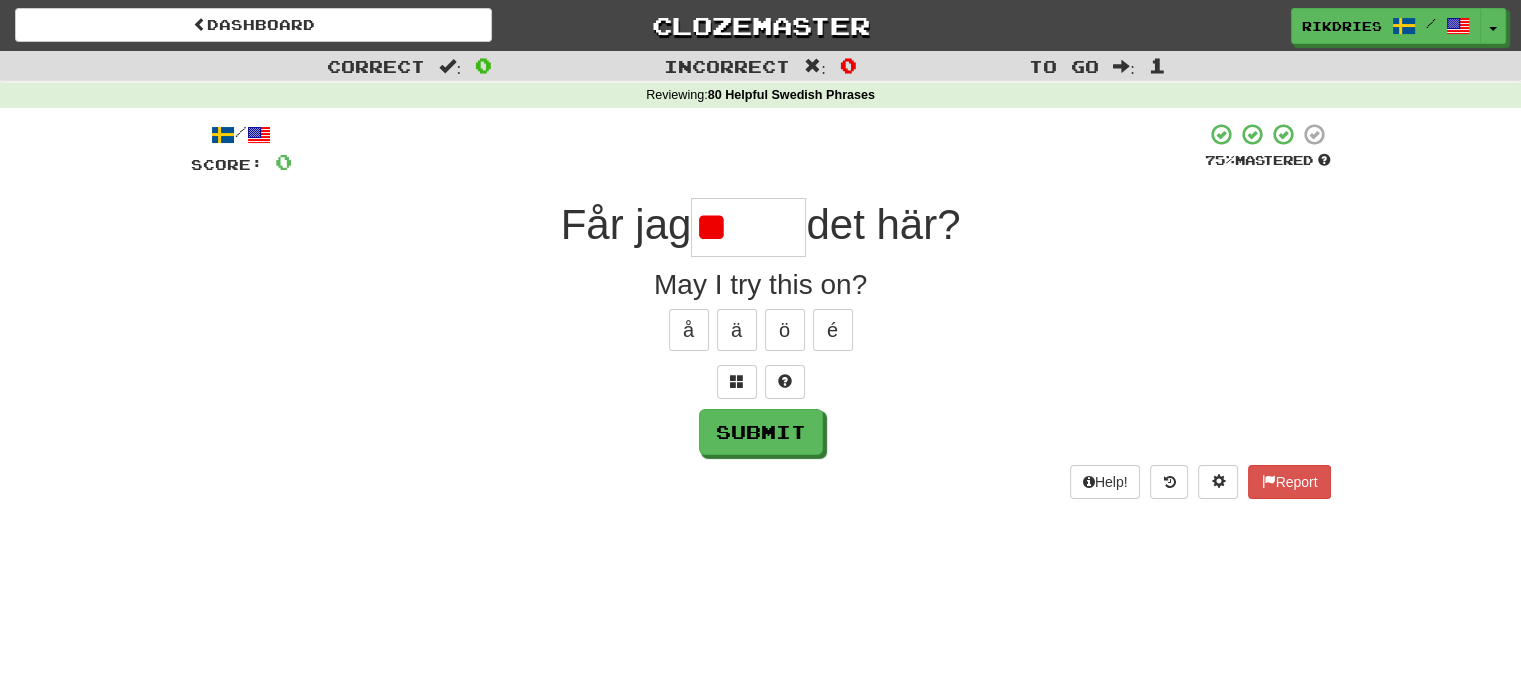 type on "*" 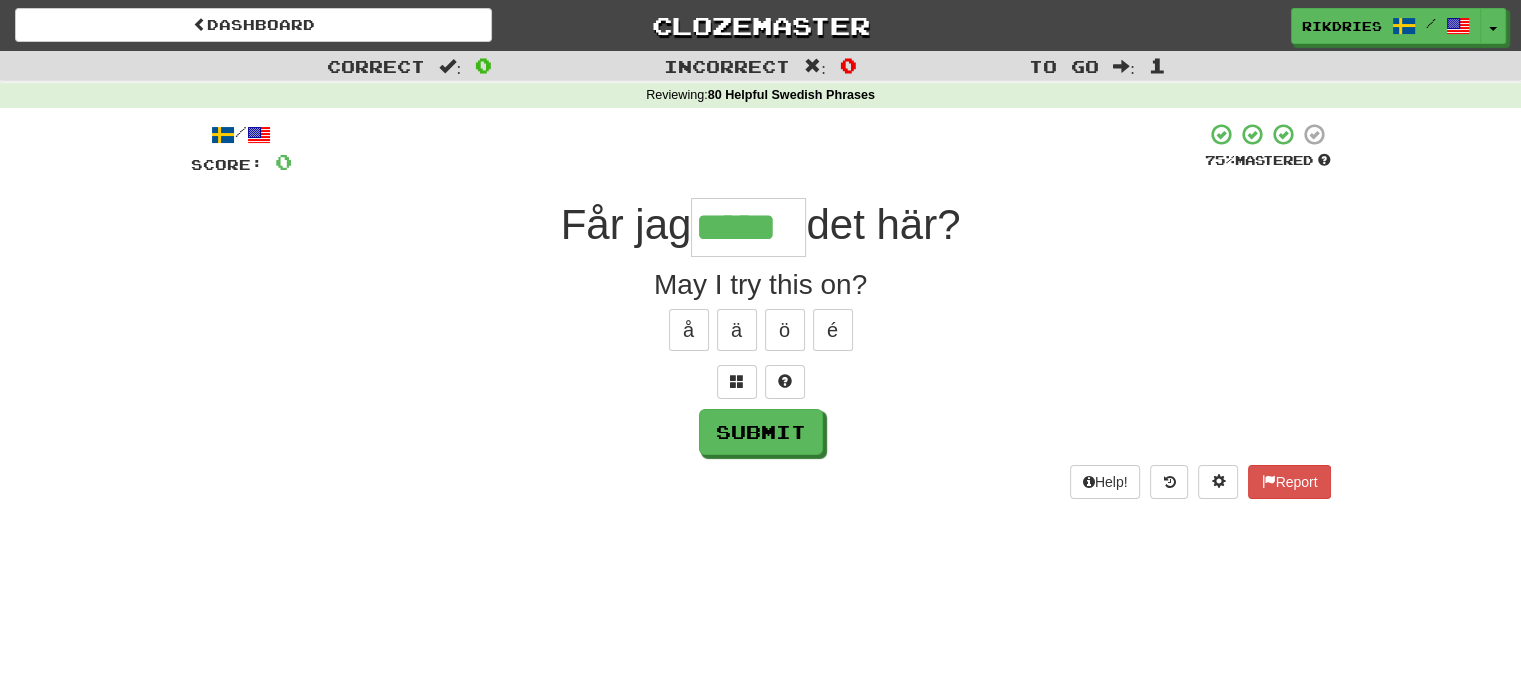 type on "*****" 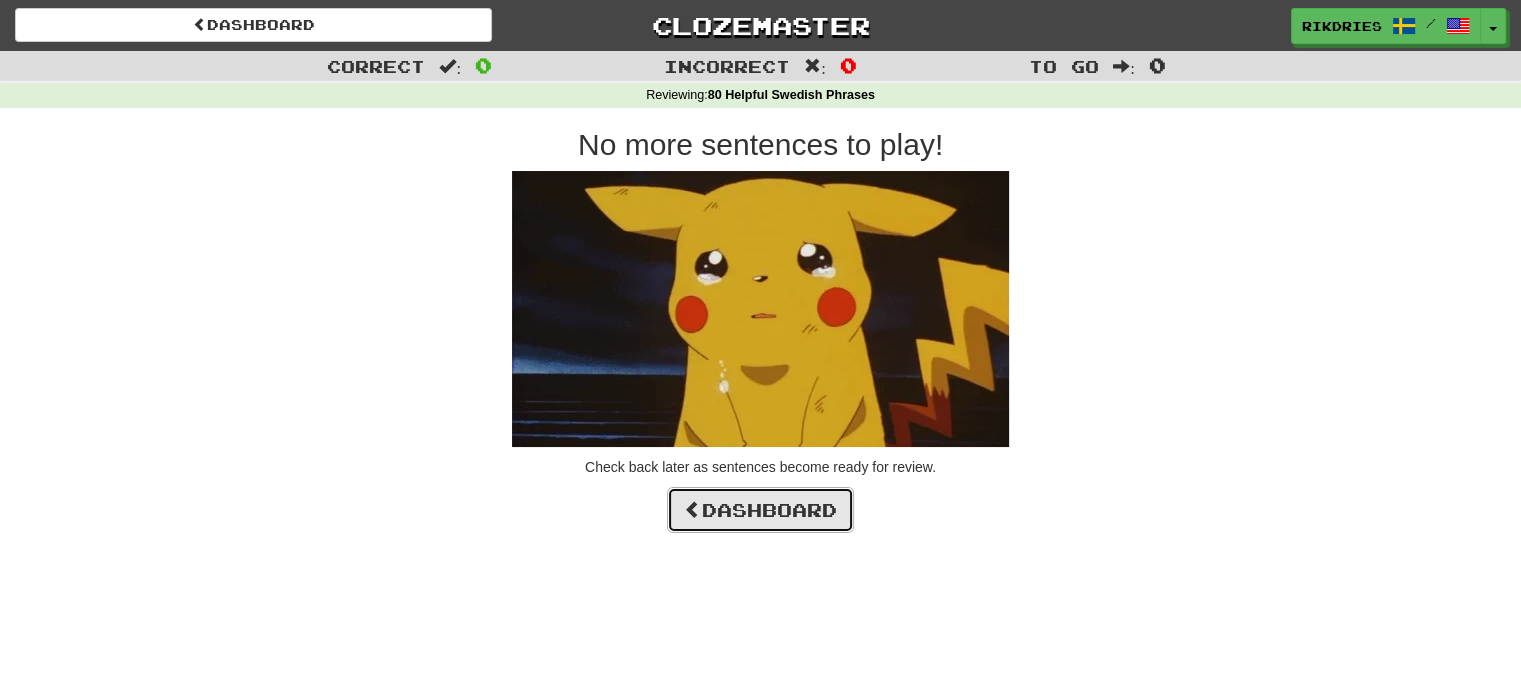 click on "Dashboard" at bounding box center [760, 510] 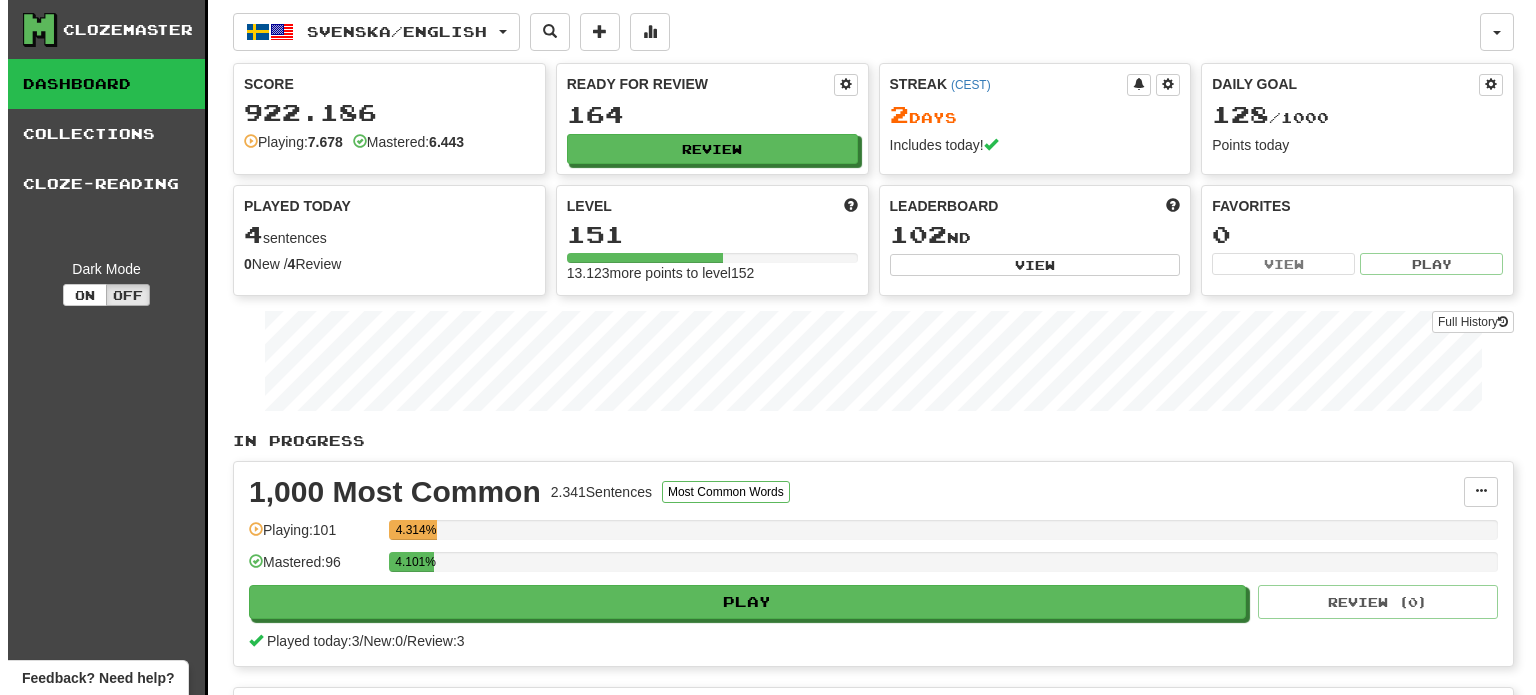 scroll, scrollTop: 0, scrollLeft: 0, axis: both 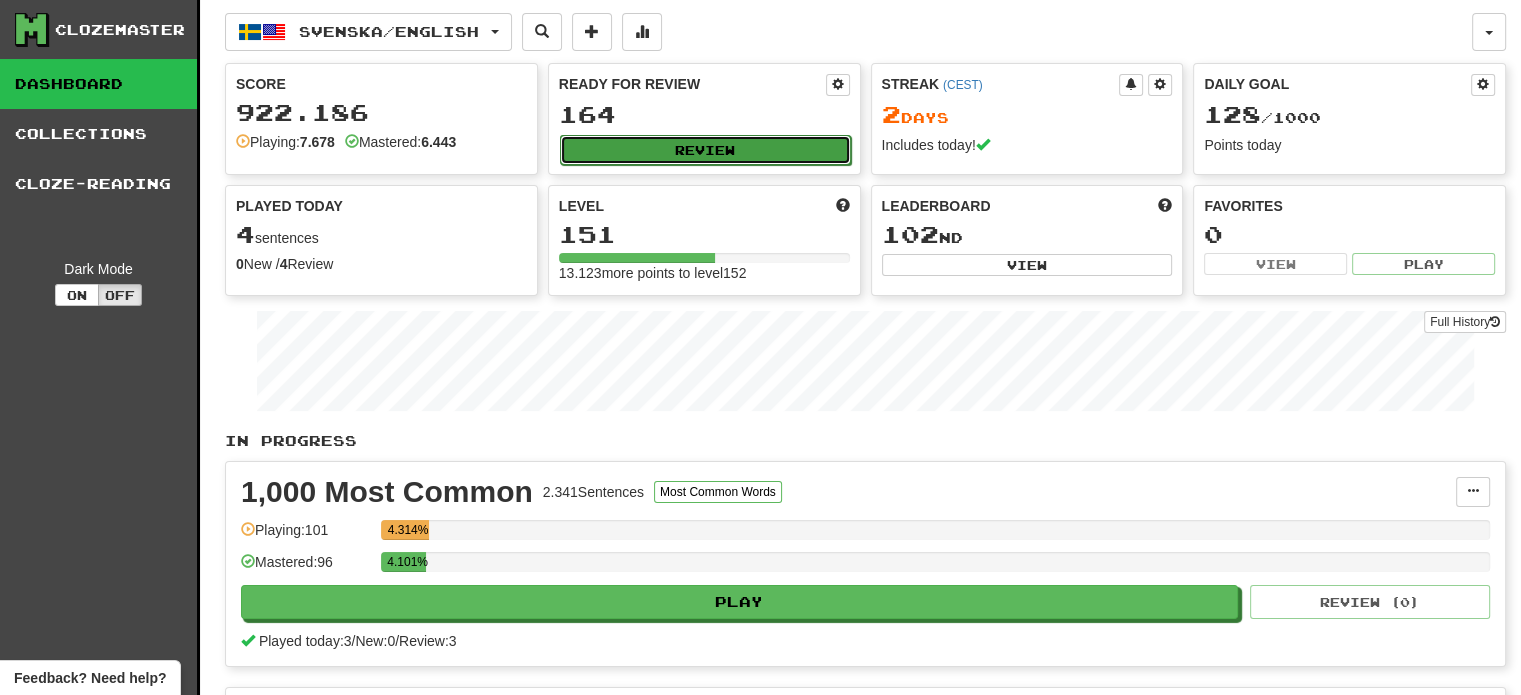 click on "Review" at bounding box center (705, 150) 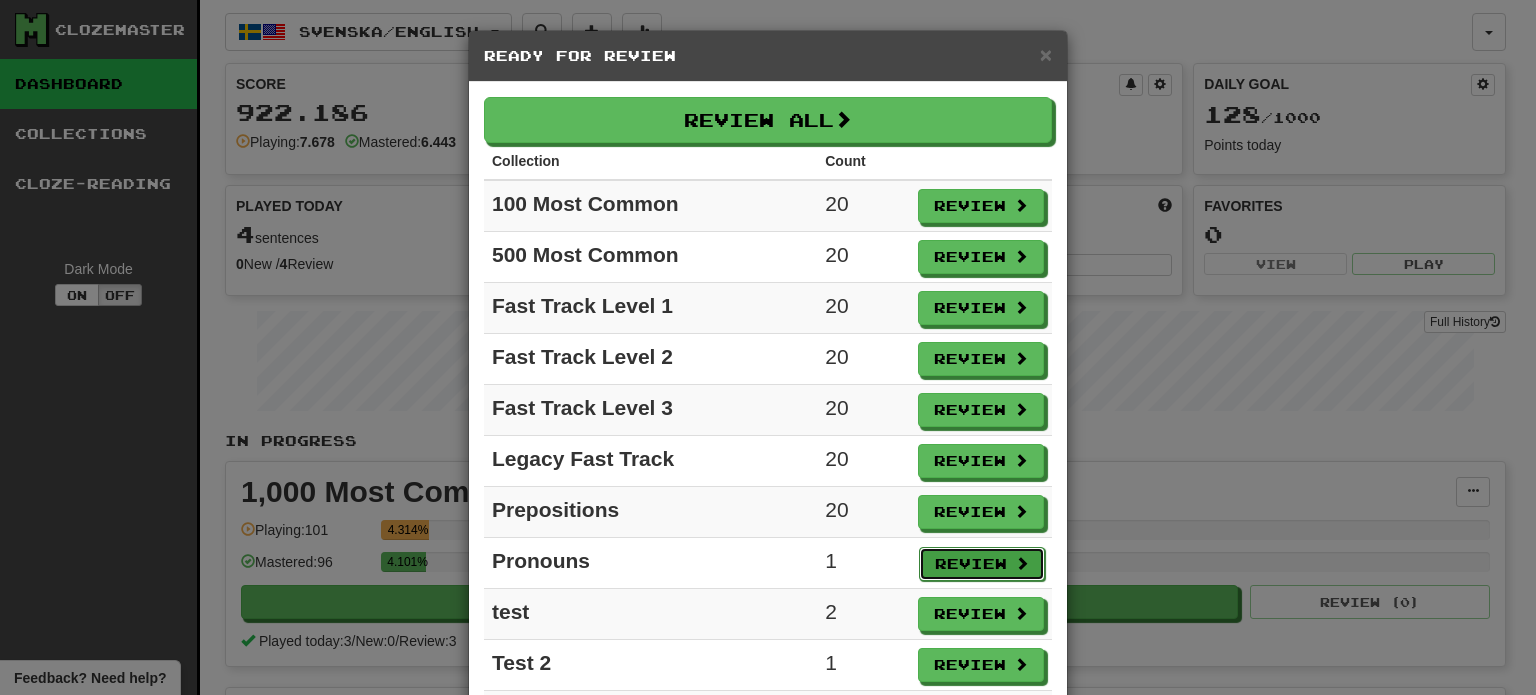 click on "Review" at bounding box center (982, 564) 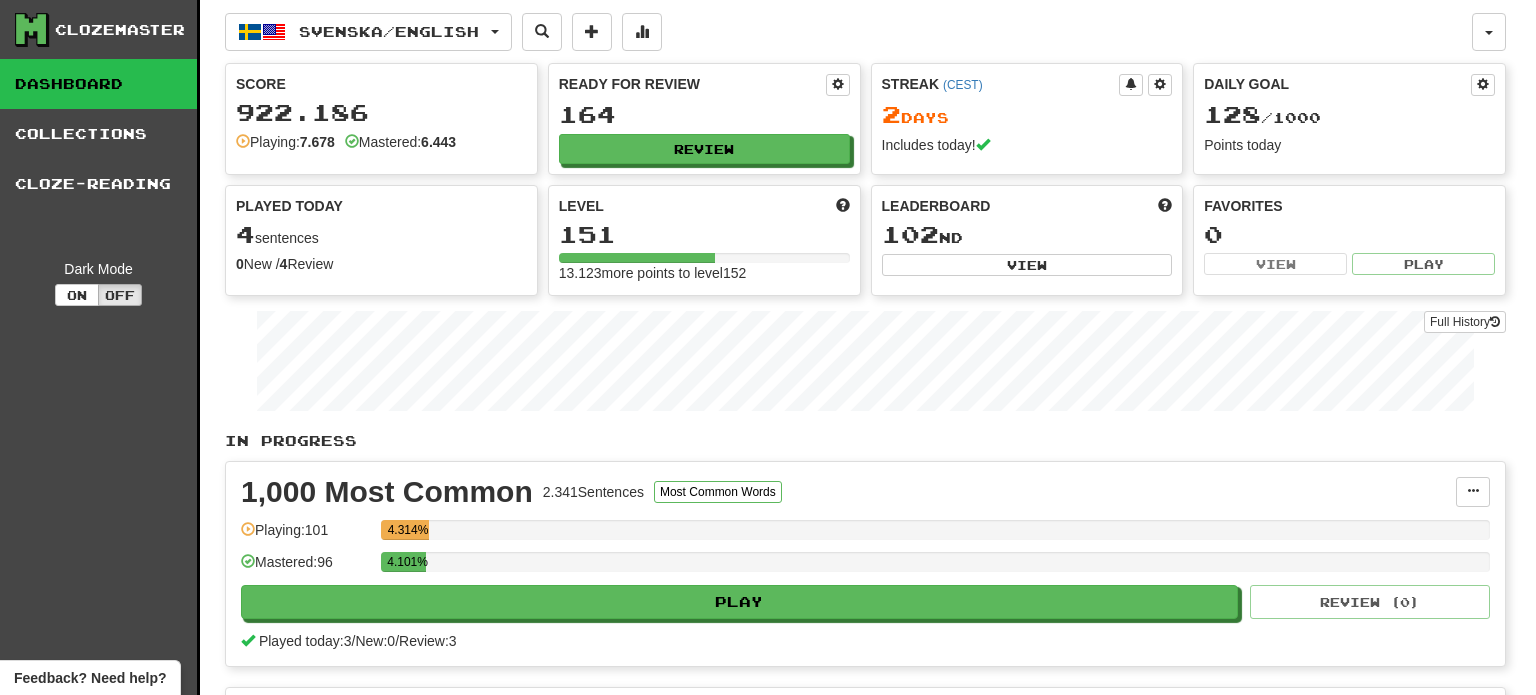 select on "**" 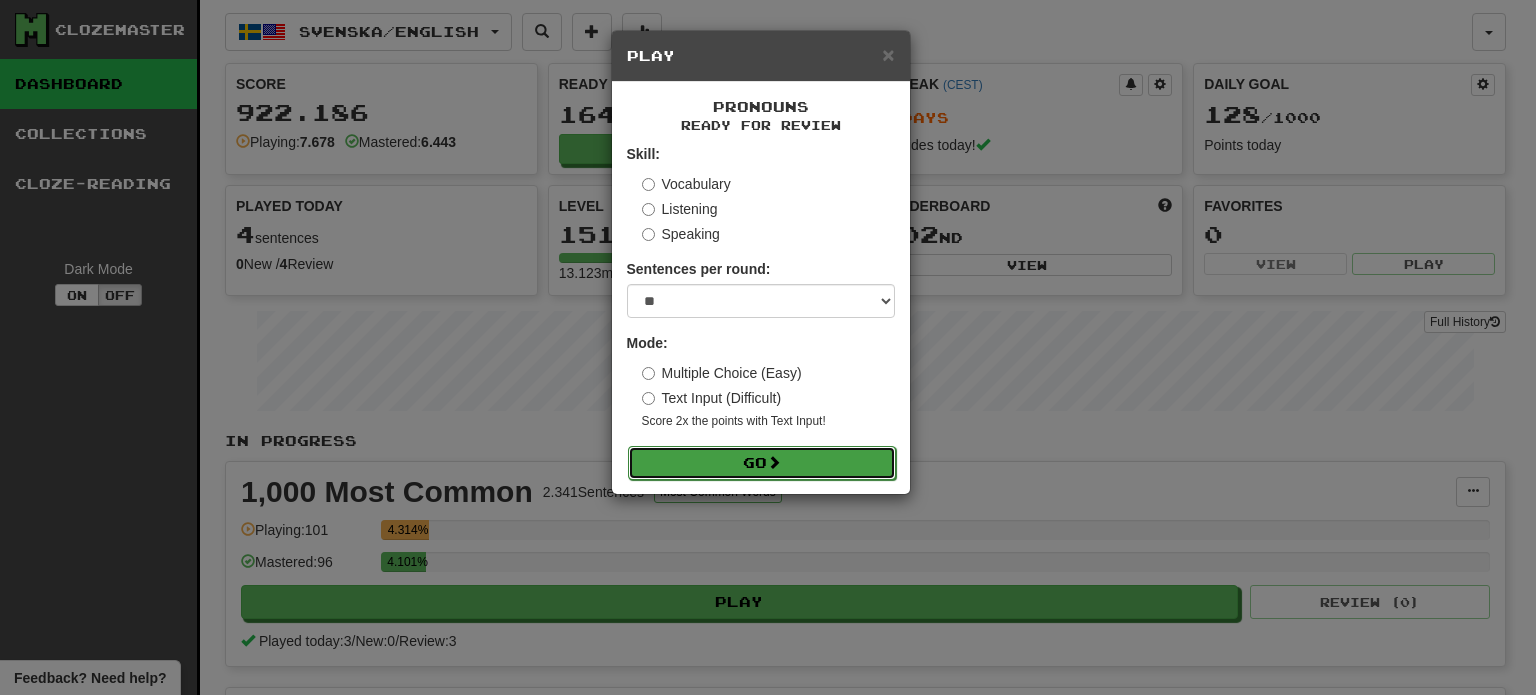 click on "Go" at bounding box center (762, 463) 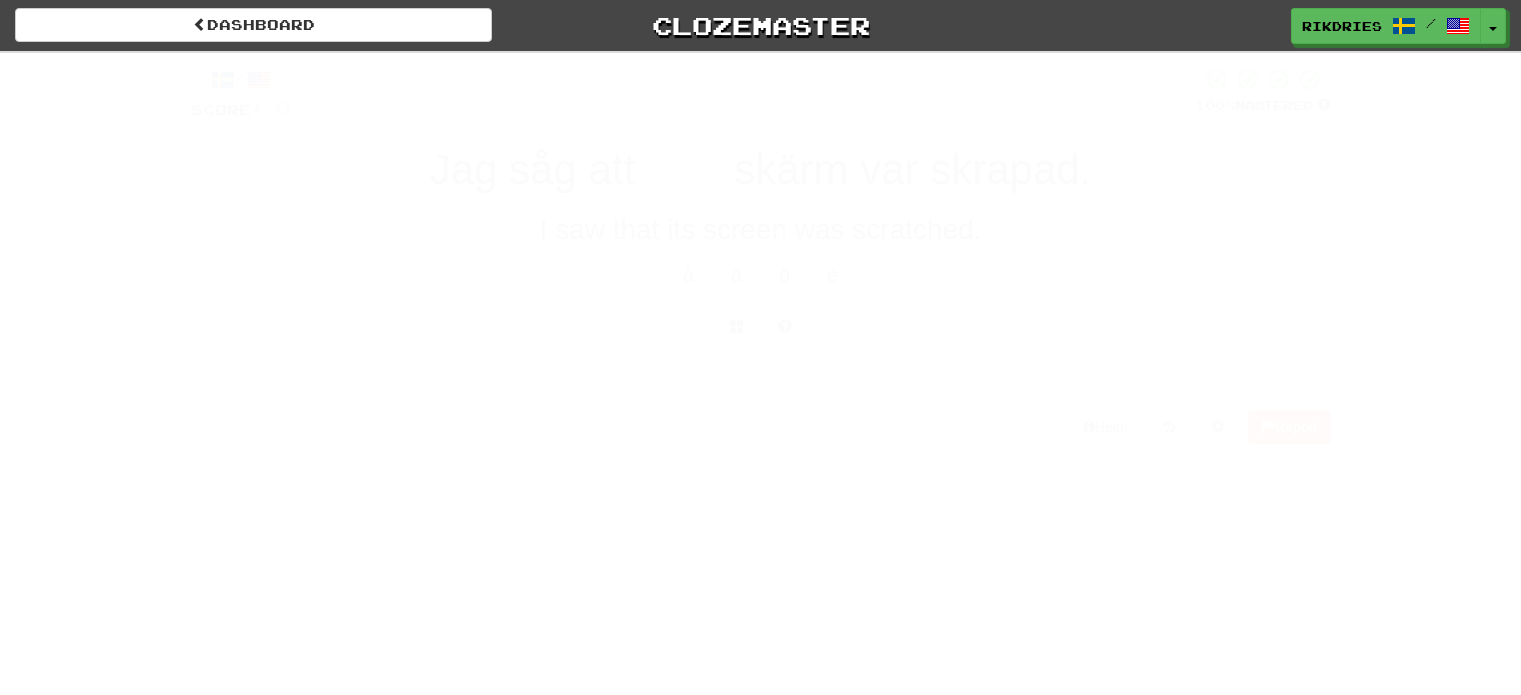 scroll, scrollTop: 0, scrollLeft: 0, axis: both 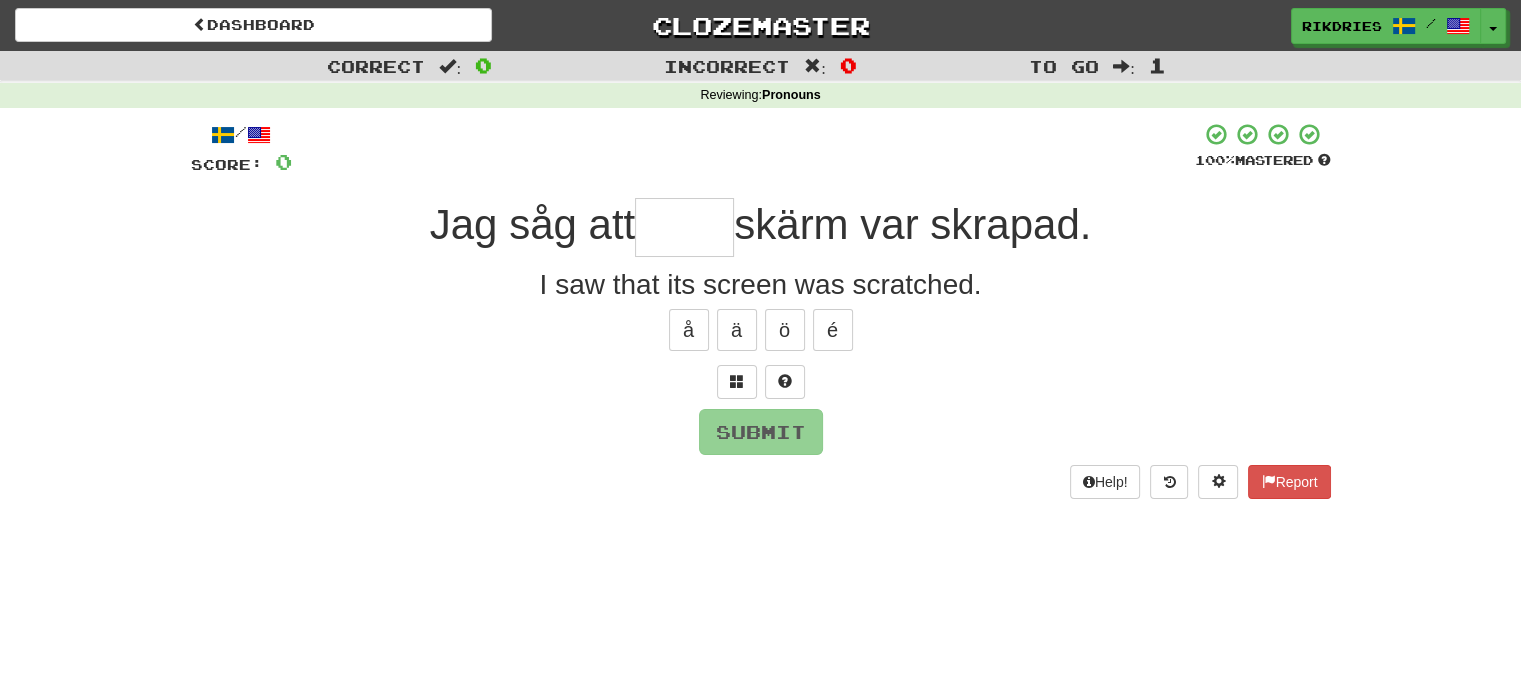 click at bounding box center (684, 227) 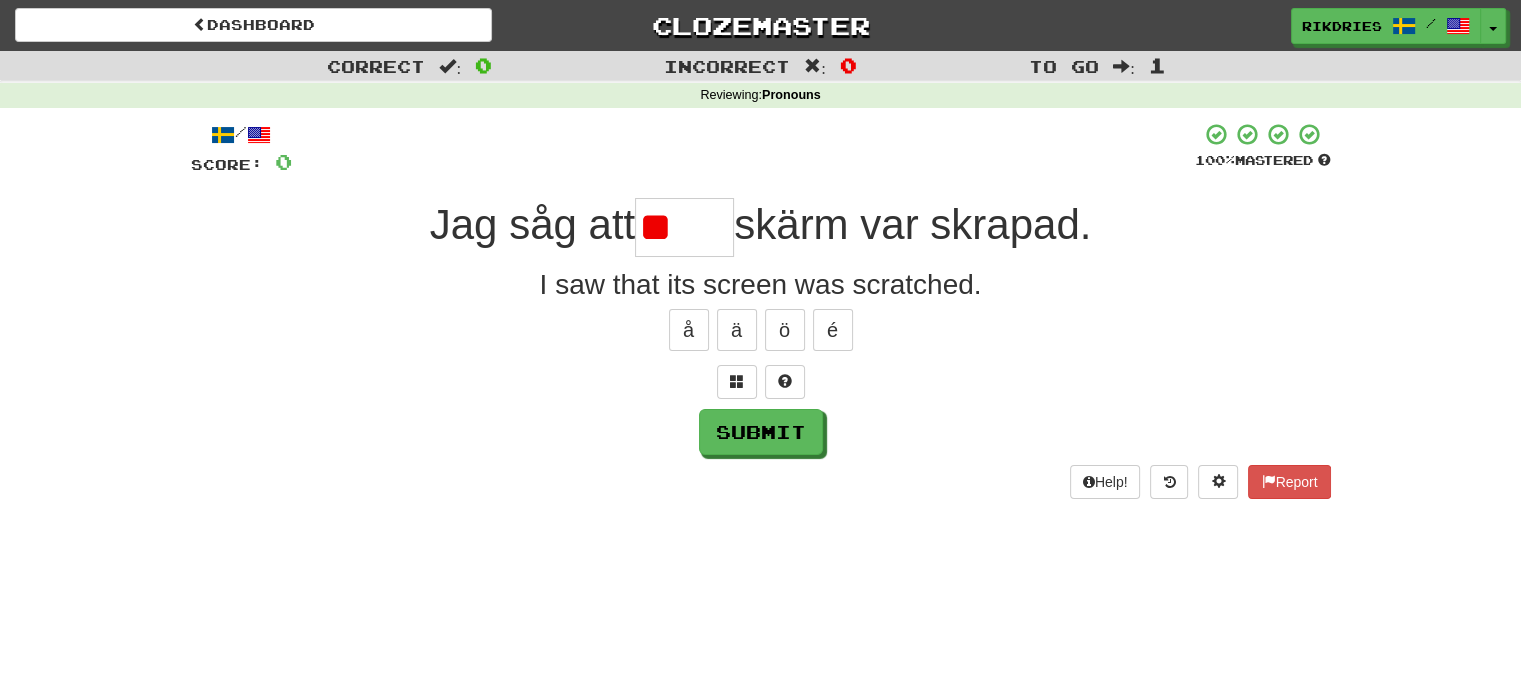 type on "*" 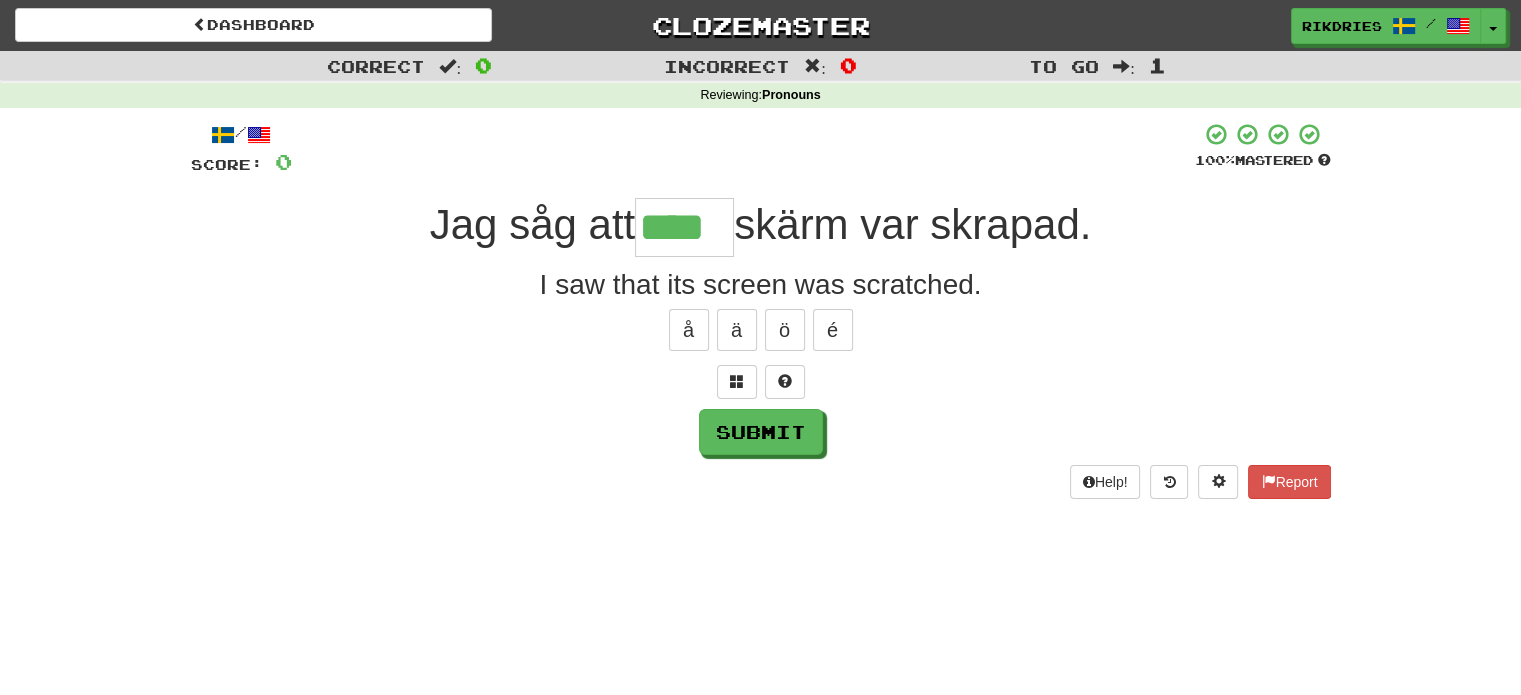 type on "****" 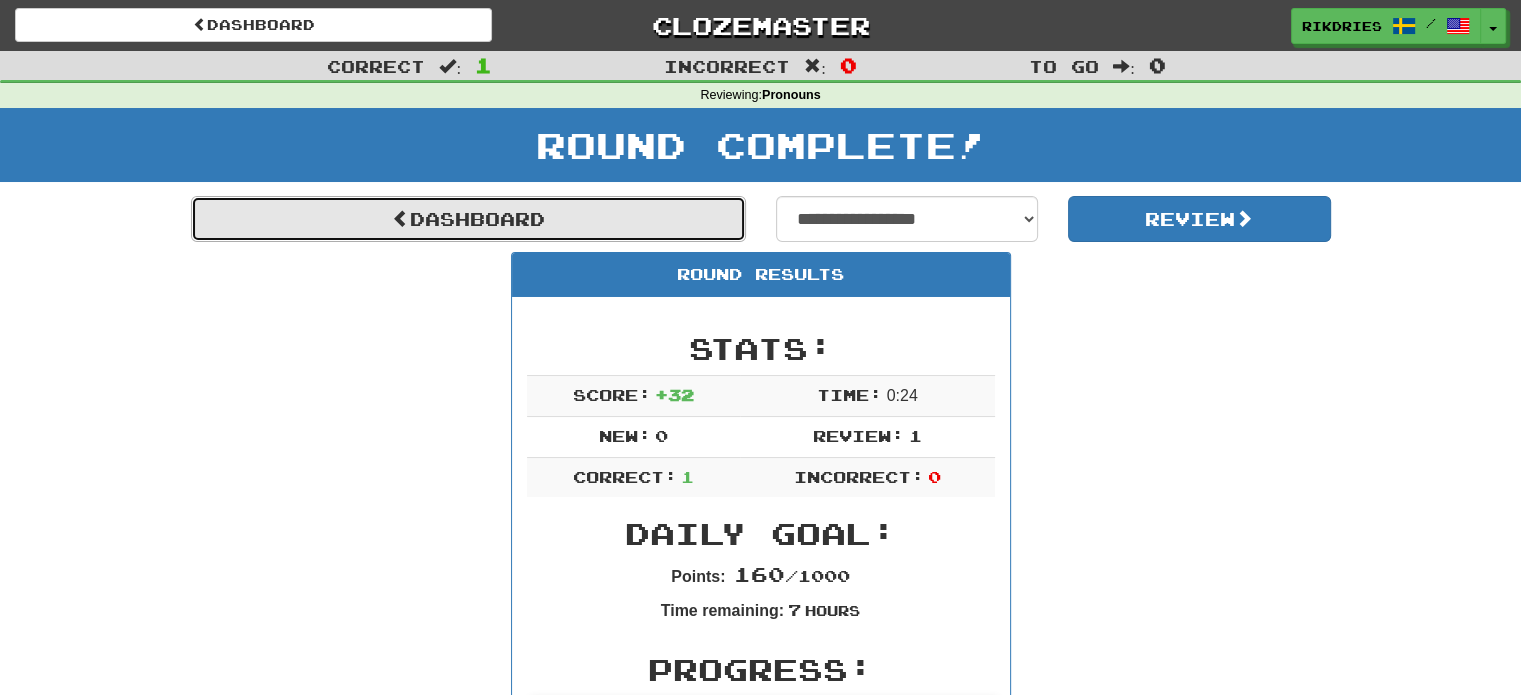 click on "Dashboard" at bounding box center [468, 219] 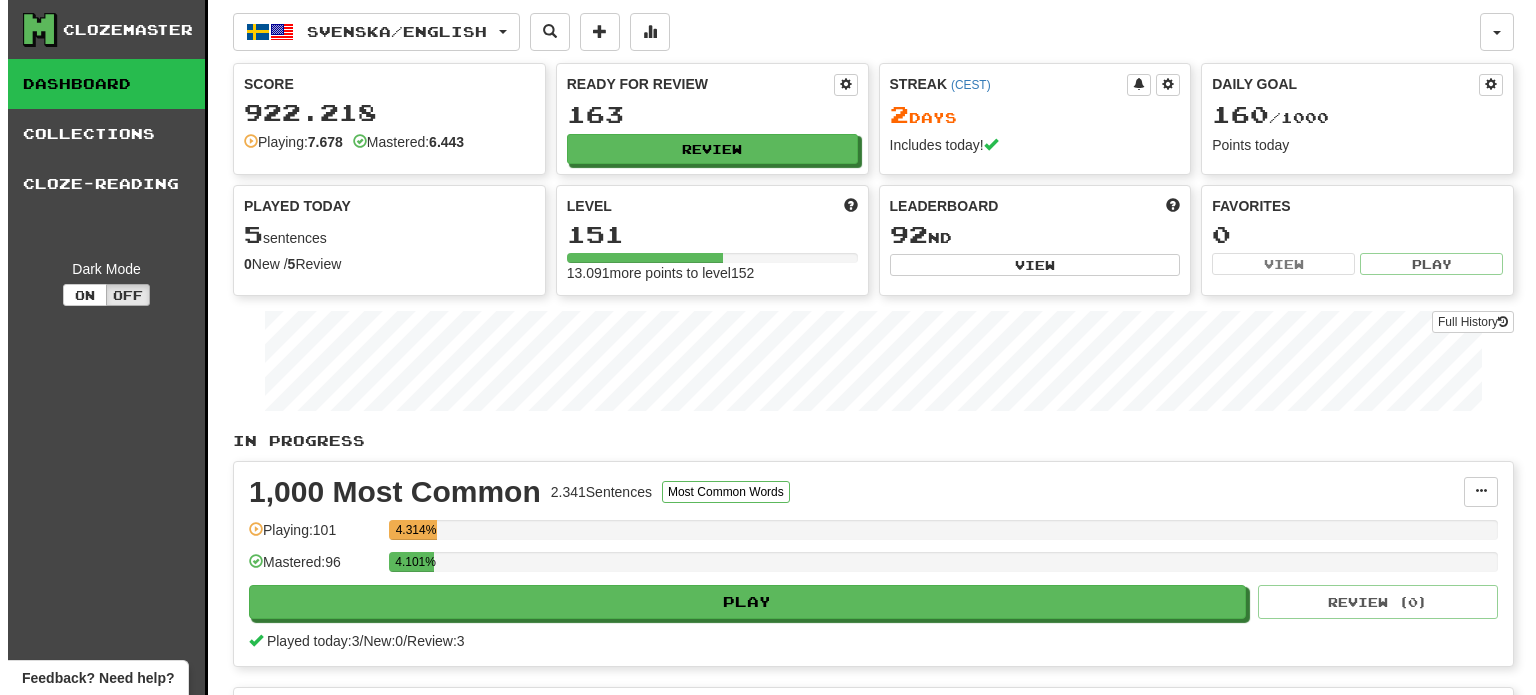 scroll, scrollTop: 0, scrollLeft: 0, axis: both 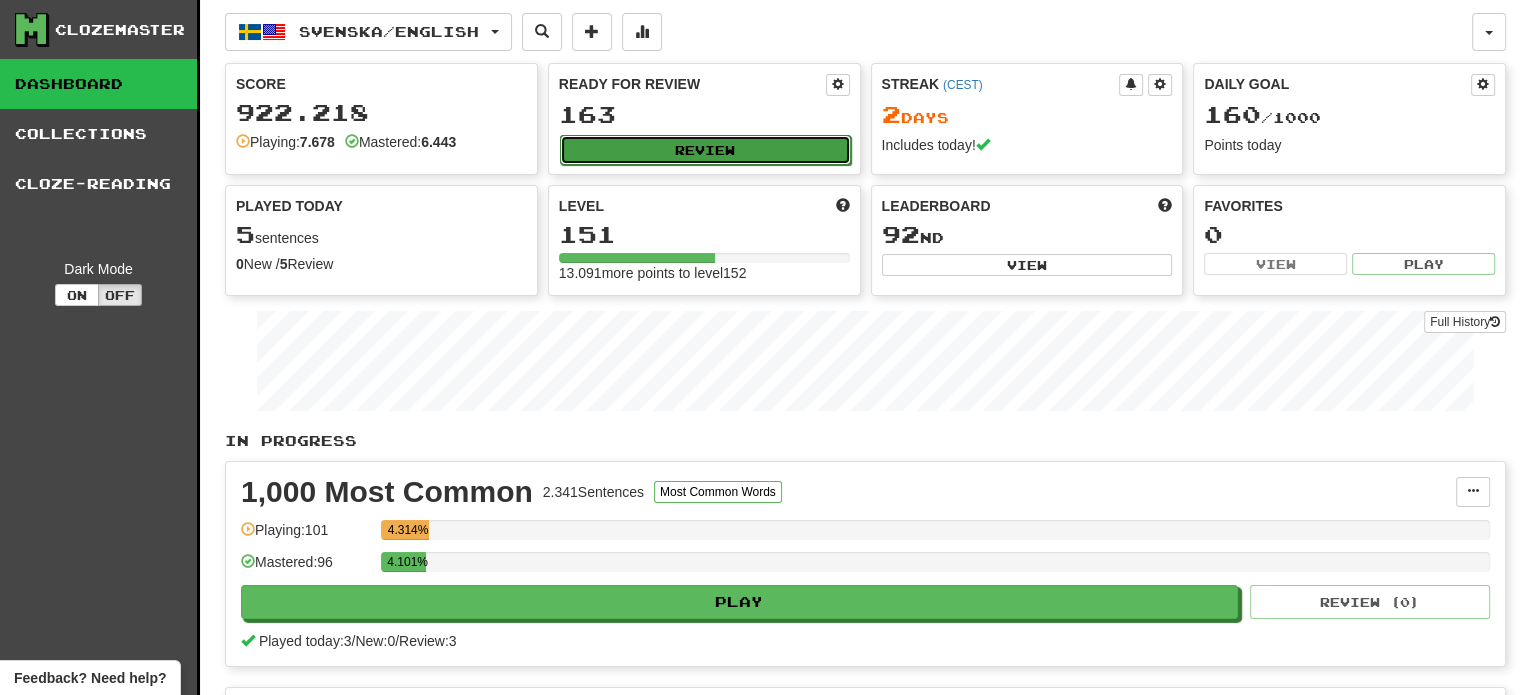 click on "Review" at bounding box center (705, 150) 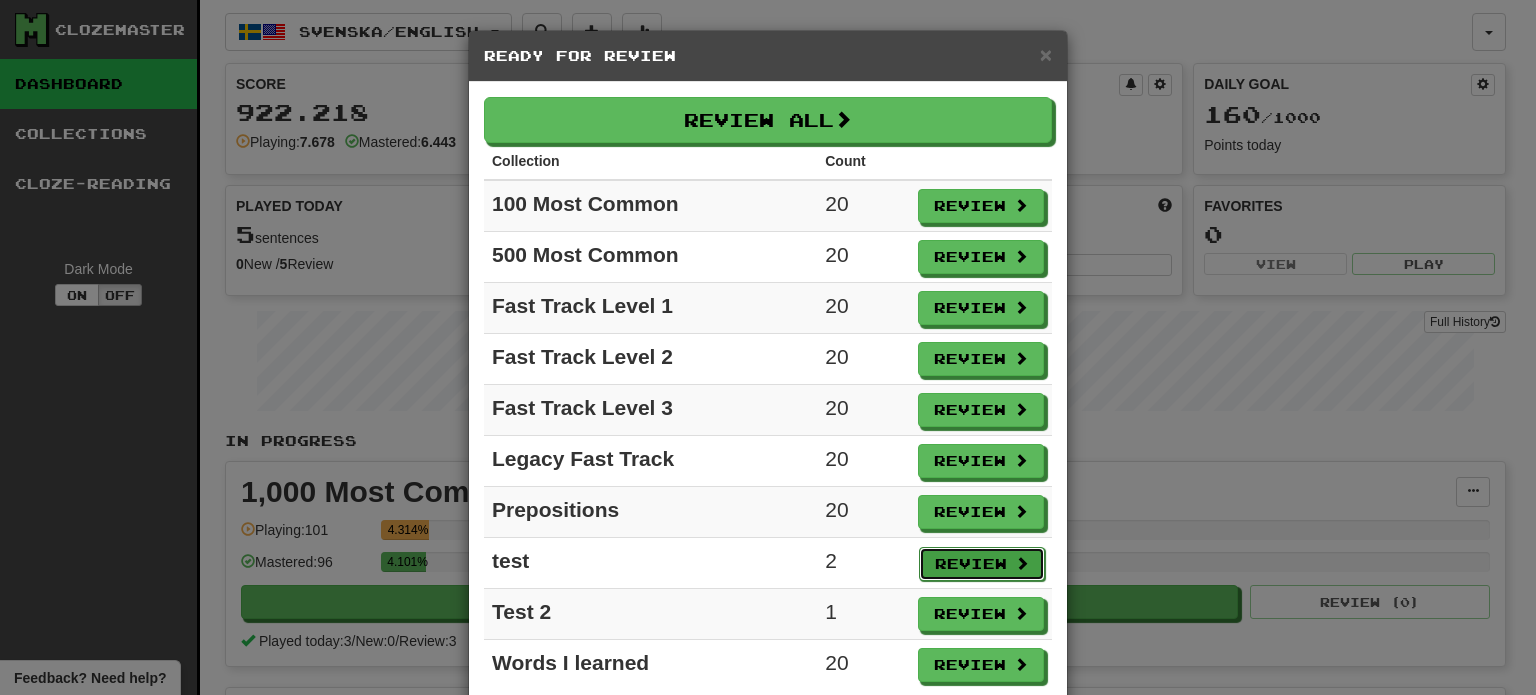 click on "Review" at bounding box center (982, 564) 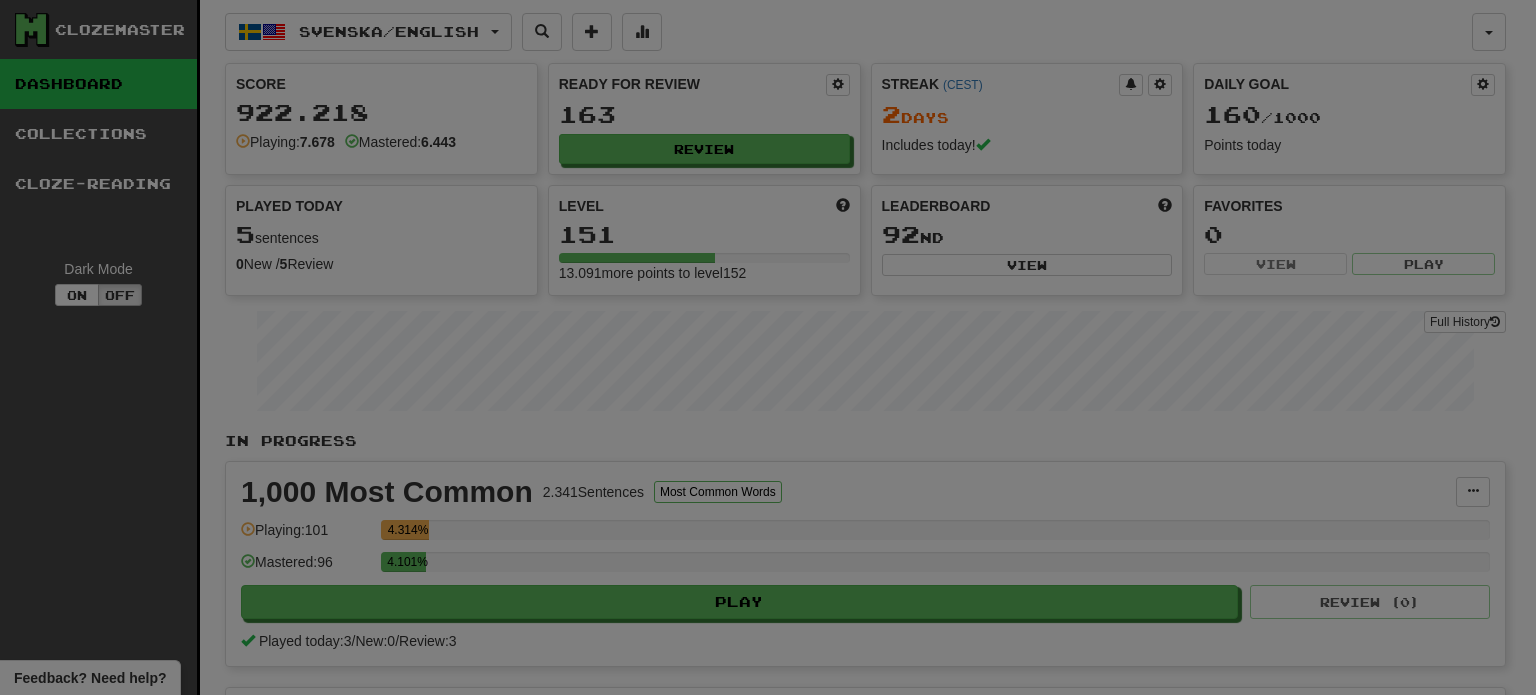 select on "**" 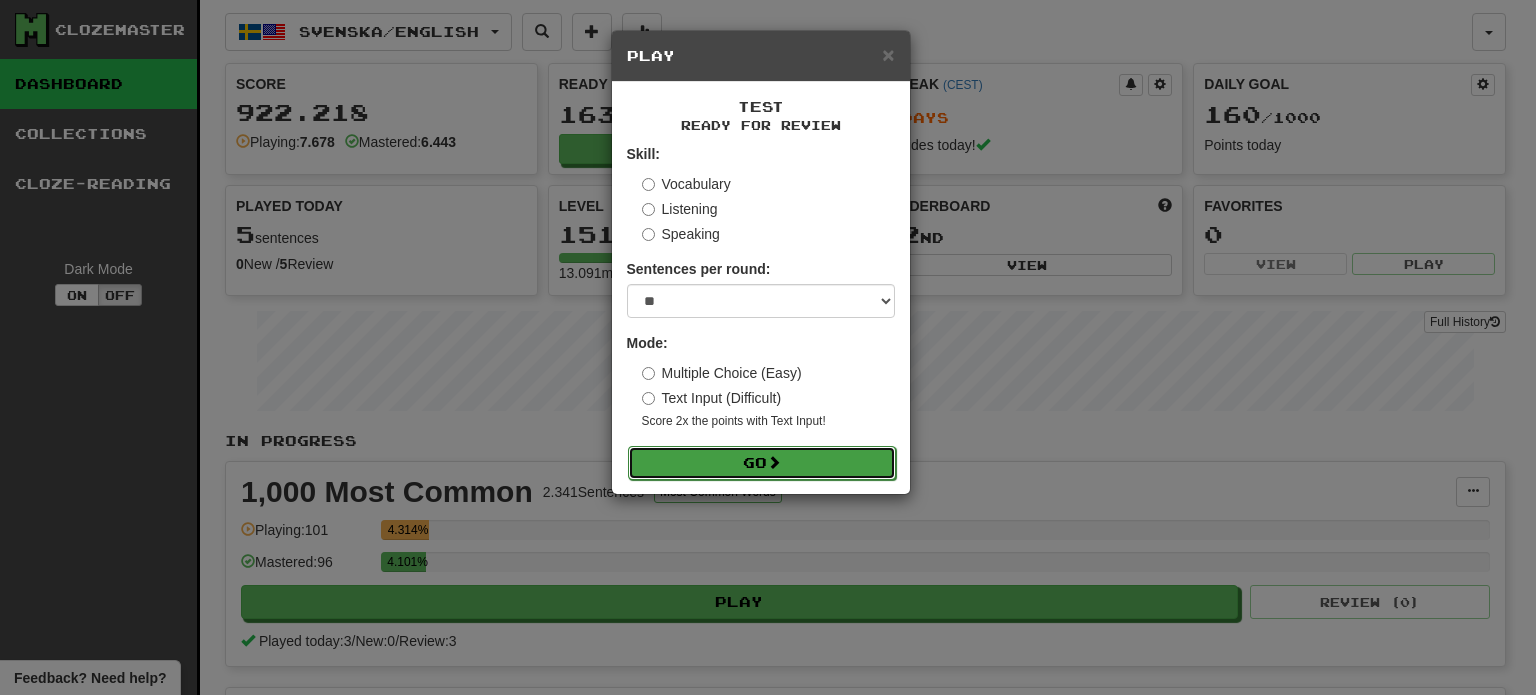 click on "Go" at bounding box center (762, 463) 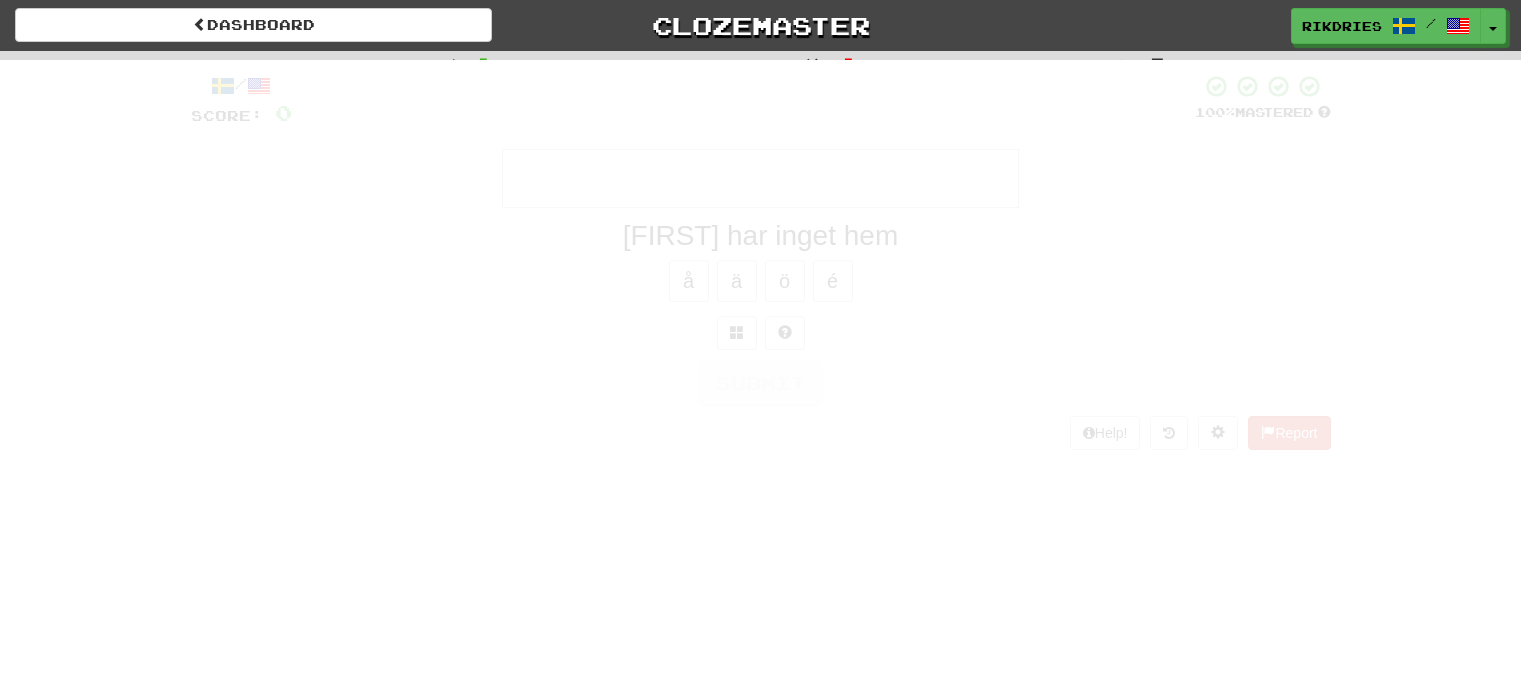 scroll, scrollTop: 0, scrollLeft: 0, axis: both 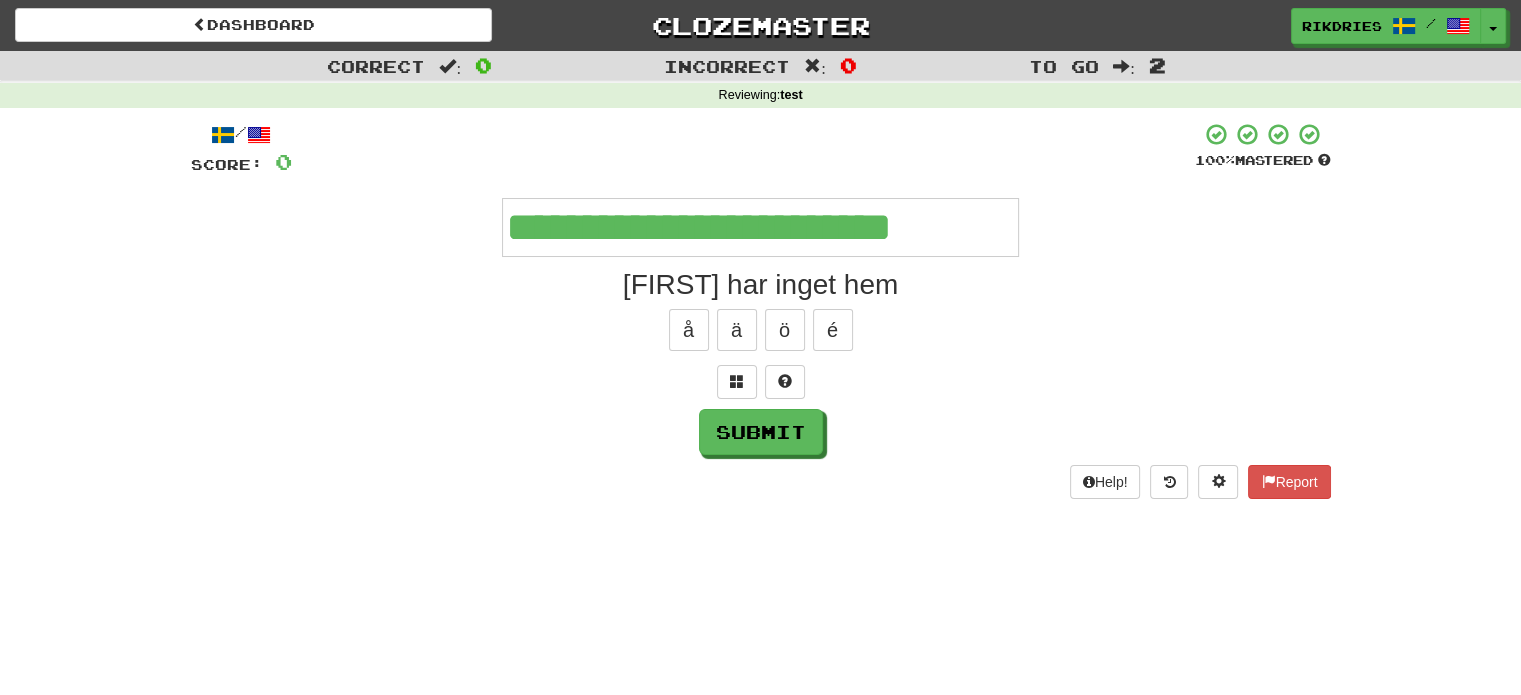 type on "**********" 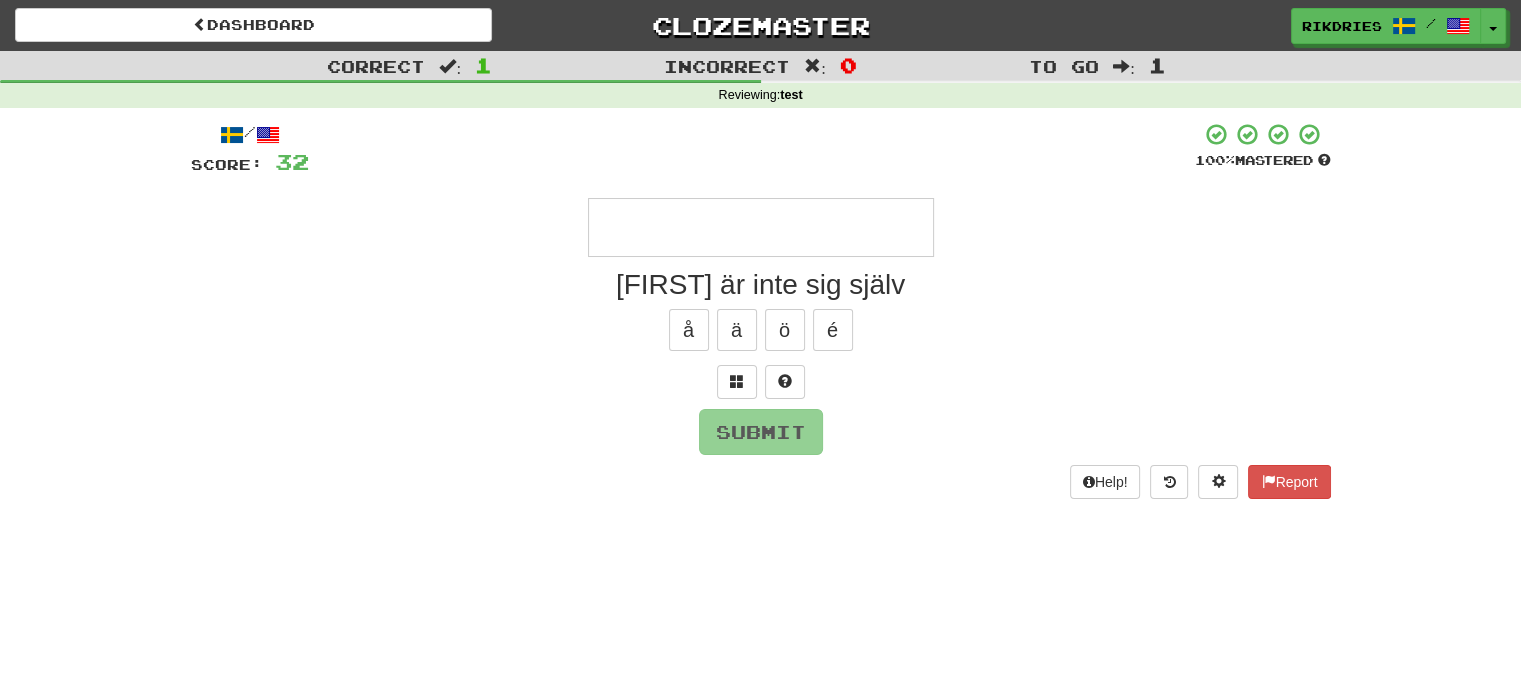 type on "*" 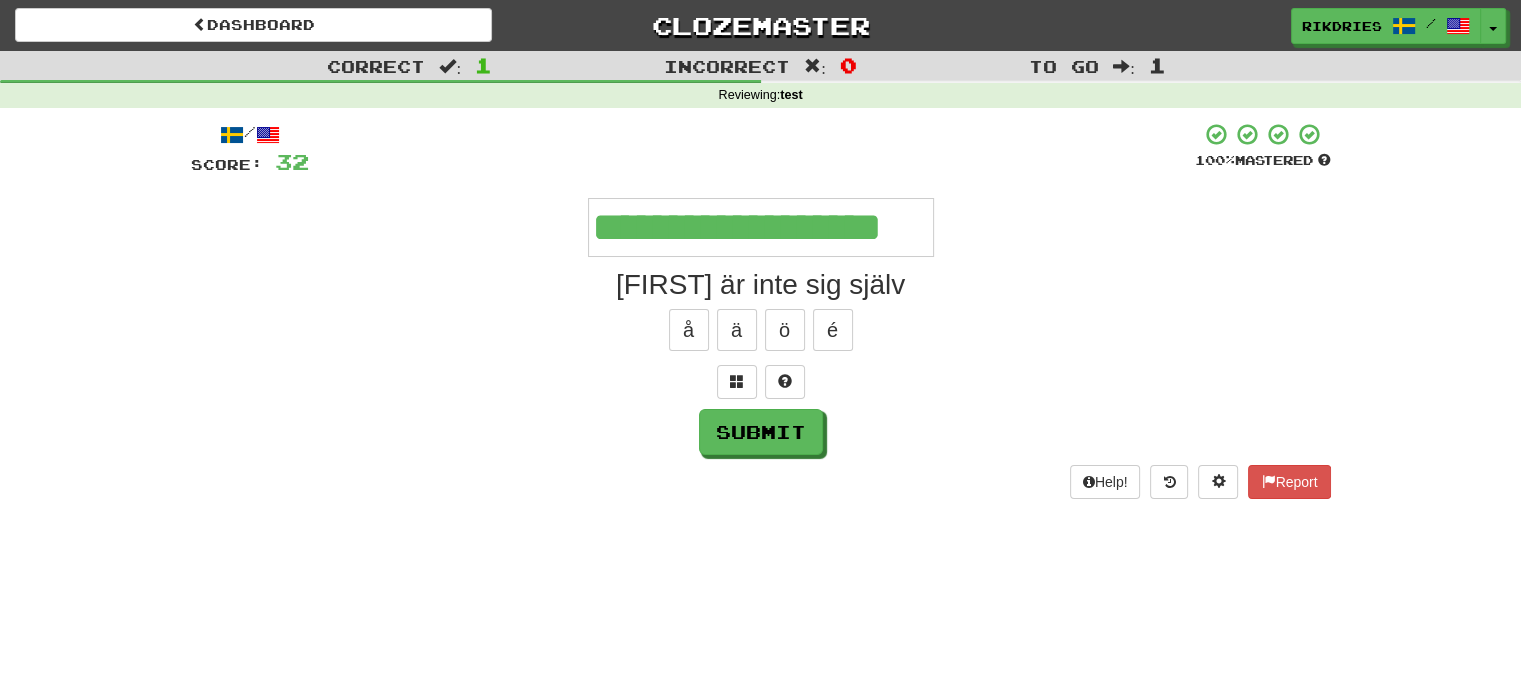 type on "**********" 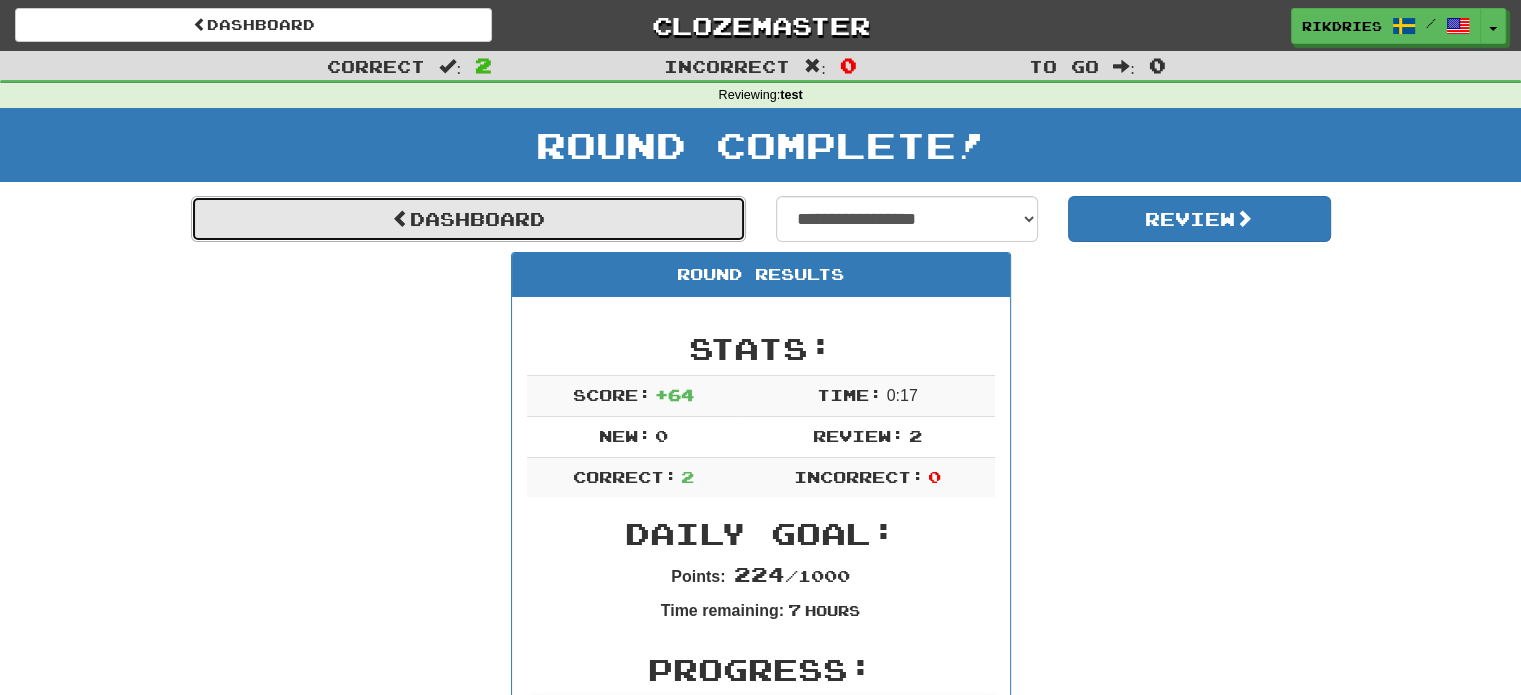 click on "Dashboard" at bounding box center (468, 219) 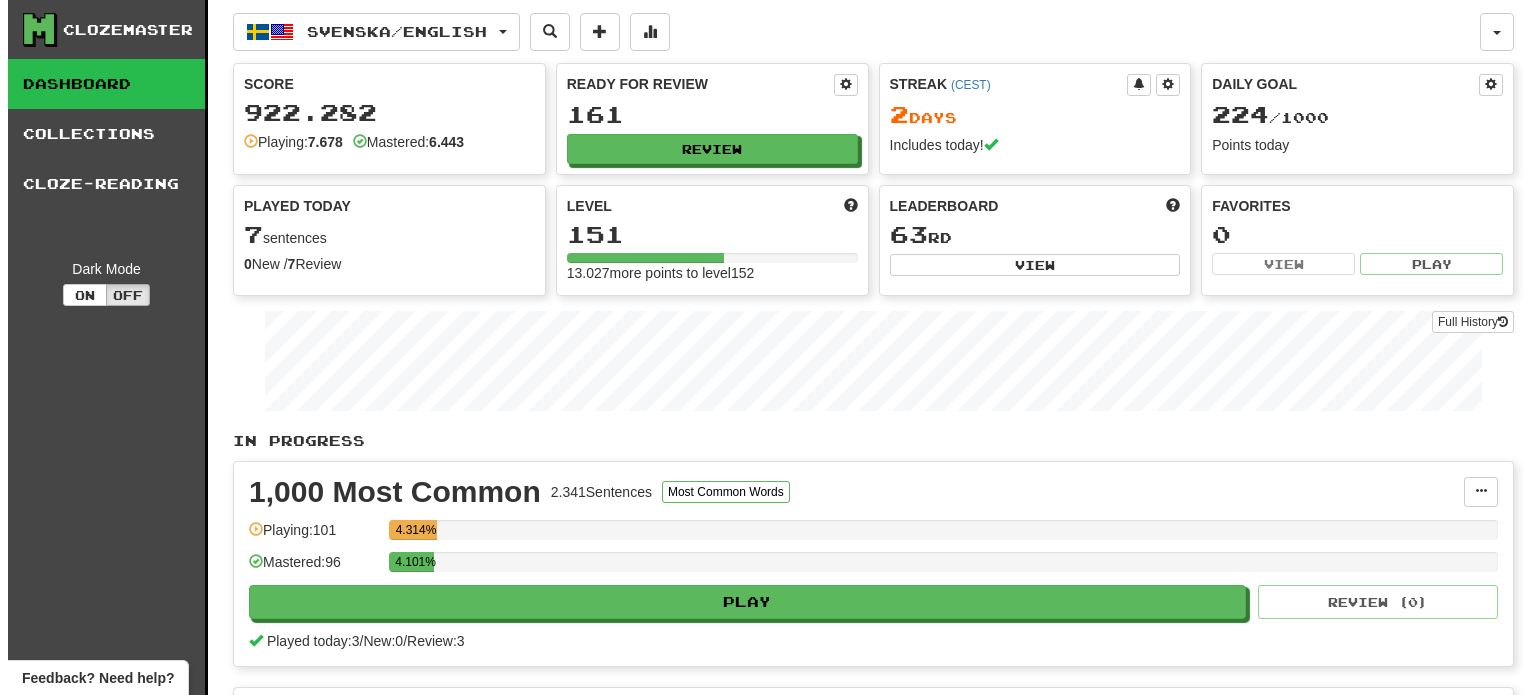 scroll, scrollTop: 0, scrollLeft: 0, axis: both 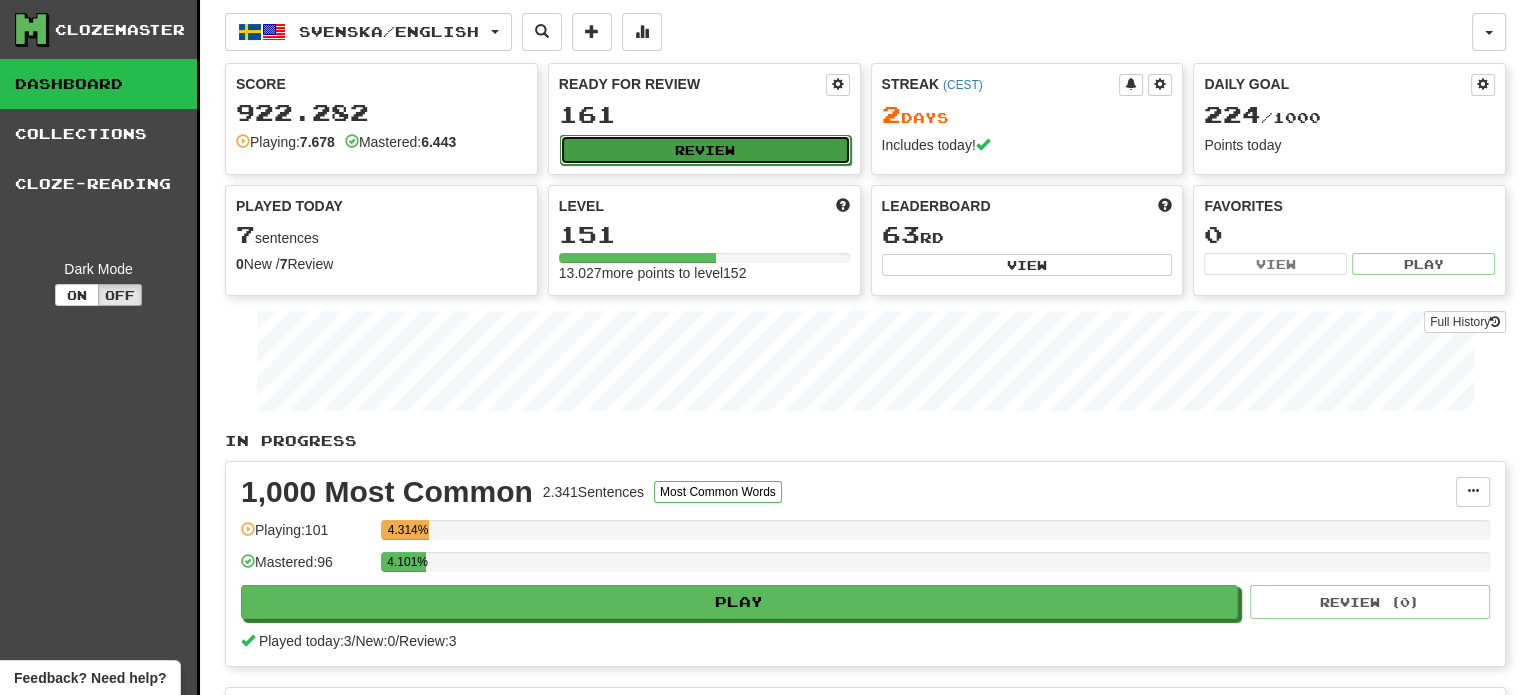 click on "Review" at bounding box center (705, 150) 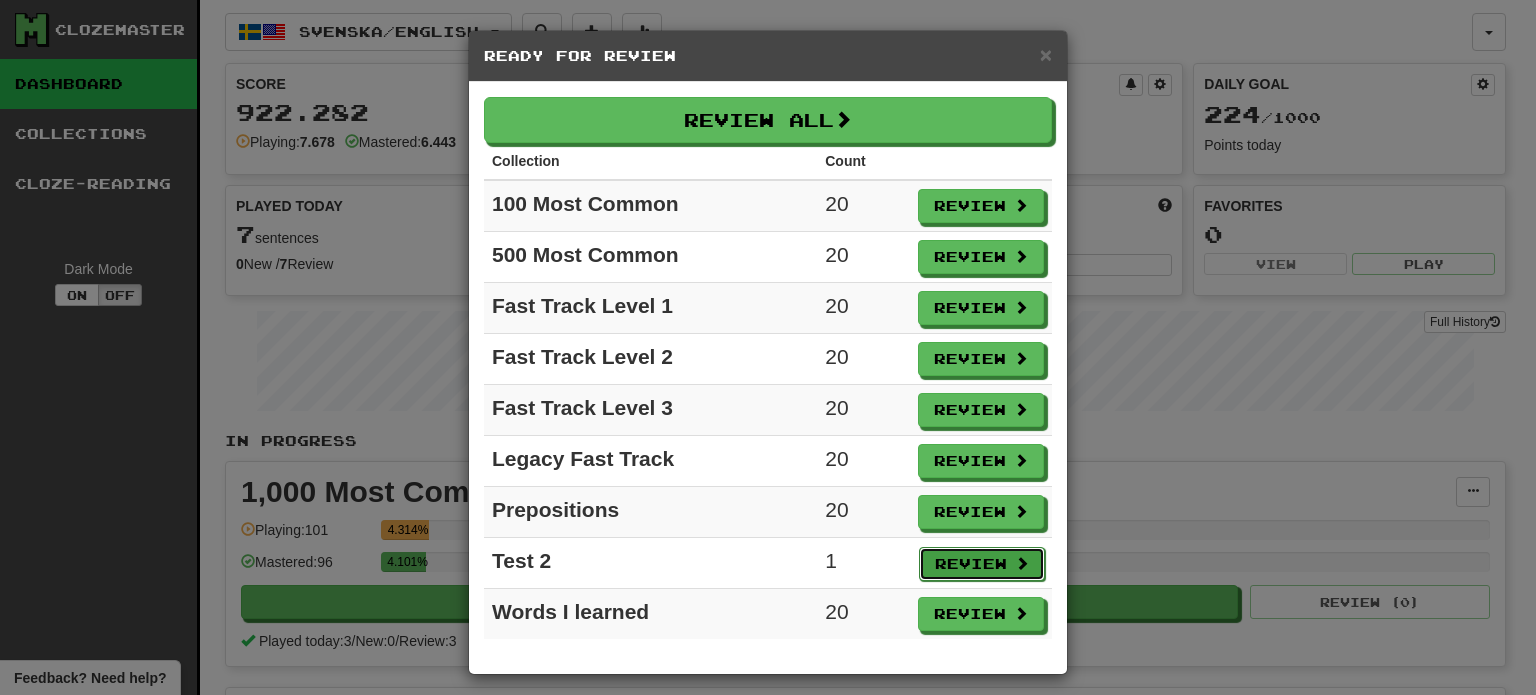click on "Review" at bounding box center [982, 564] 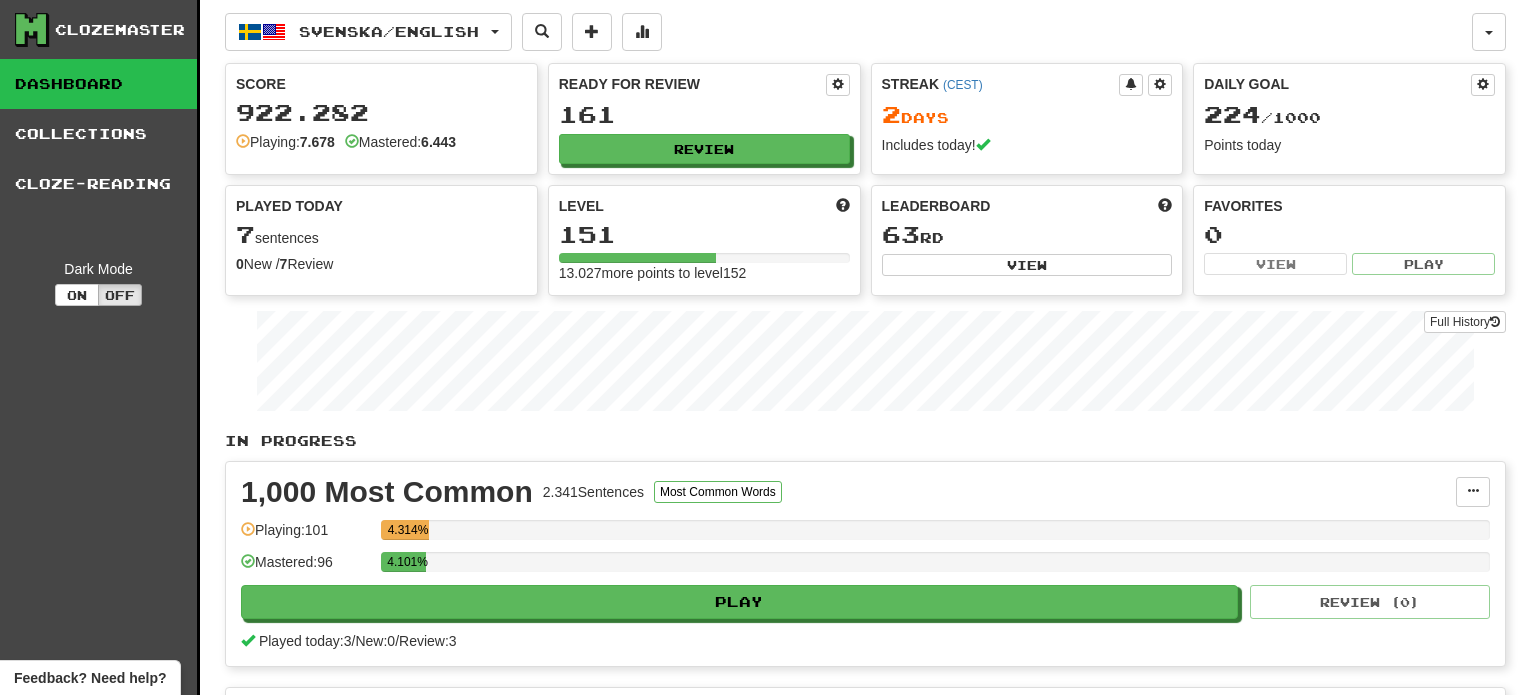 select on "**" 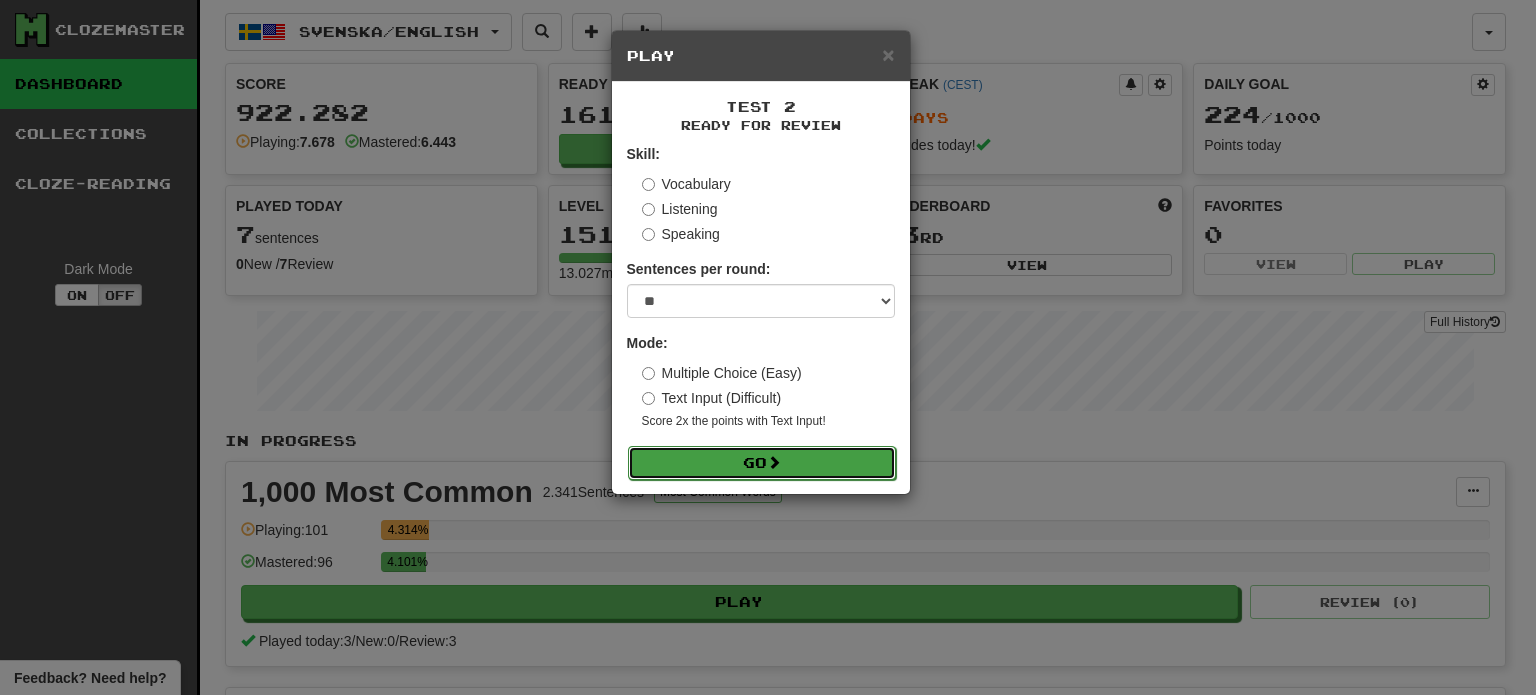 click on "Go" at bounding box center (762, 463) 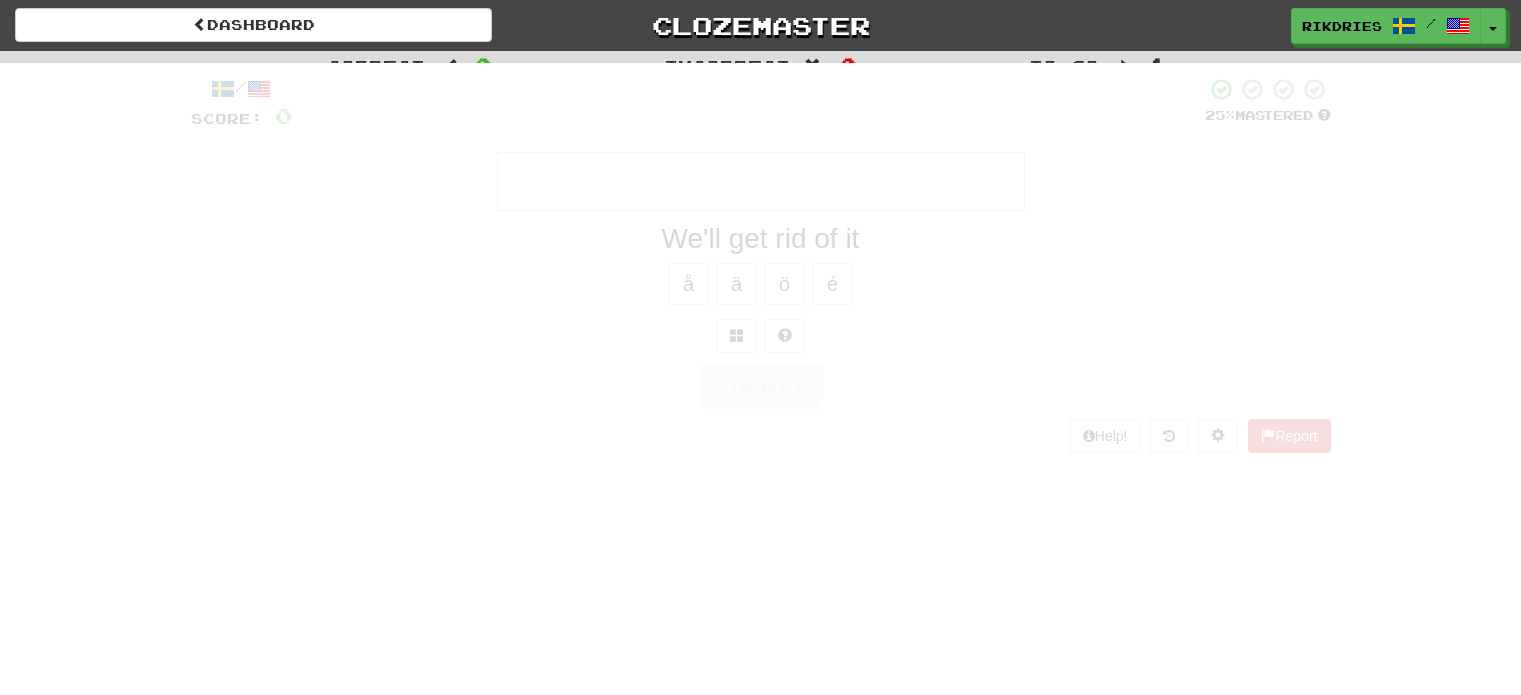 scroll, scrollTop: 0, scrollLeft: 0, axis: both 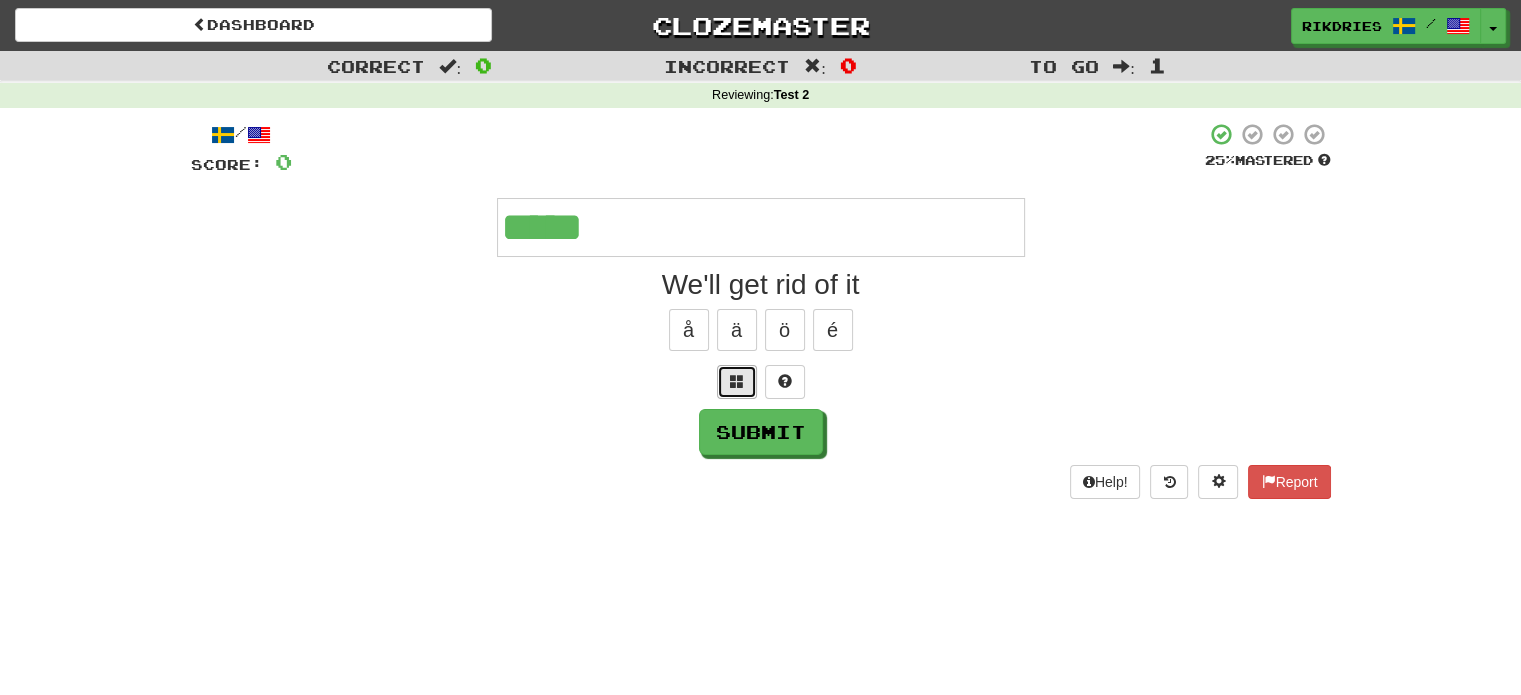 click at bounding box center (737, 382) 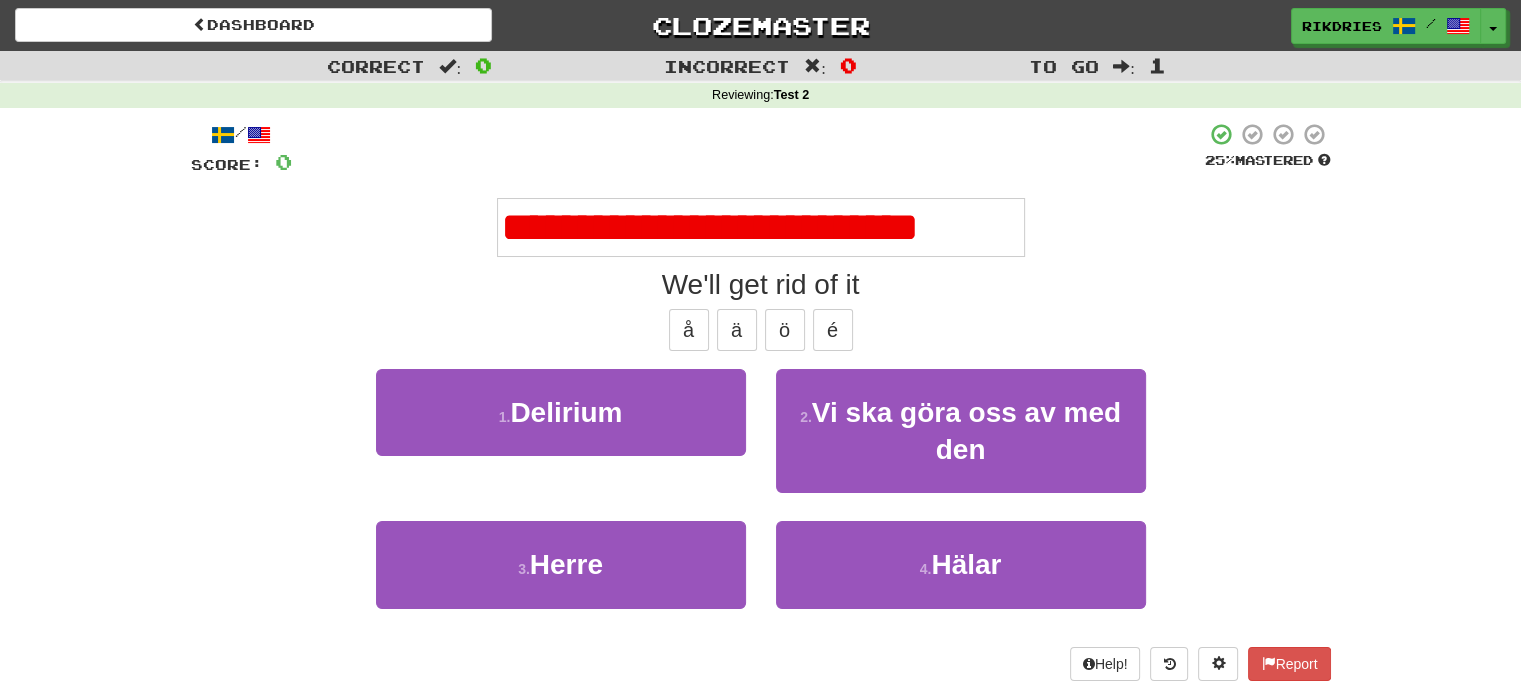 type on "**********" 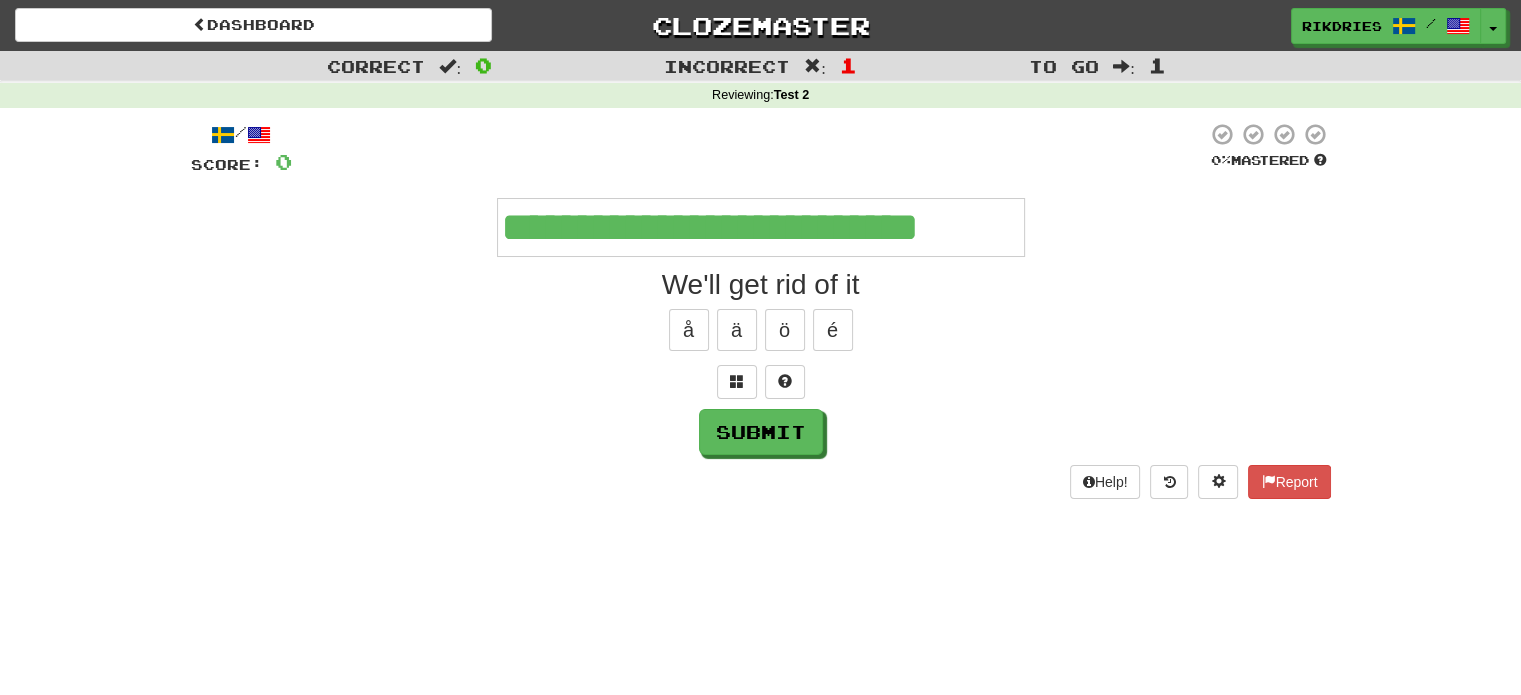 type on "**********" 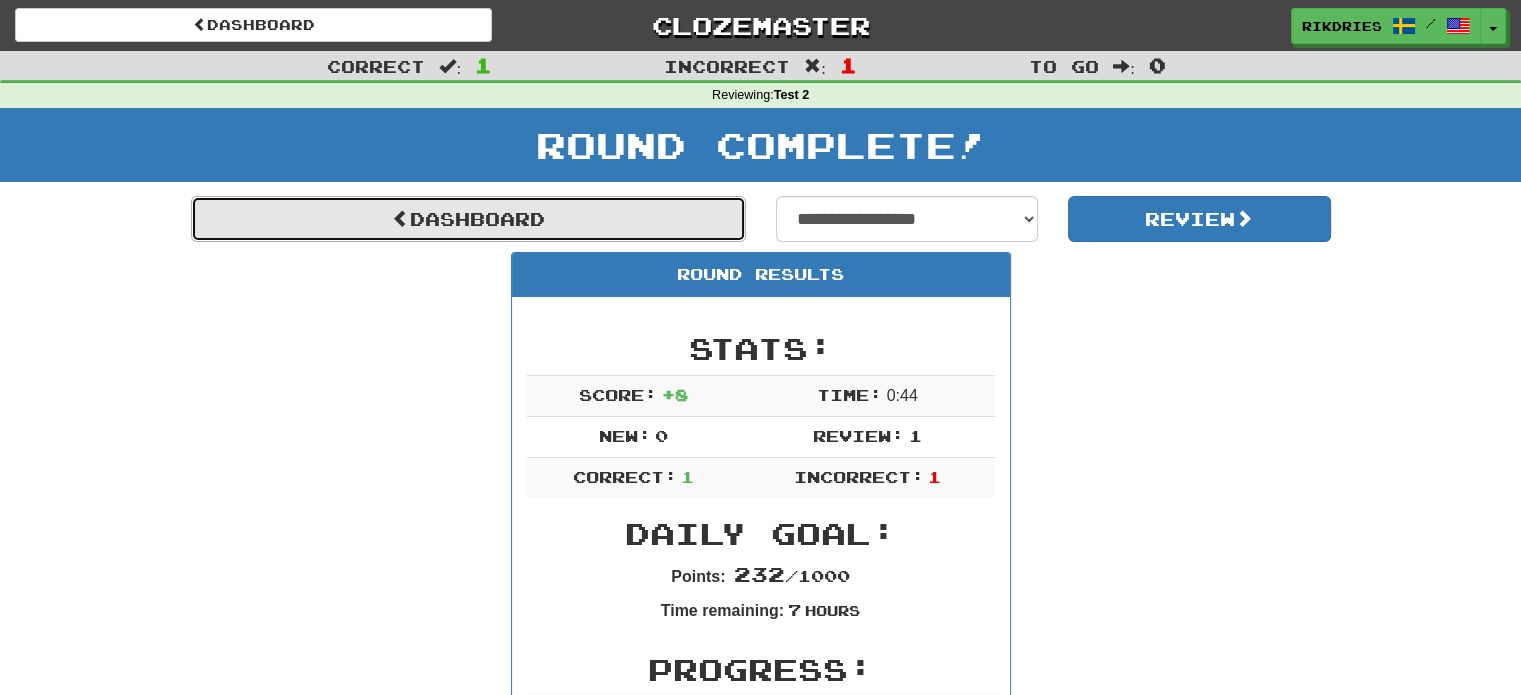 click at bounding box center (401, 218) 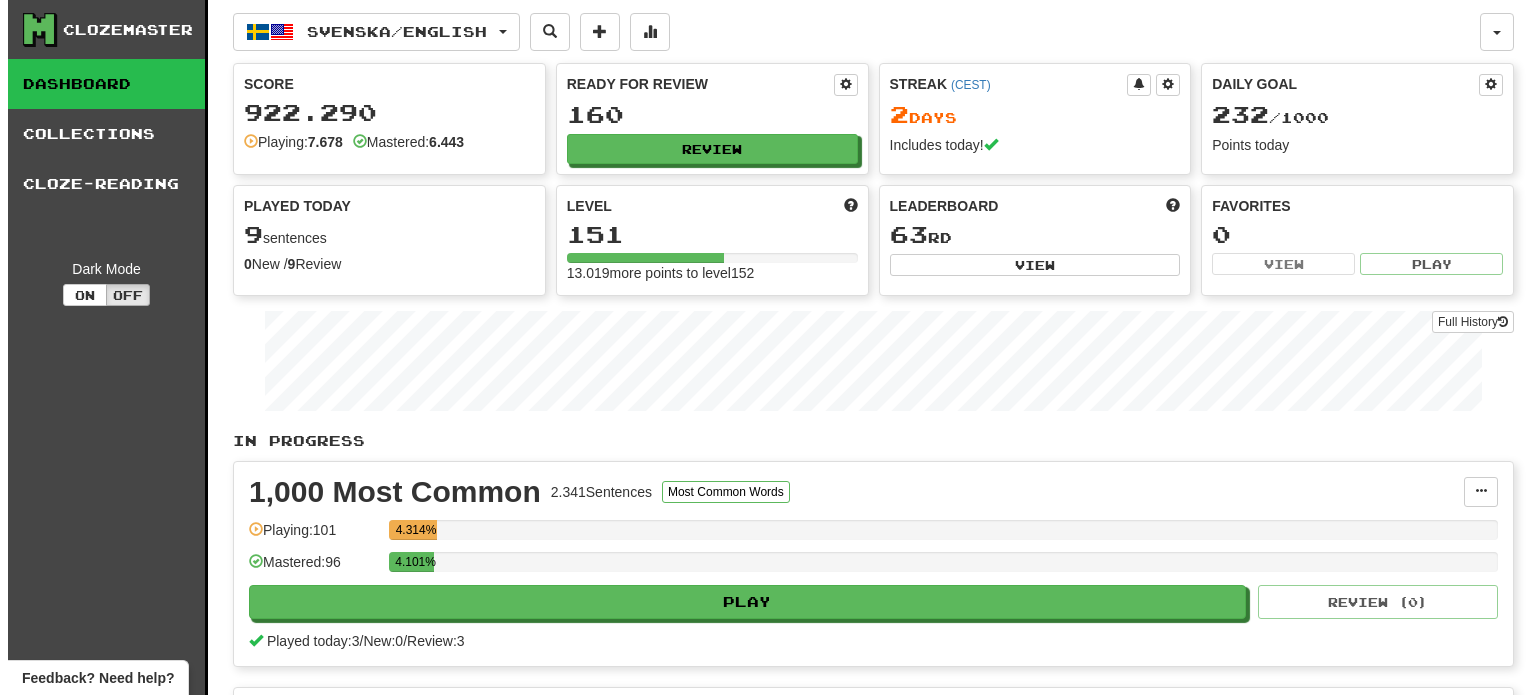 scroll, scrollTop: 0, scrollLeft: 0, axis: both 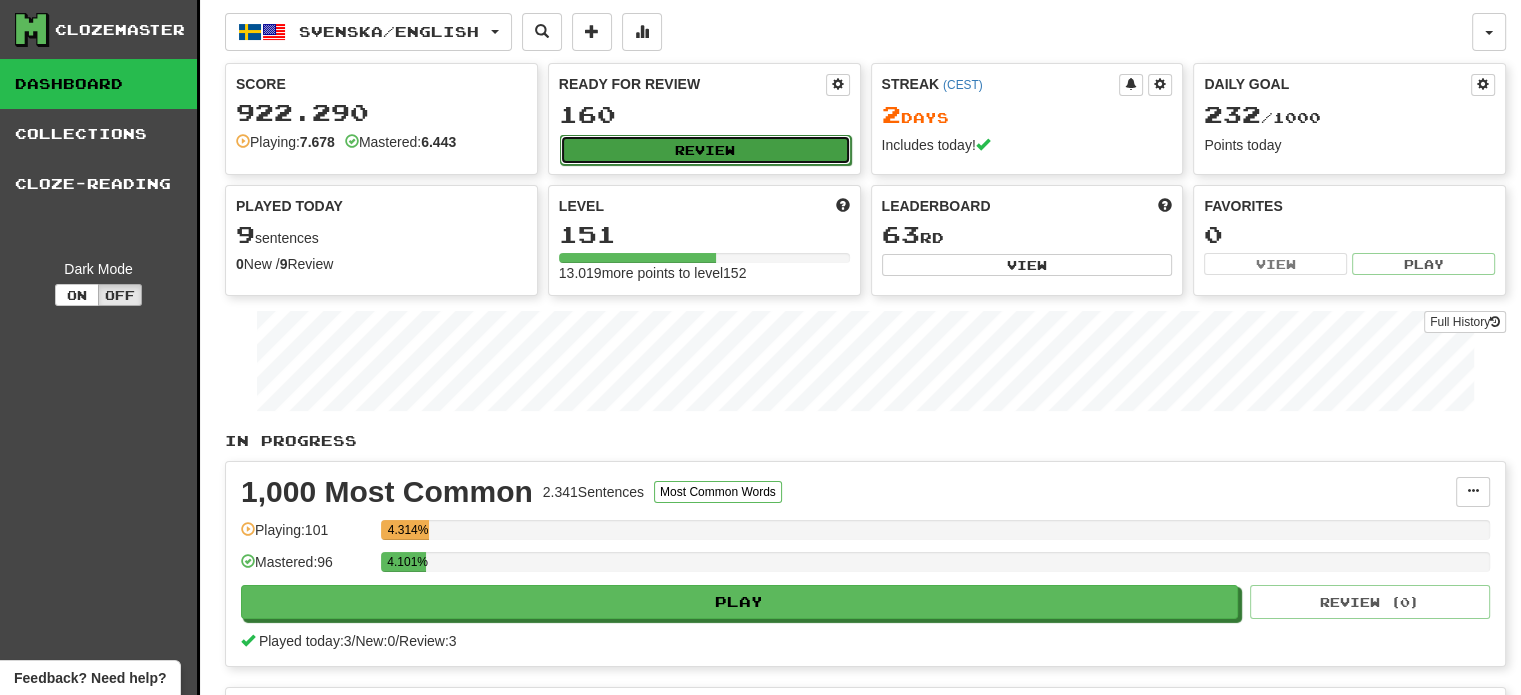 click on "Review" at bounding box center (705, 150) 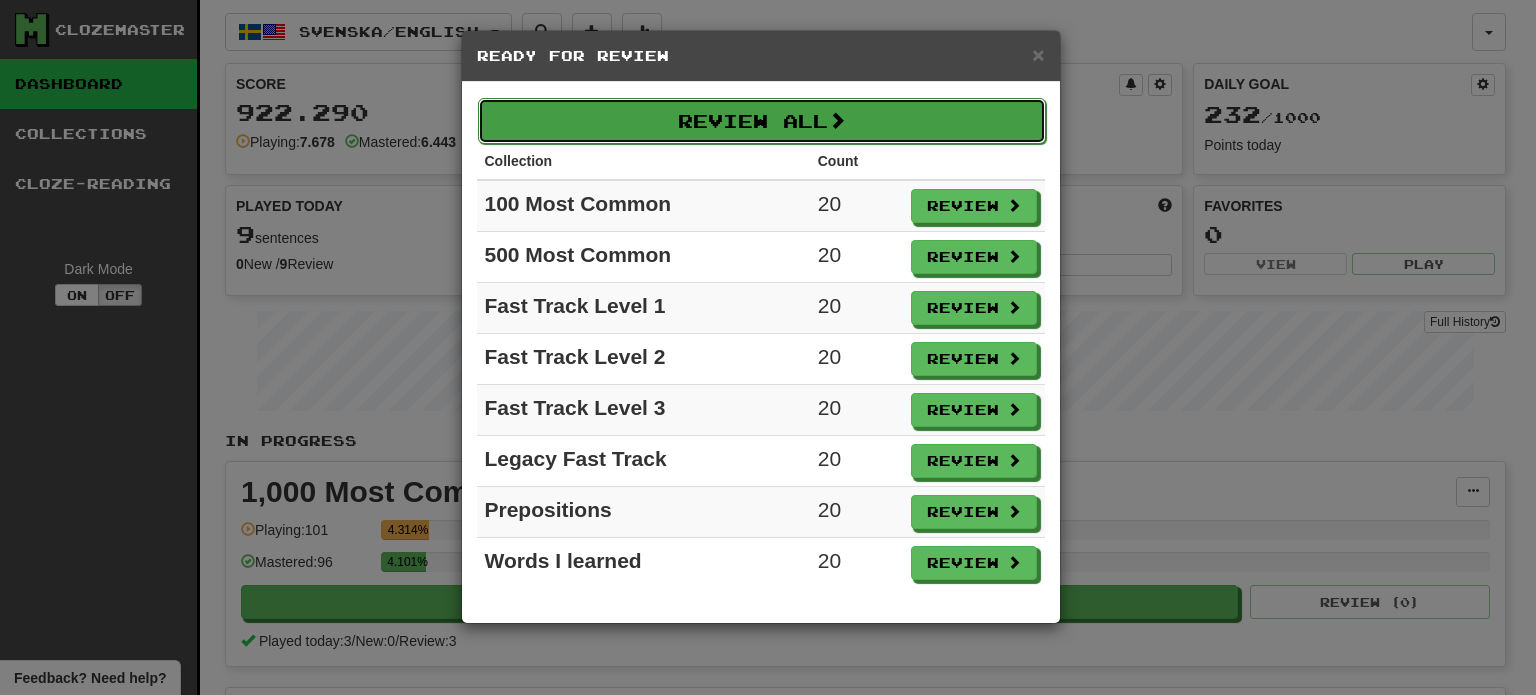click on "Review All" at bounding box center [762, 121] 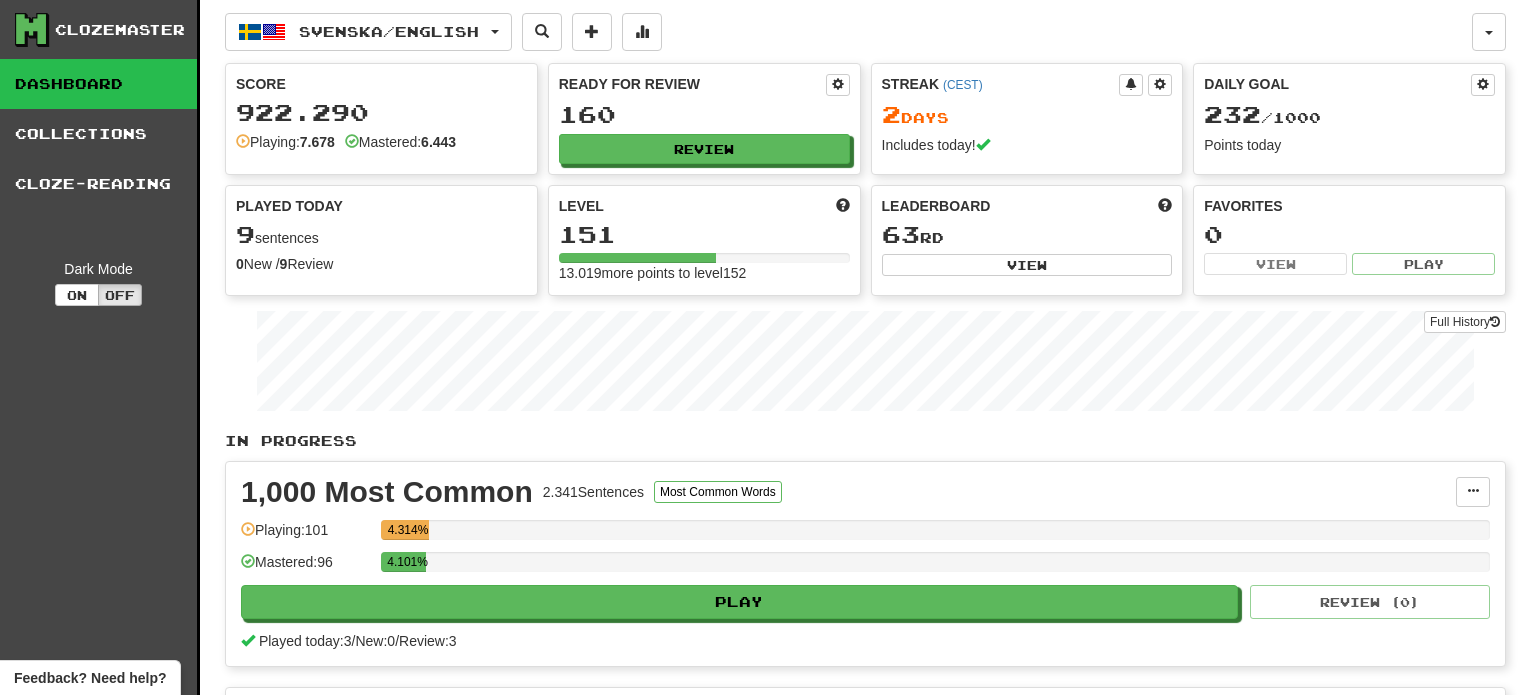 select on "**" 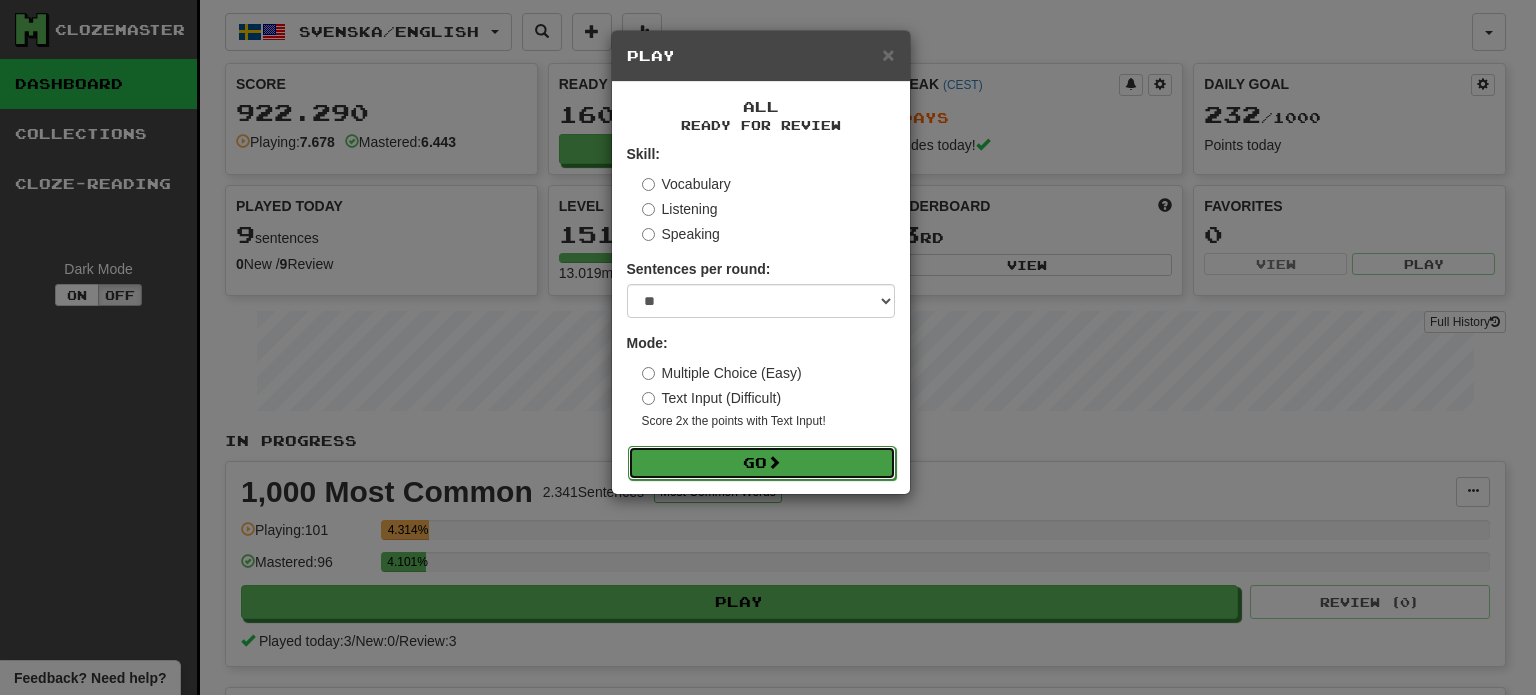 click on "Go" at bounding box center [762, 463] 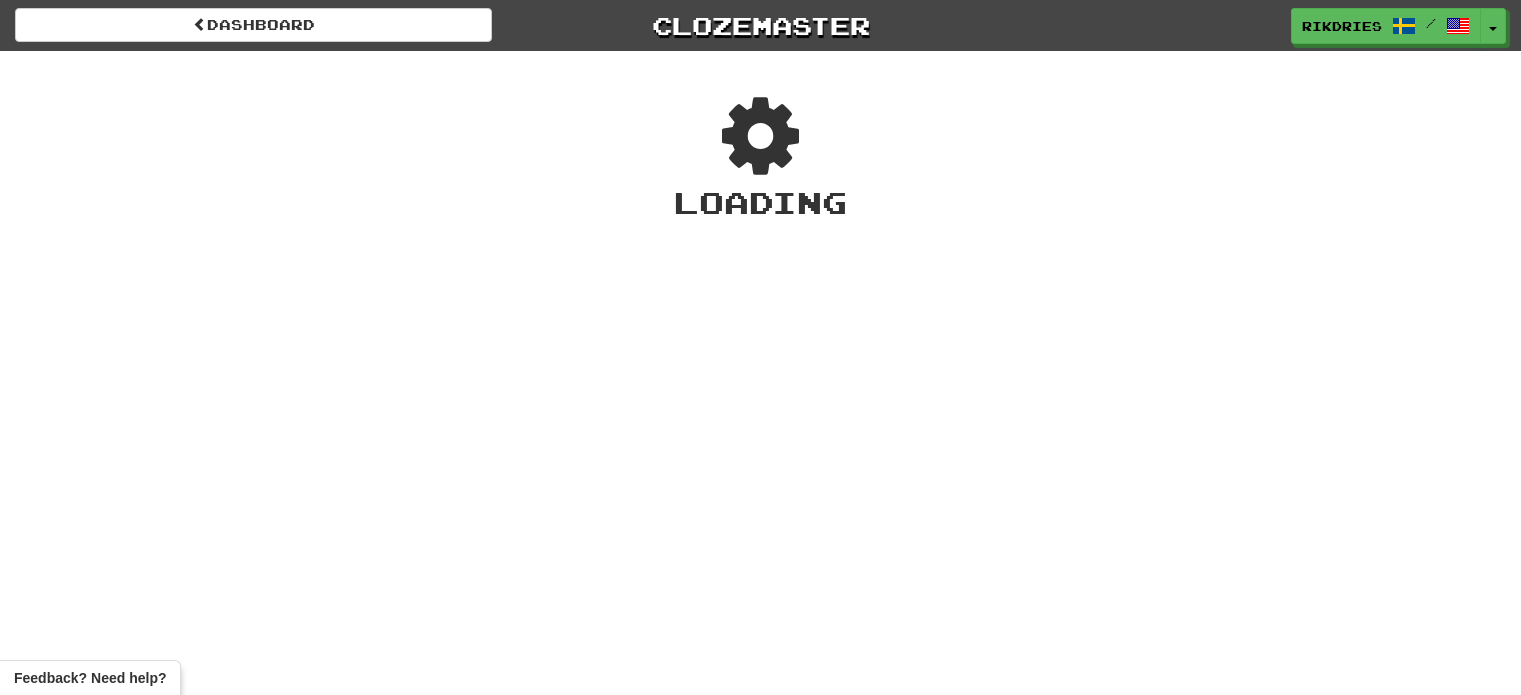 scroll, scrollTop: 0, scrollLeft: 0, axis: both 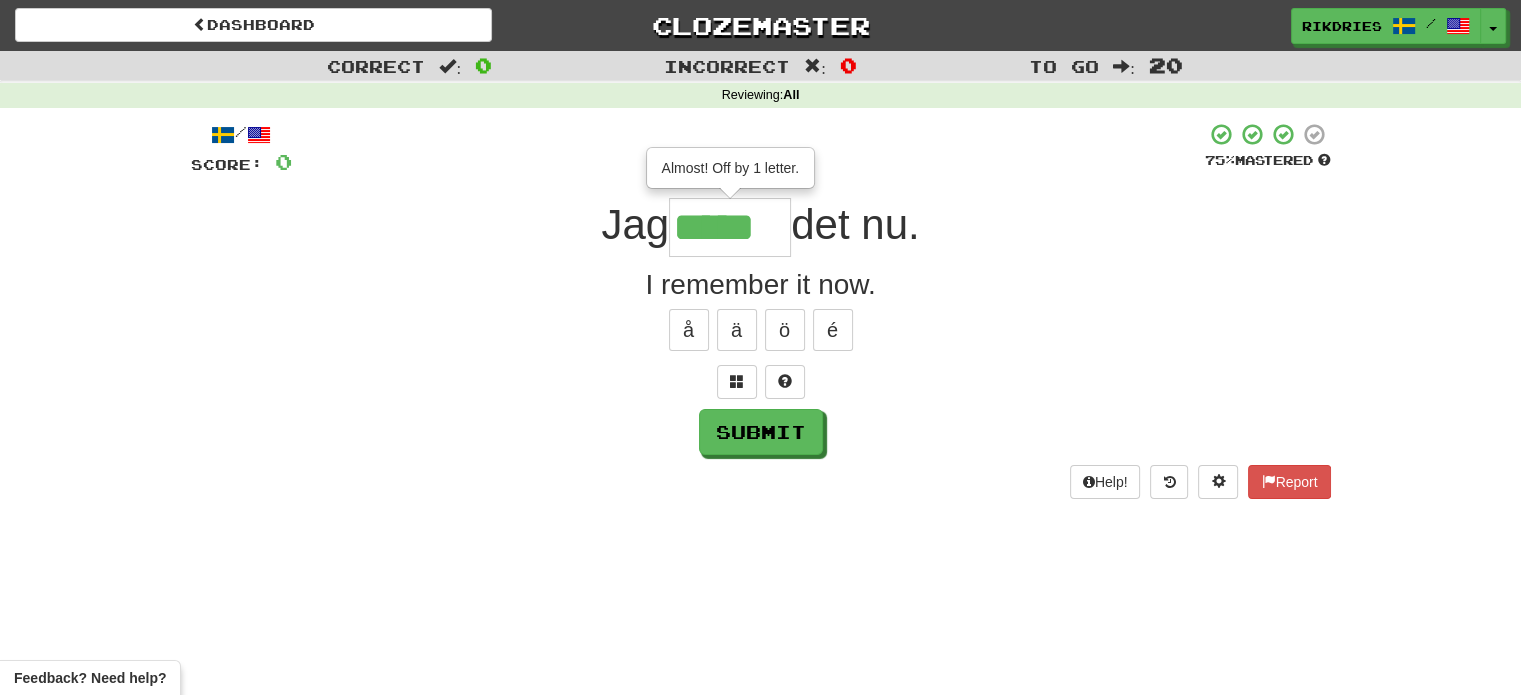 type on "*****" 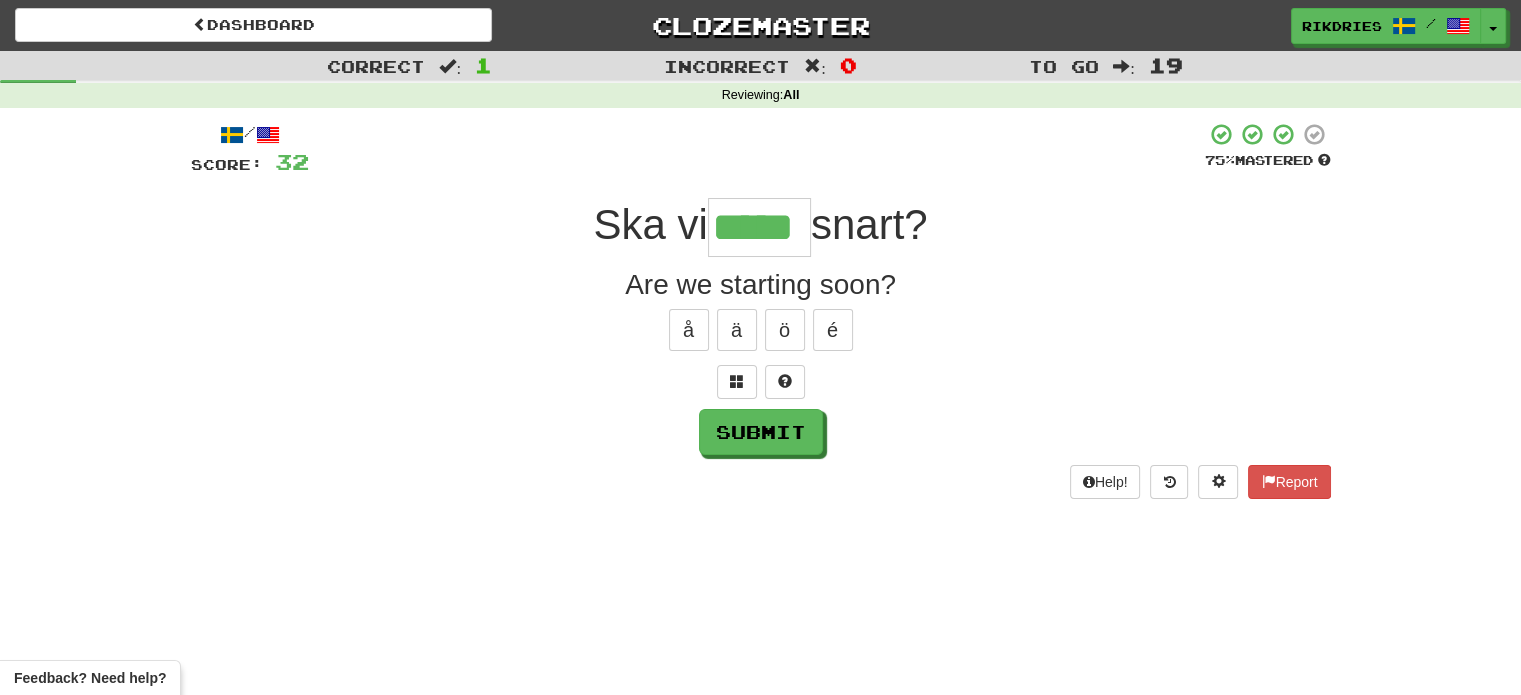 type on "*****" 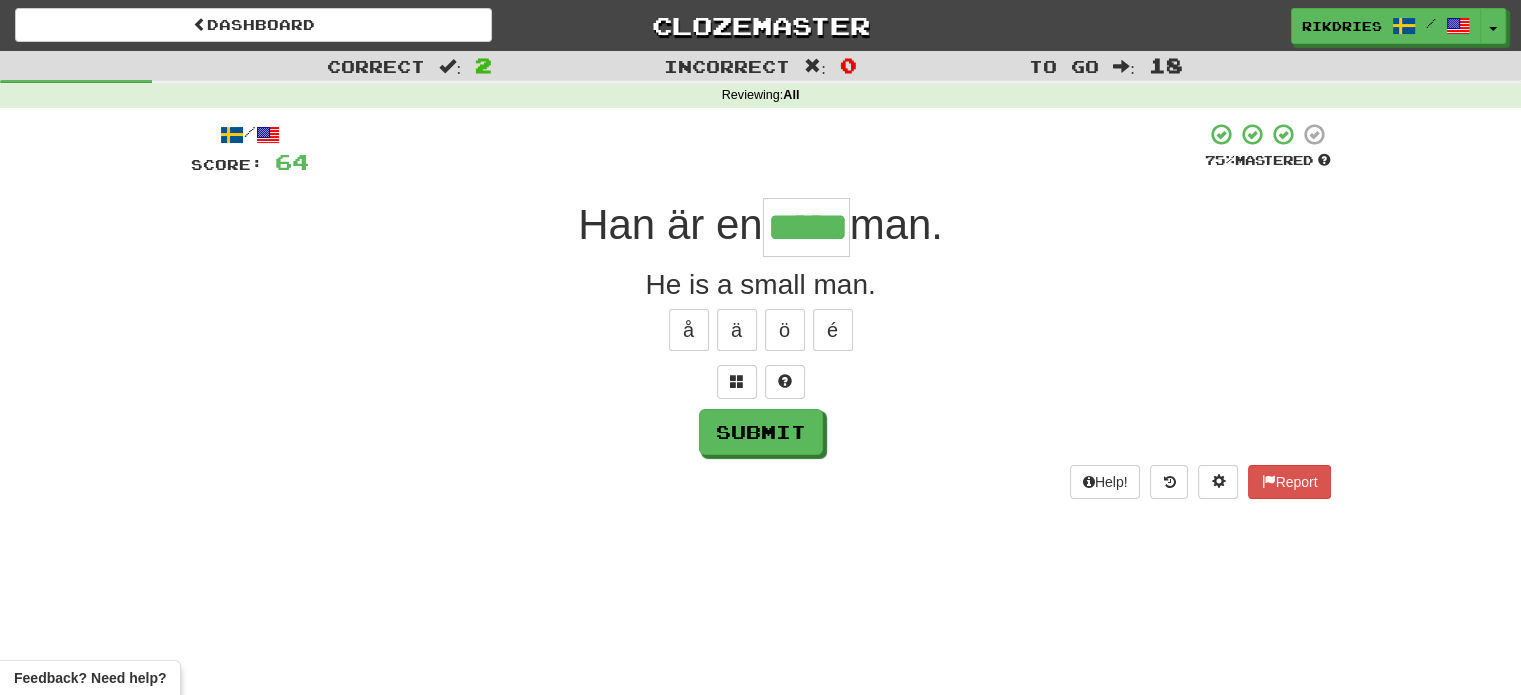 type on "*****" 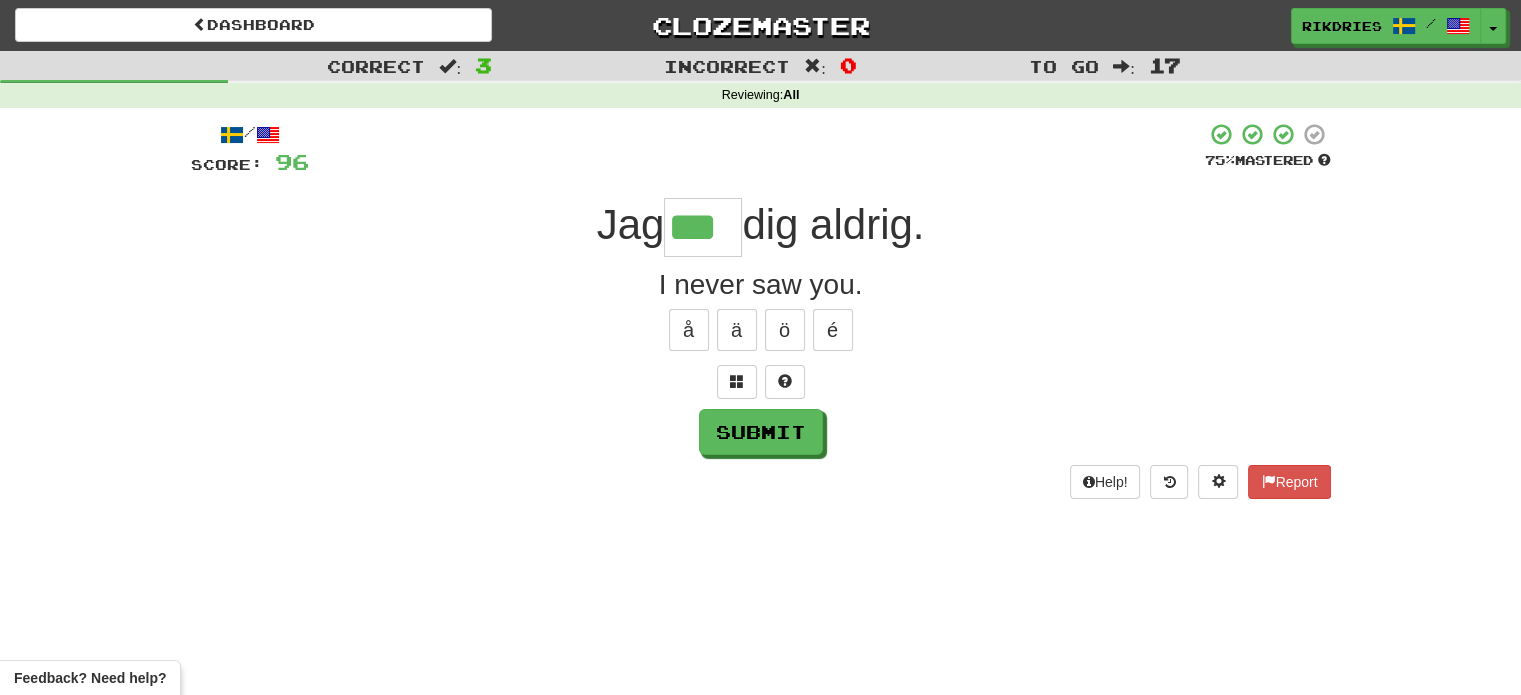 type on "***" 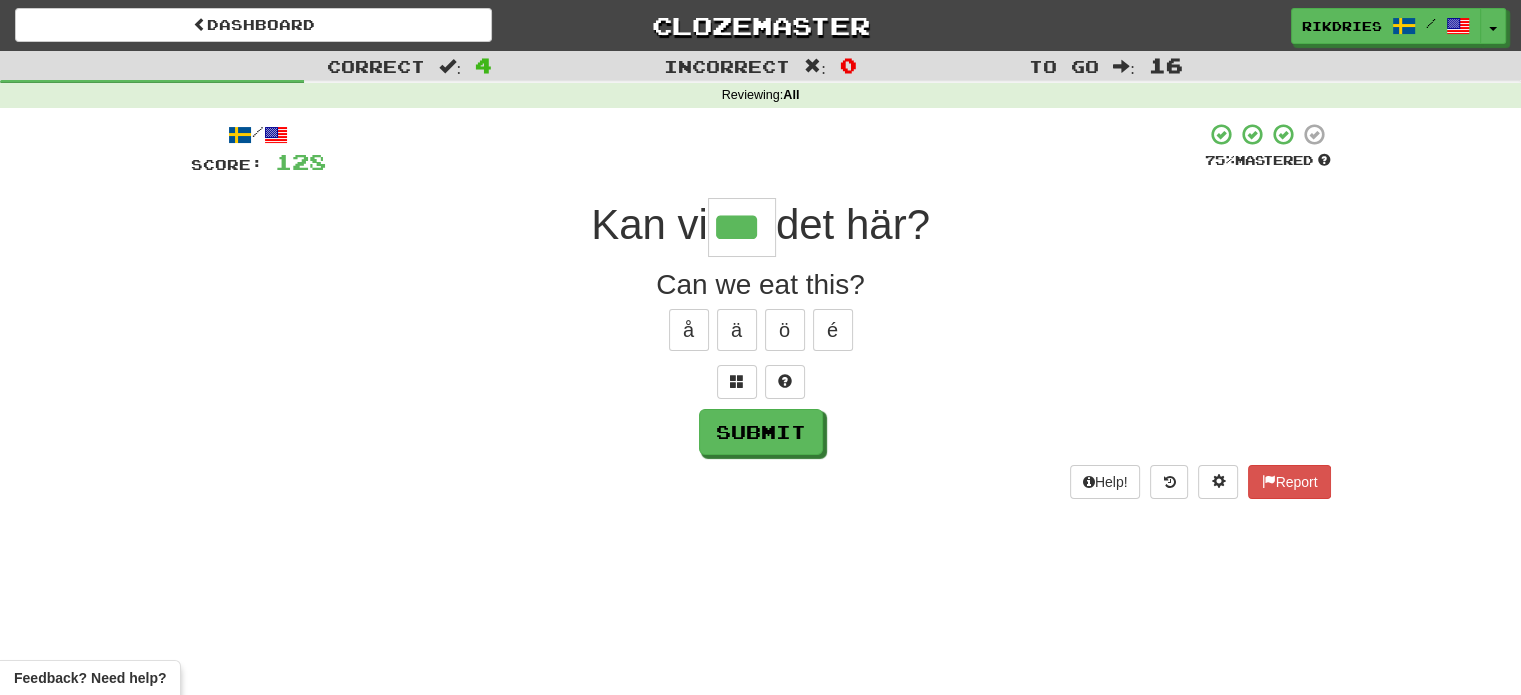 type on "***" 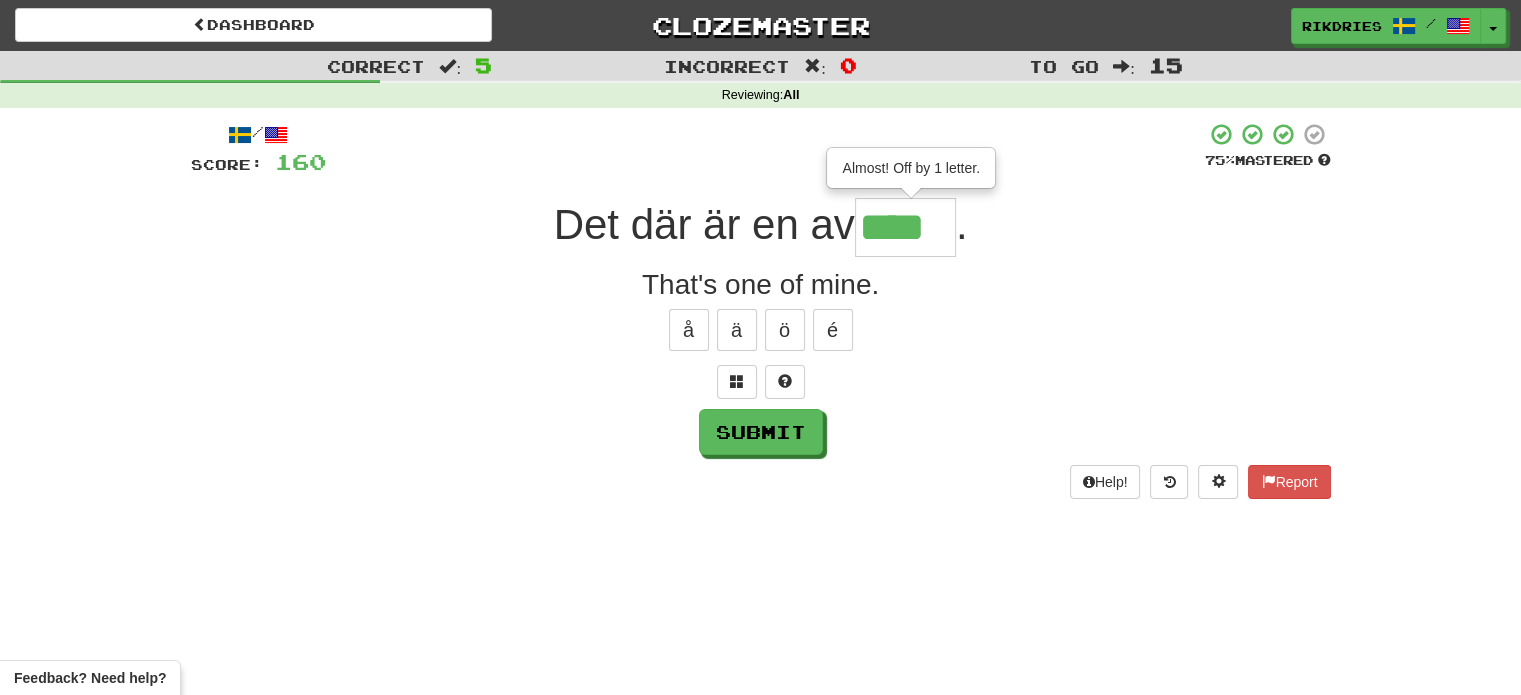 type on "****" 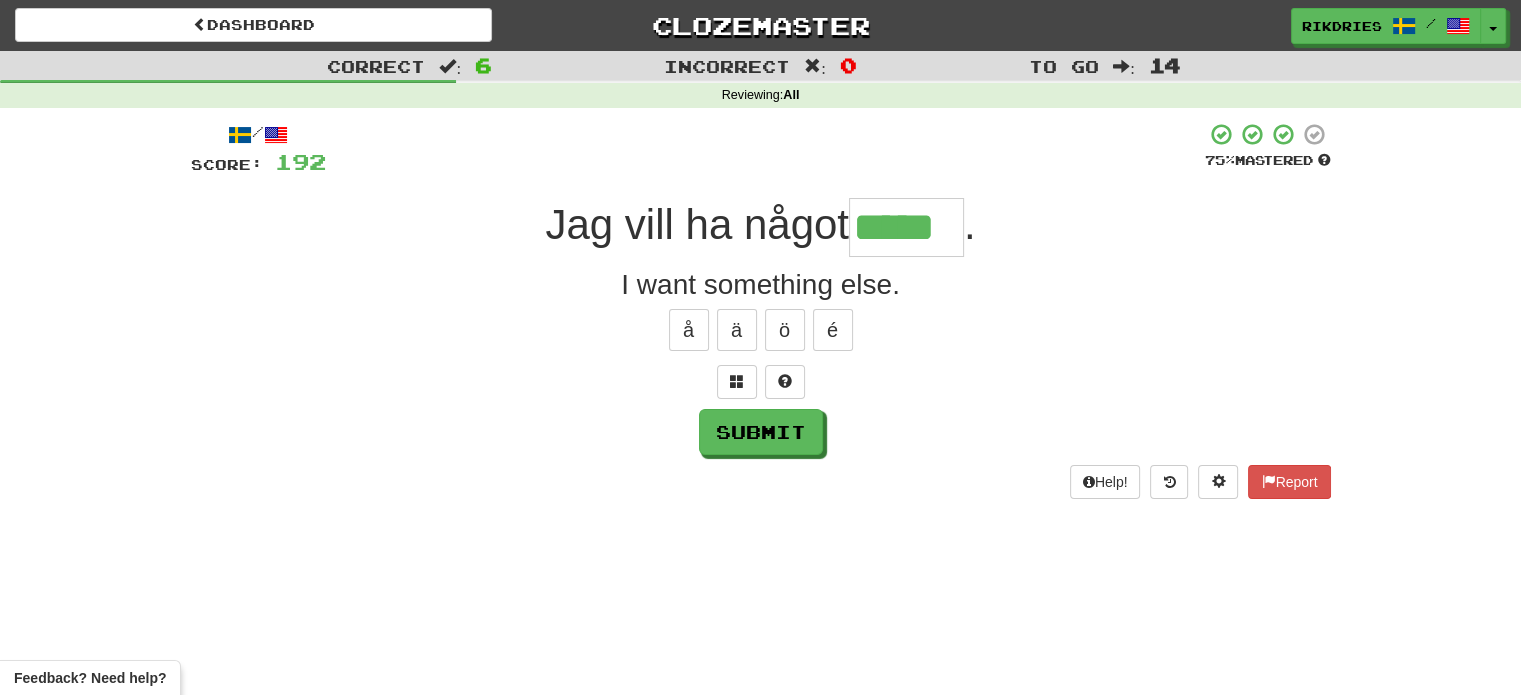 type on "*****" 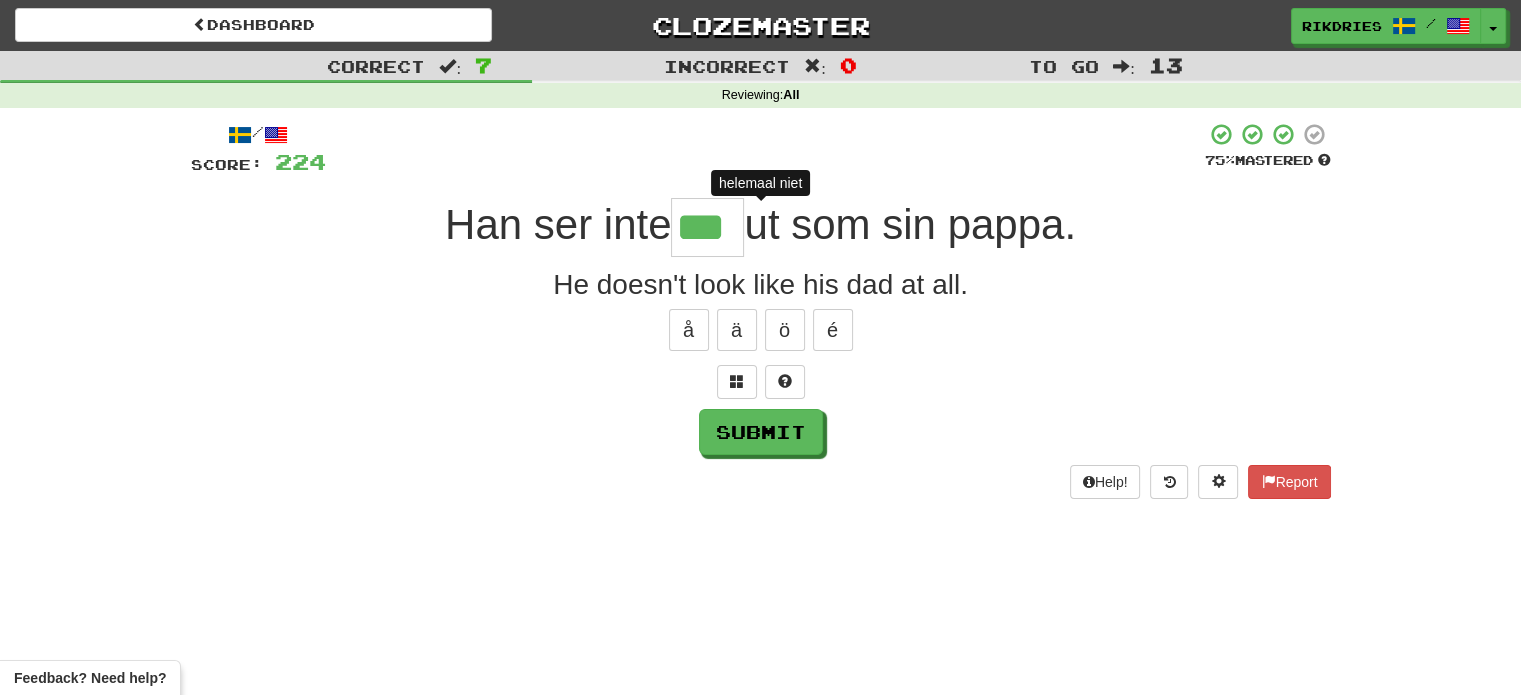 type on "****" 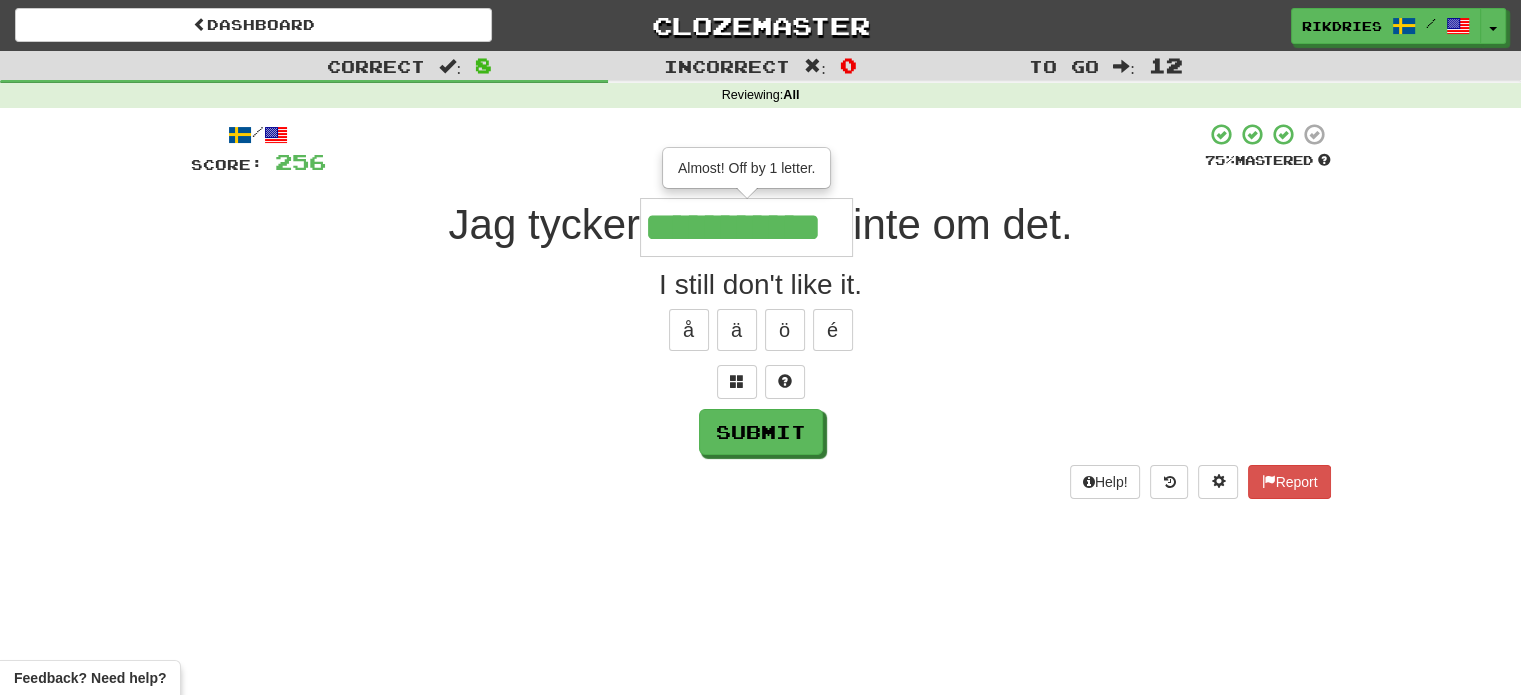 type on "**********" 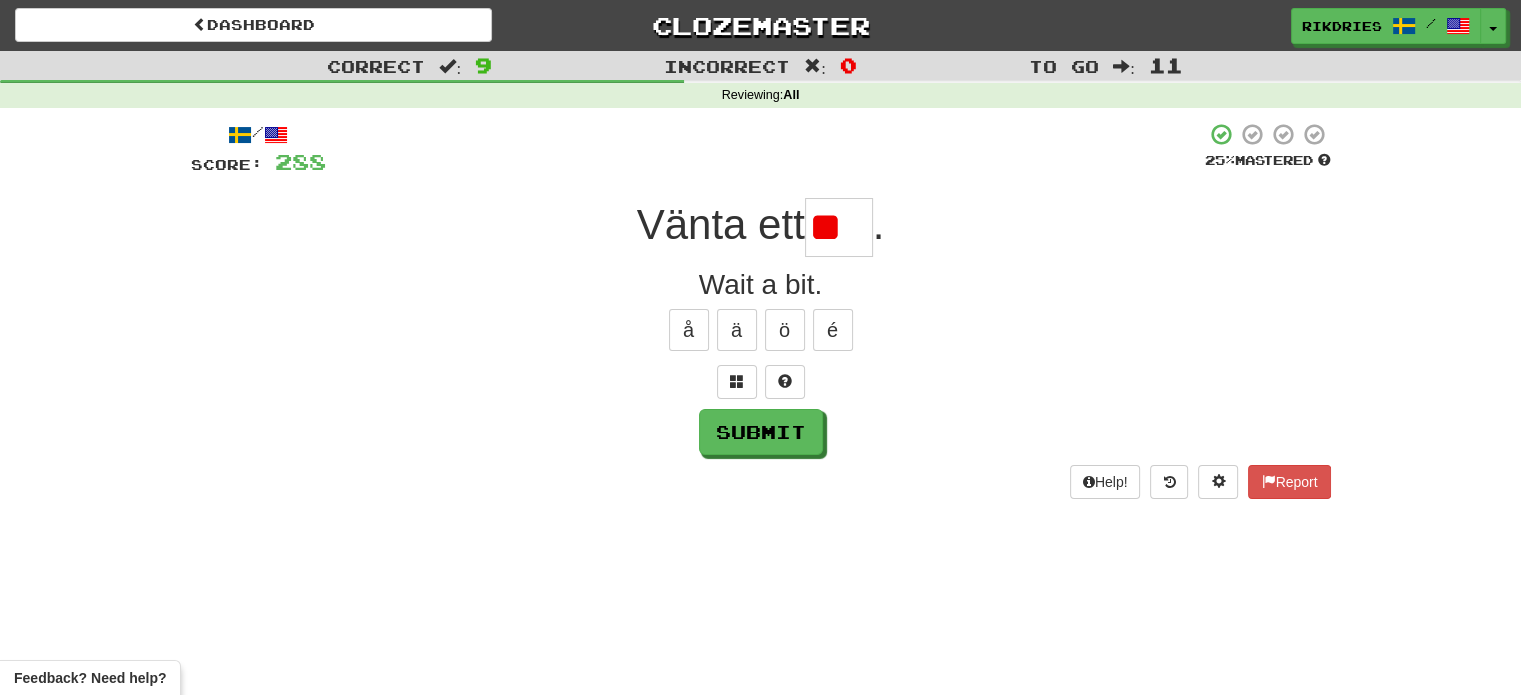 type on "*" 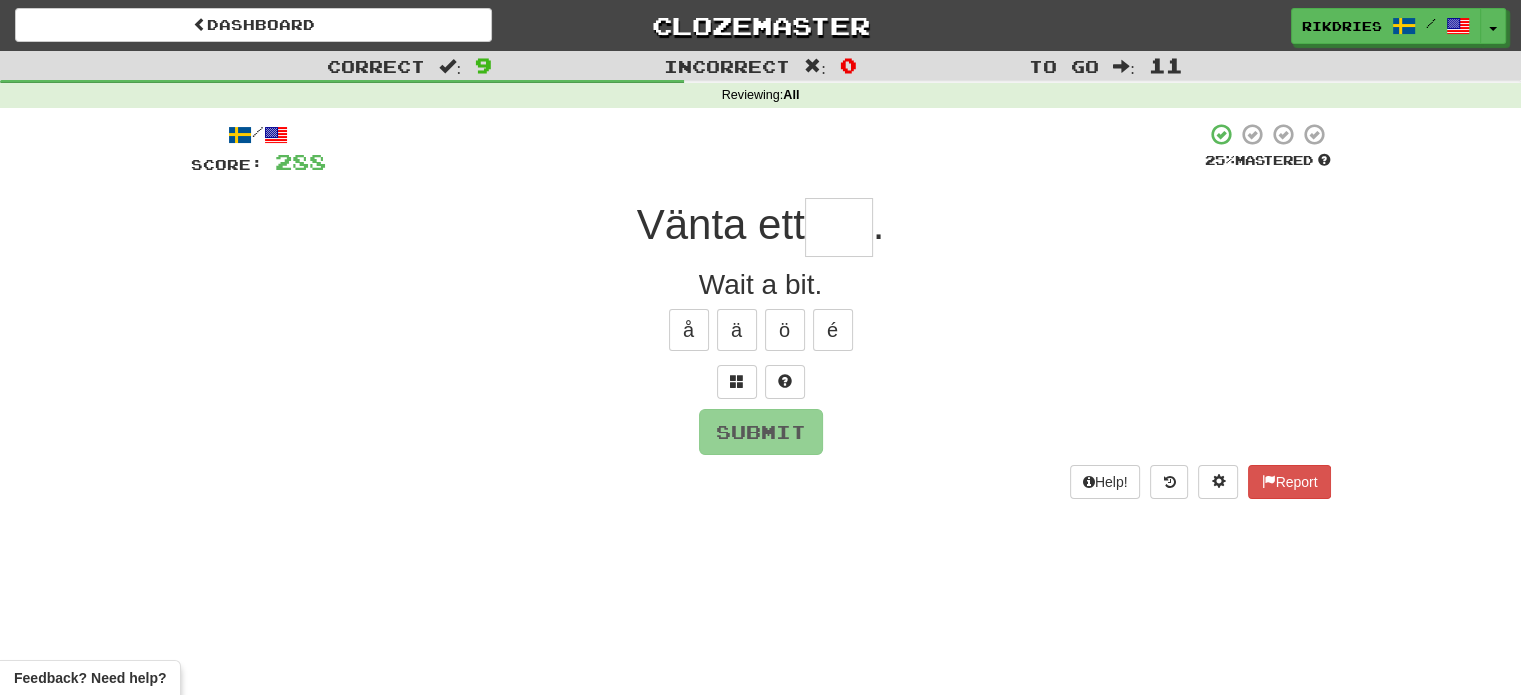 type on "*" 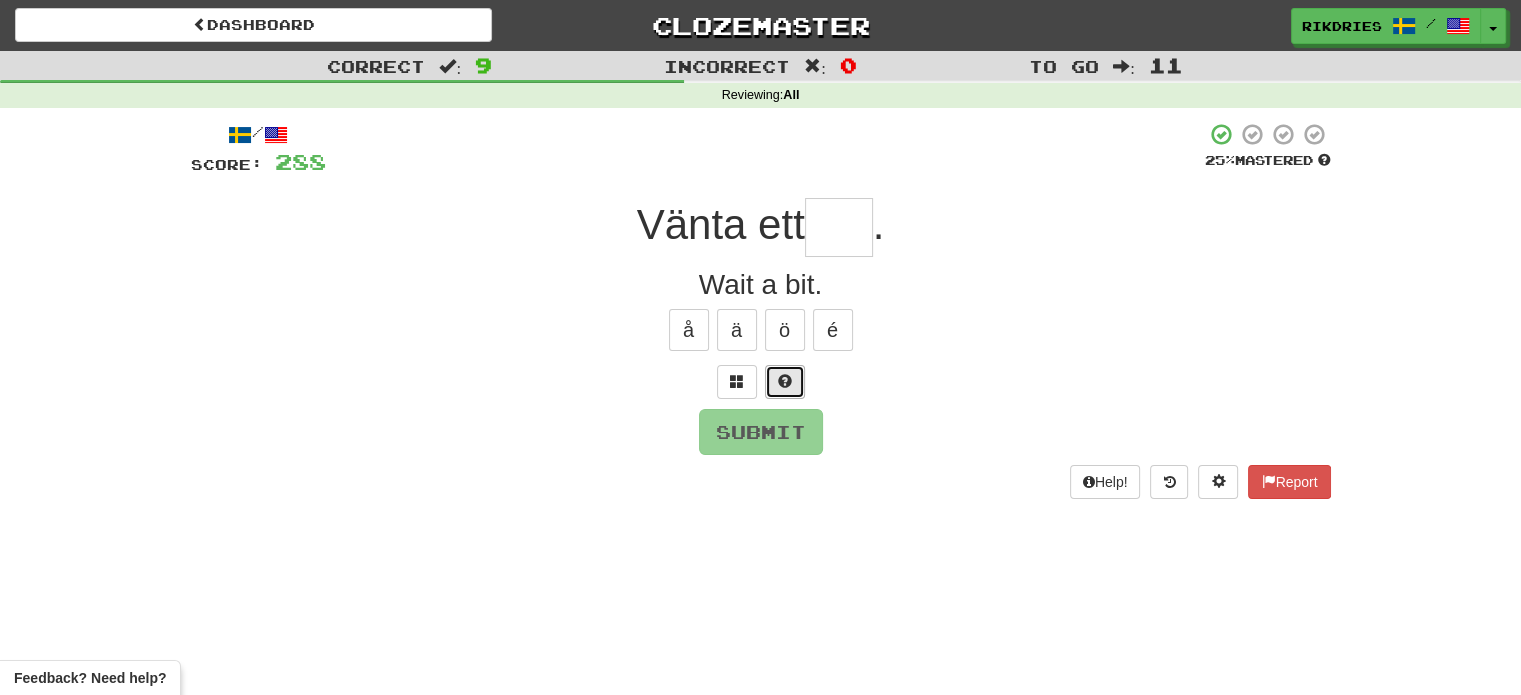 click at bounding box center (785, 382) 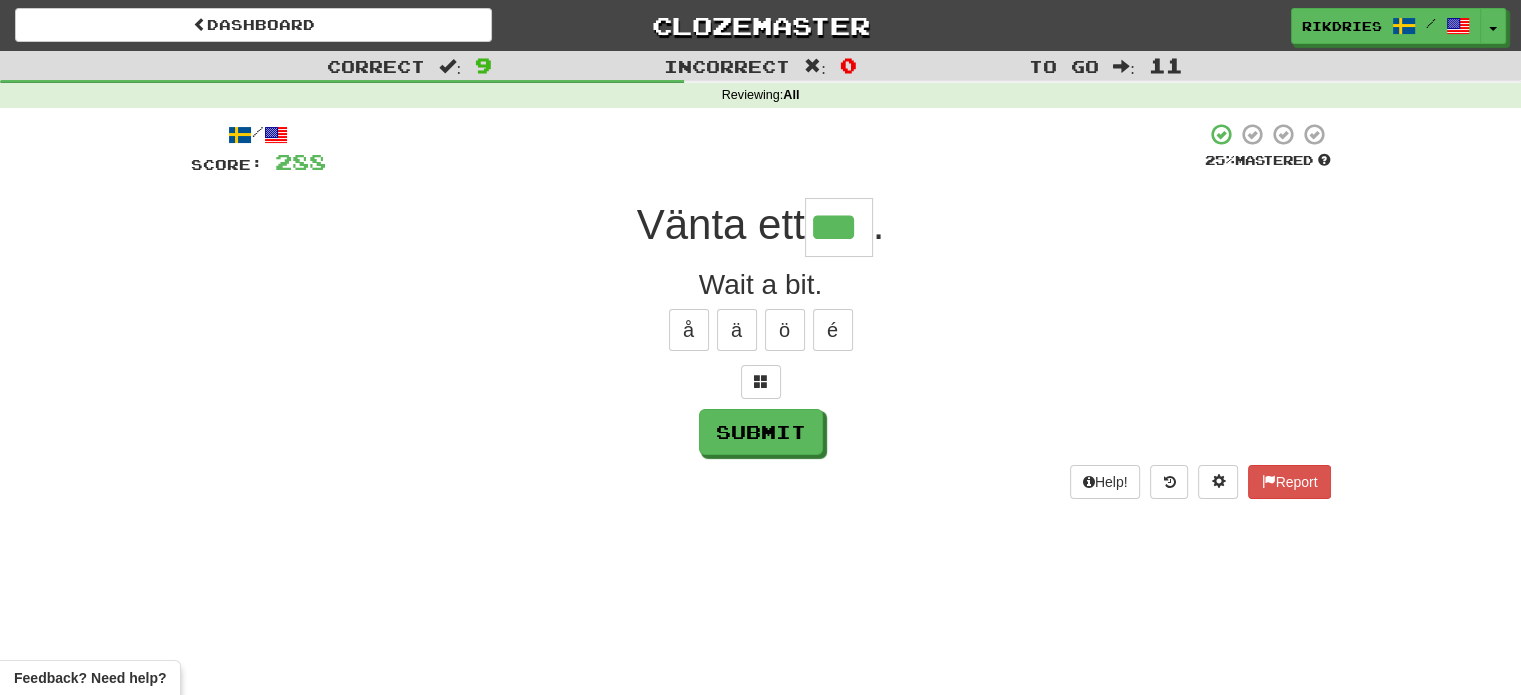 type on "***" 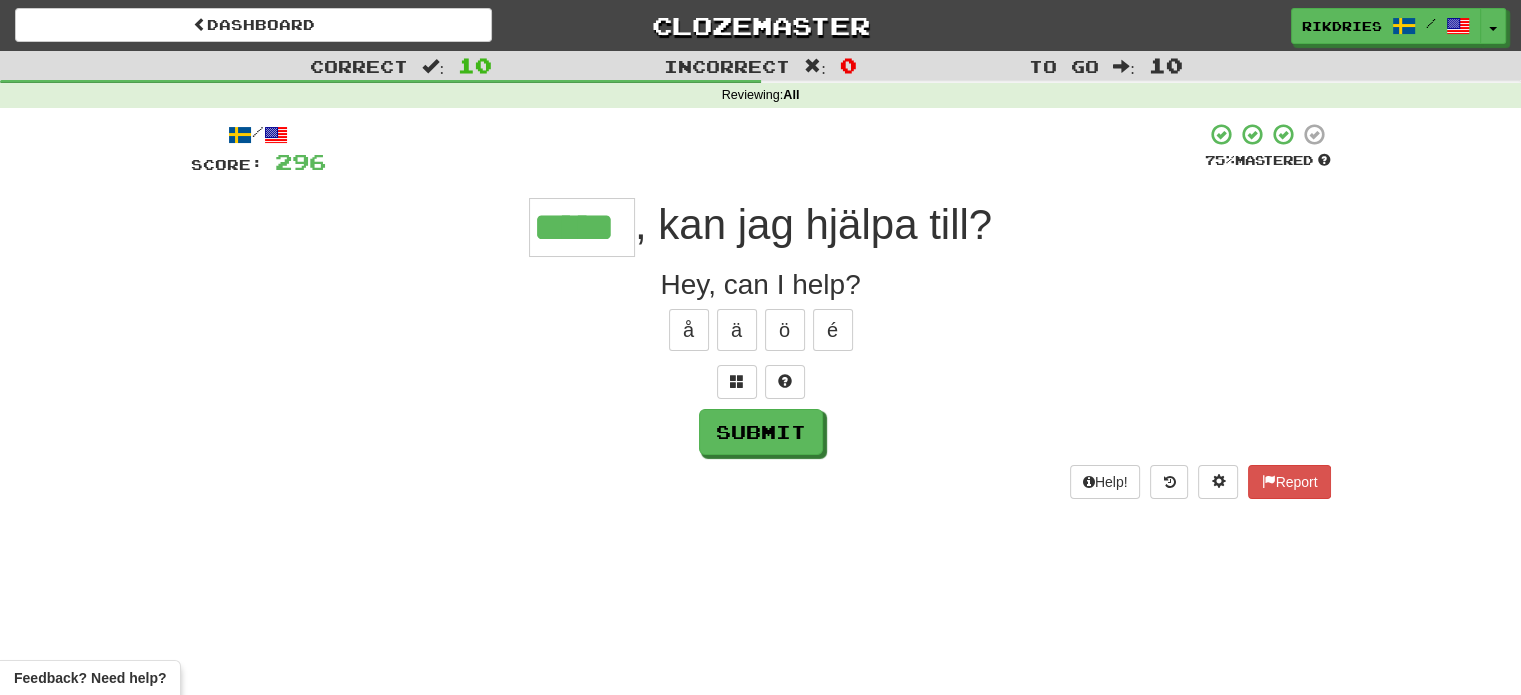 type on "*****" 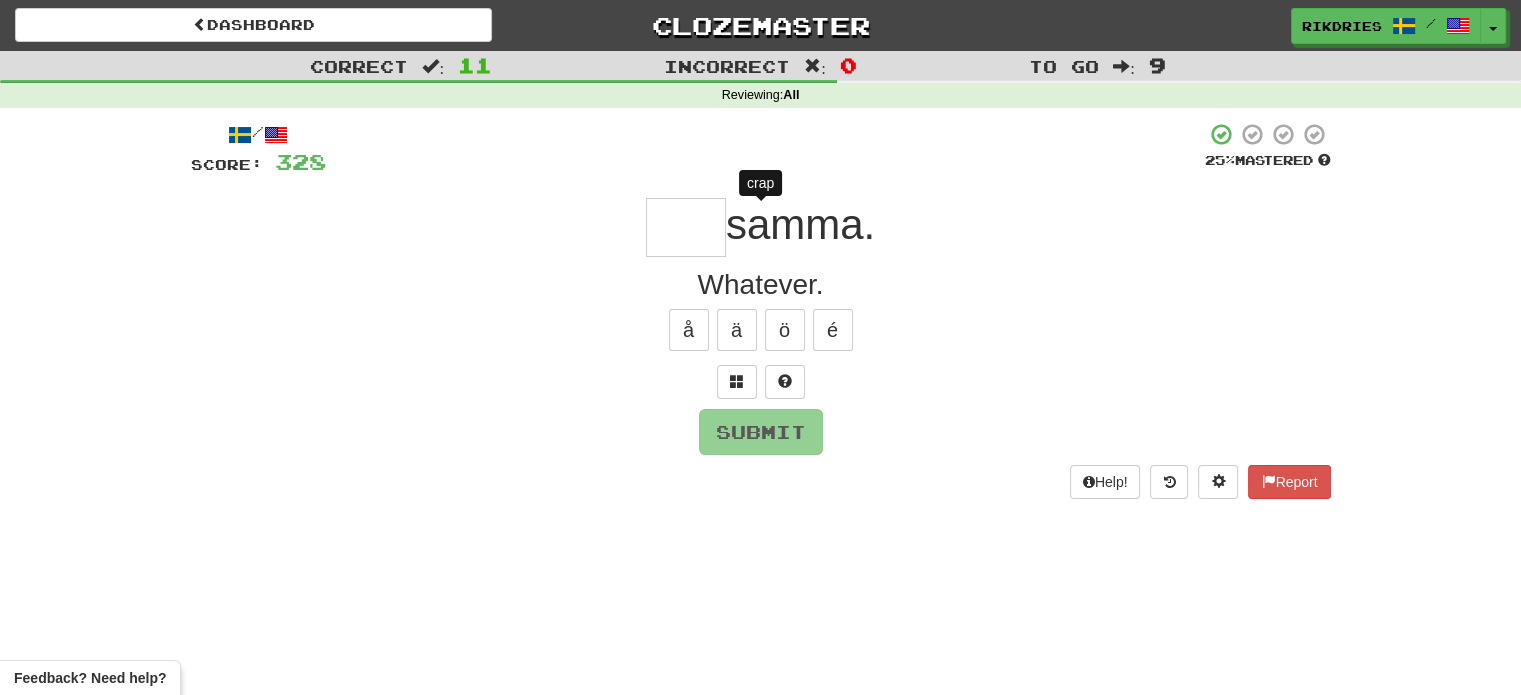 type on "*" 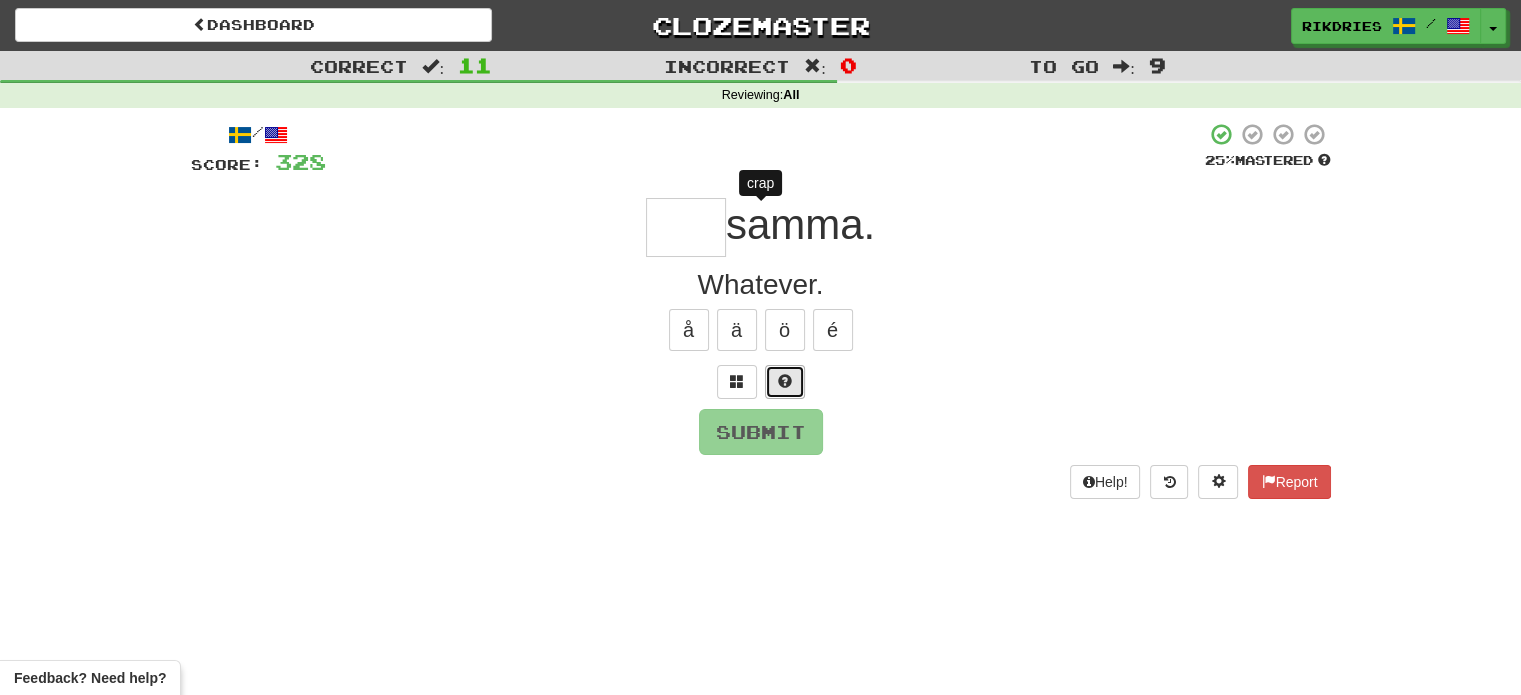 click at bounding box center [785, 381] 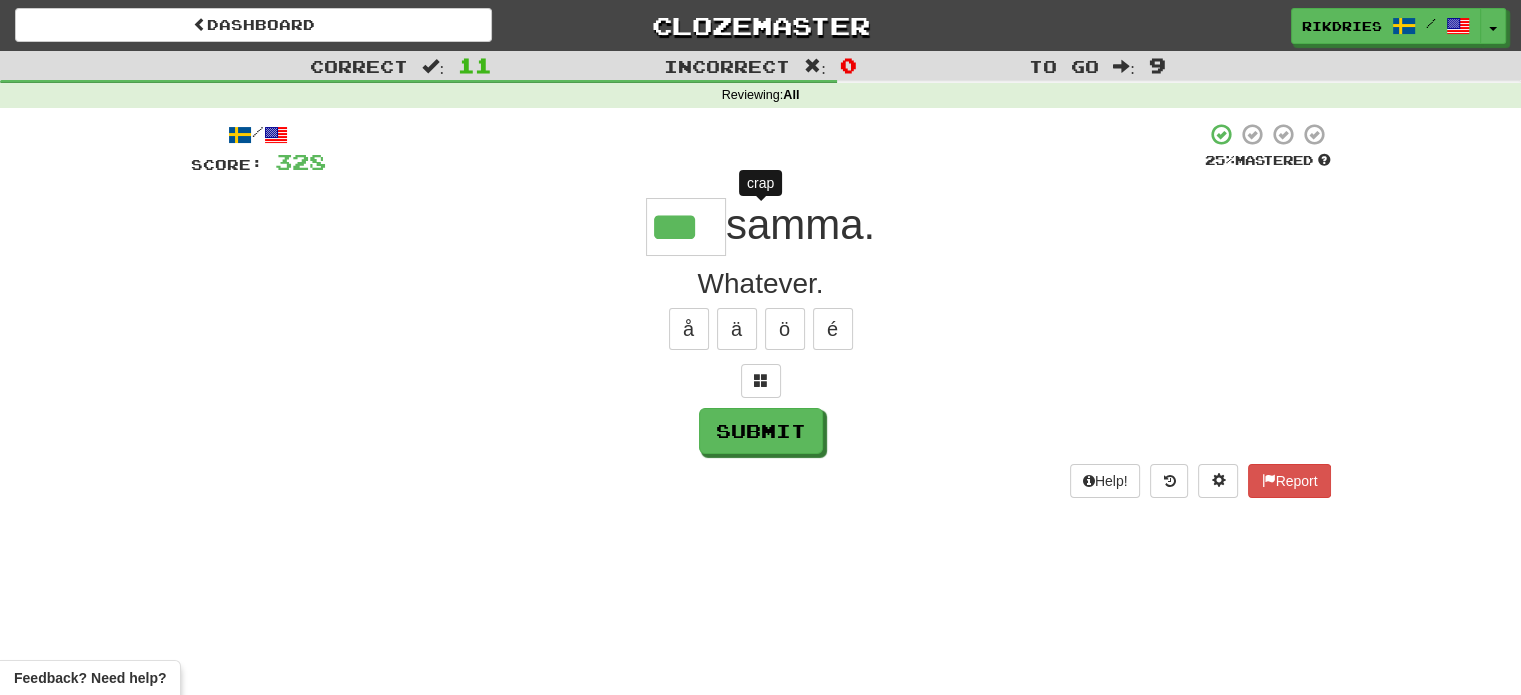 scroll, scrollTop: 0, scrollLeft: 0, axis: both 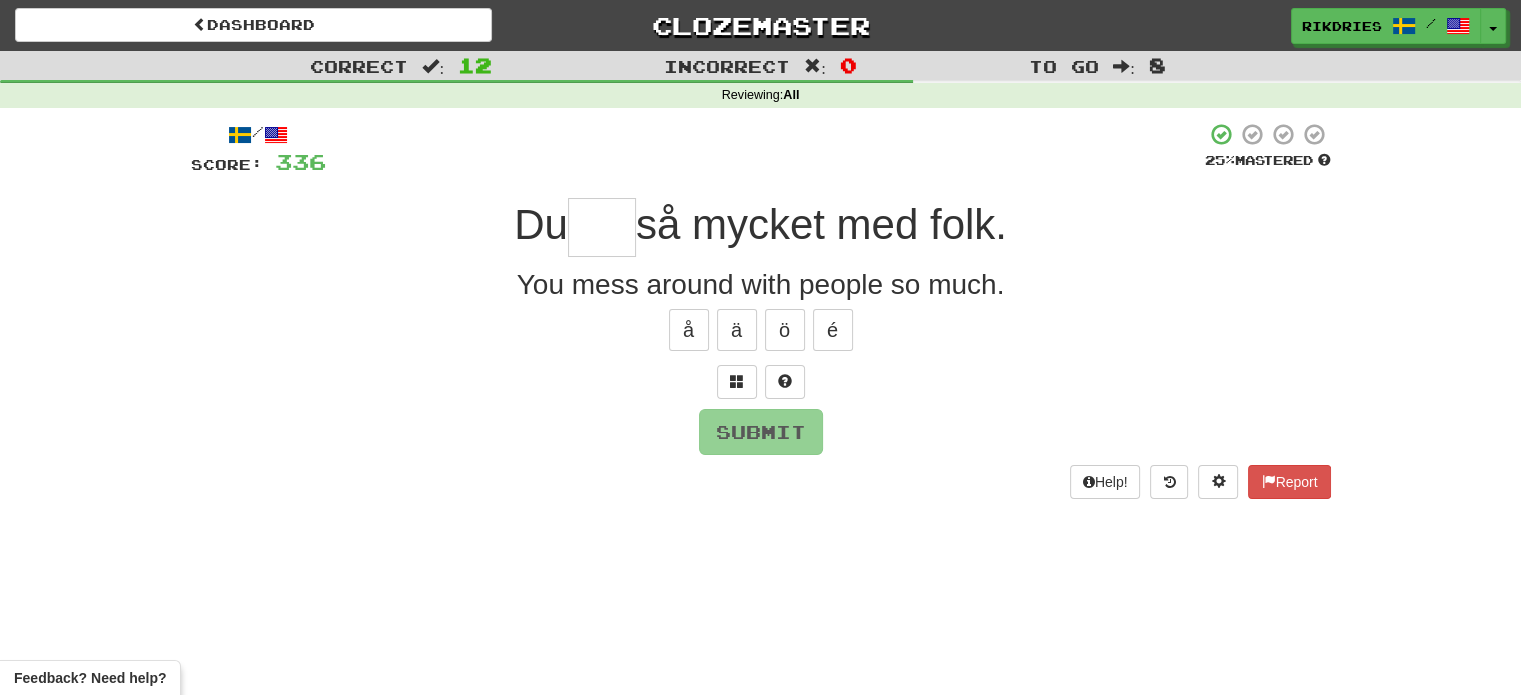 type on "*" 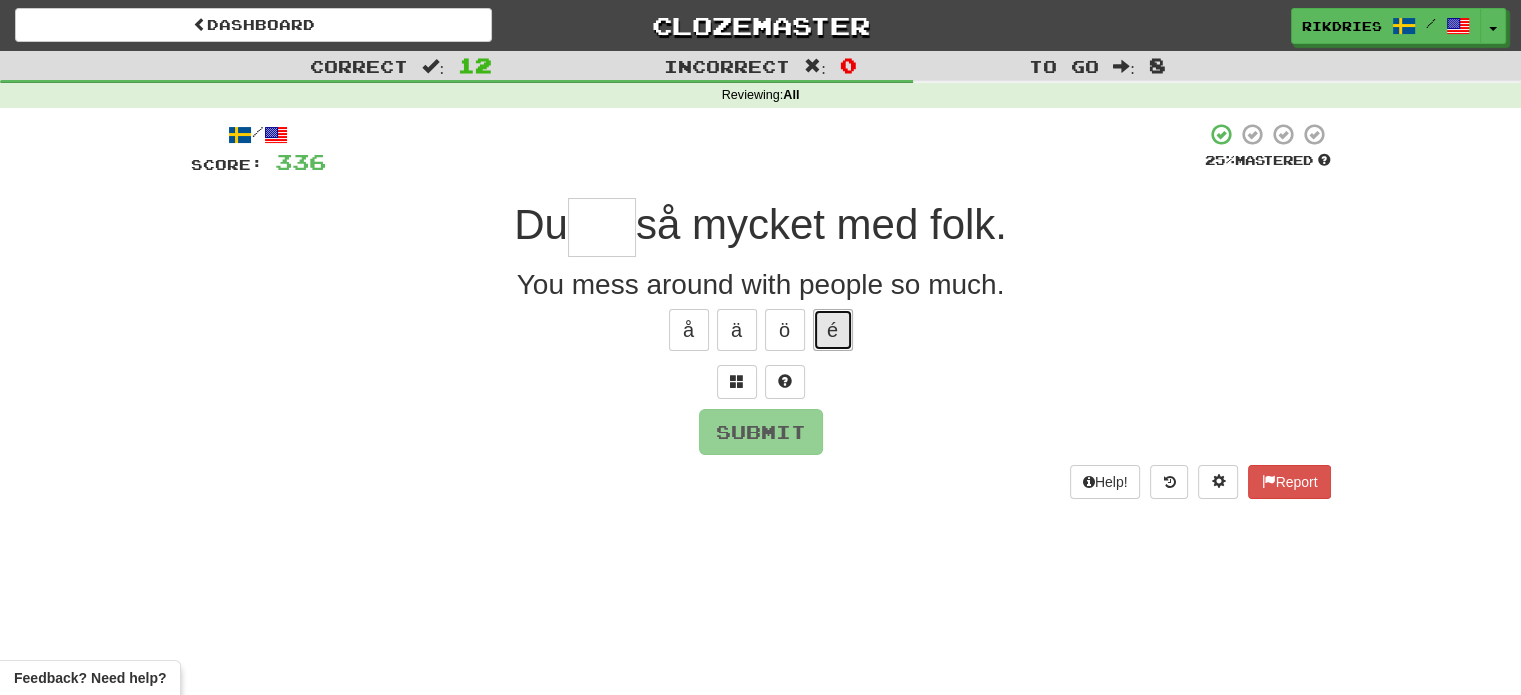 click on "é" at bounding box center [833, 330] 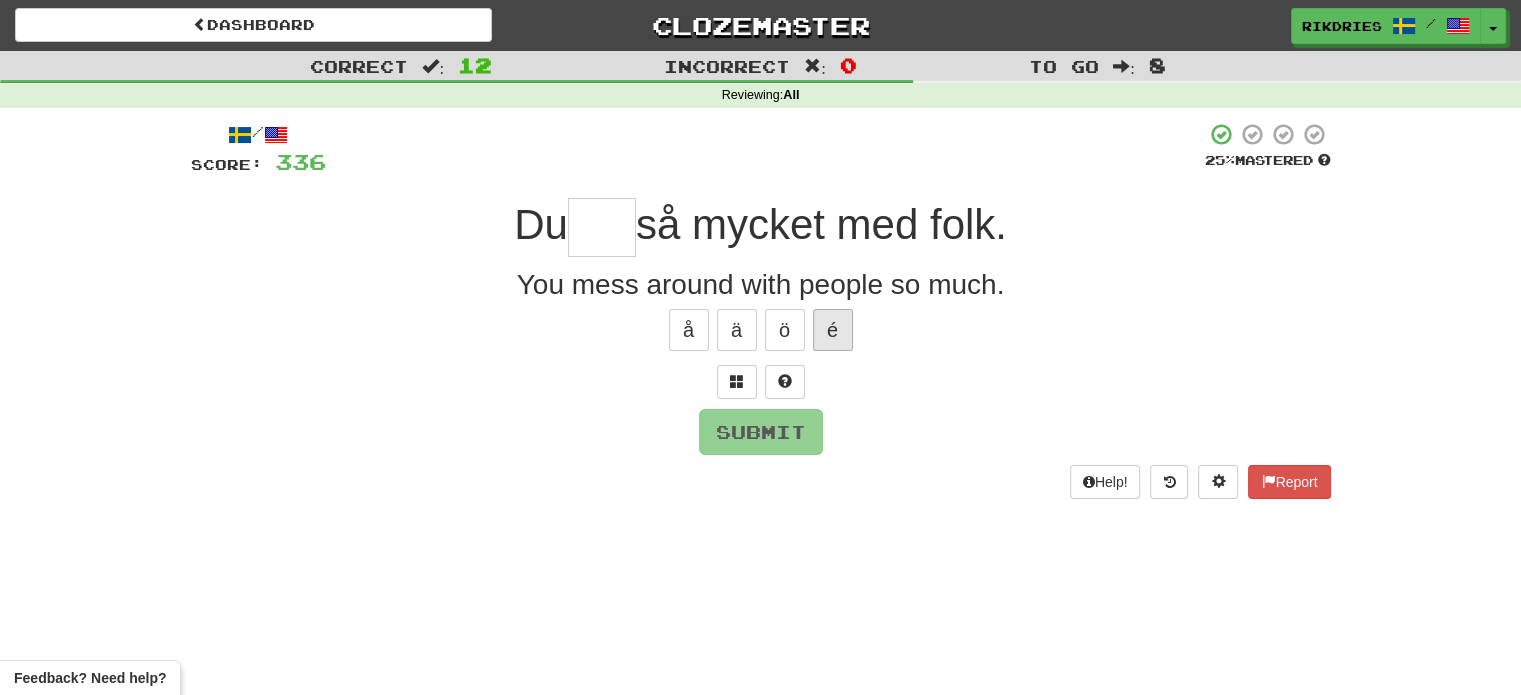 type on "*" 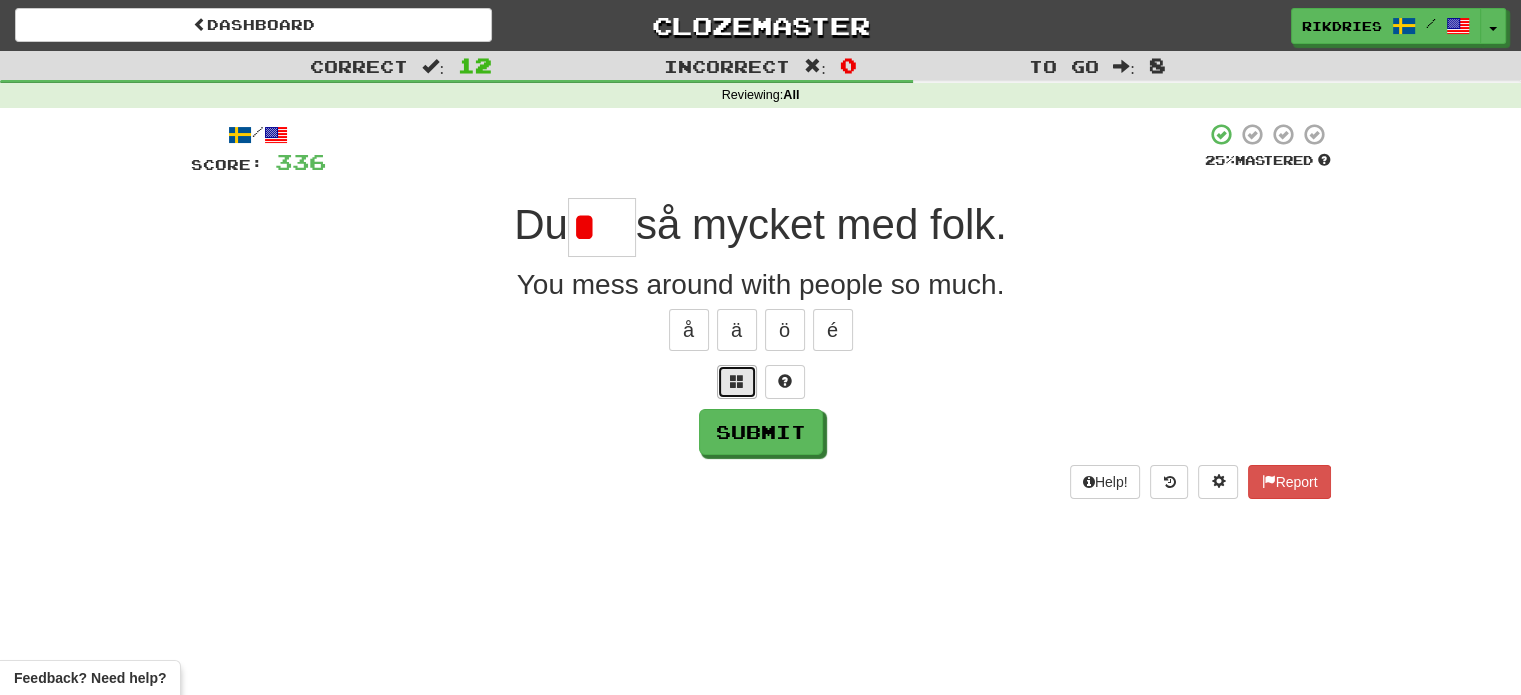 click at bounding box center [737, 381] 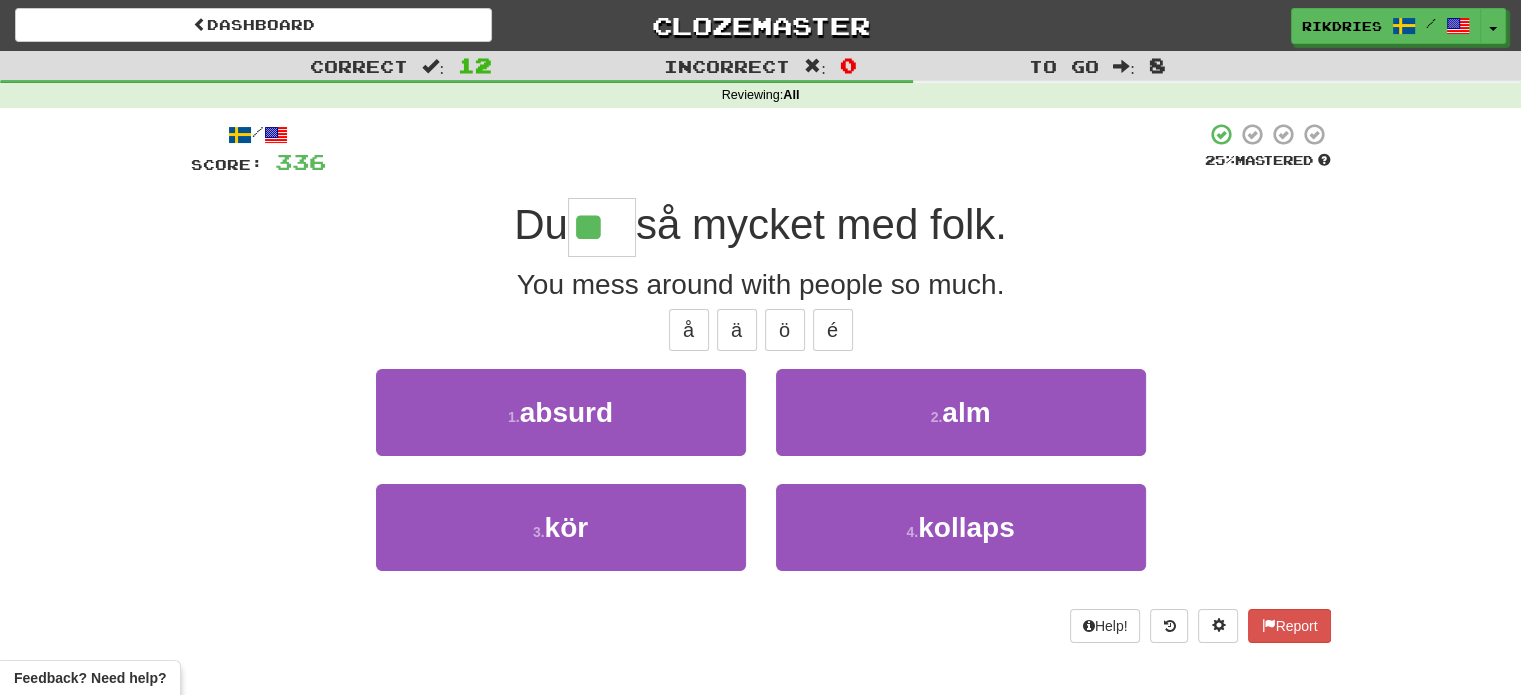 type on "***" 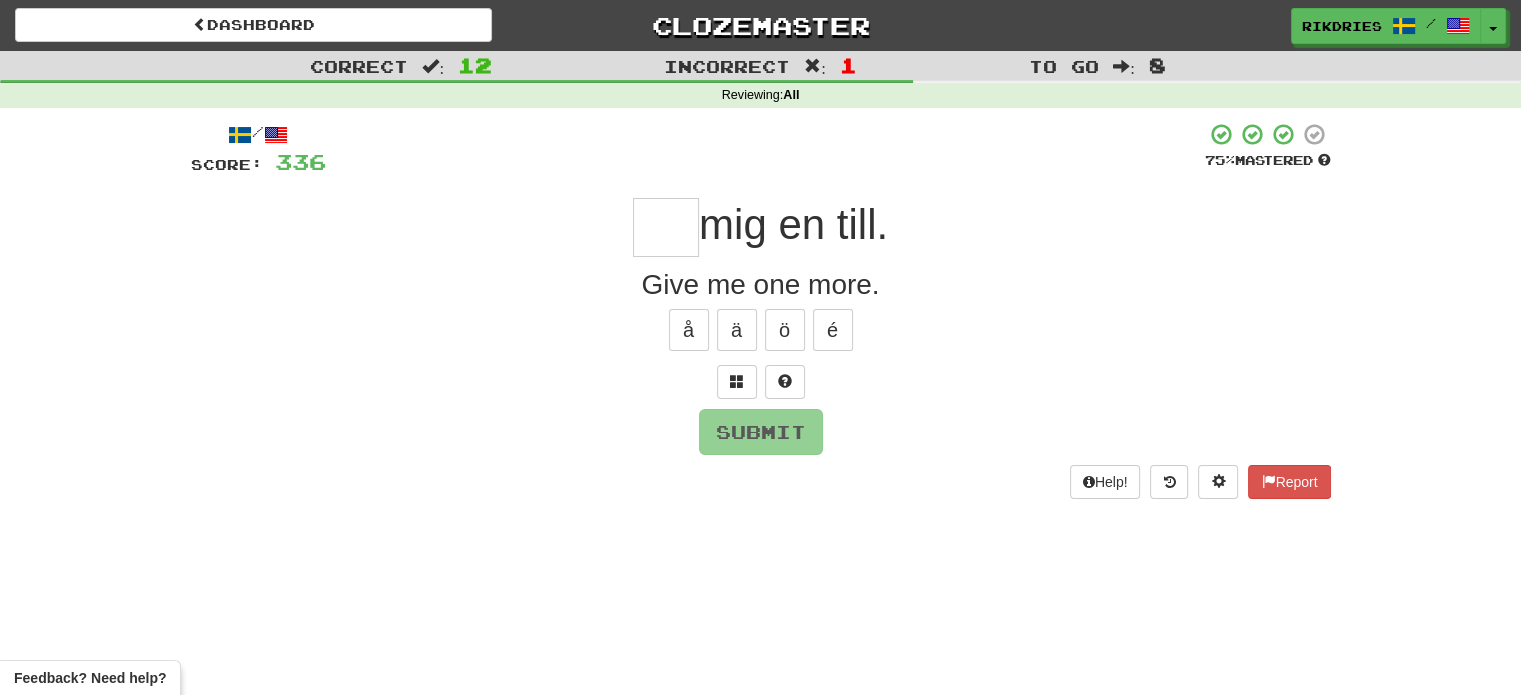 type on "*" 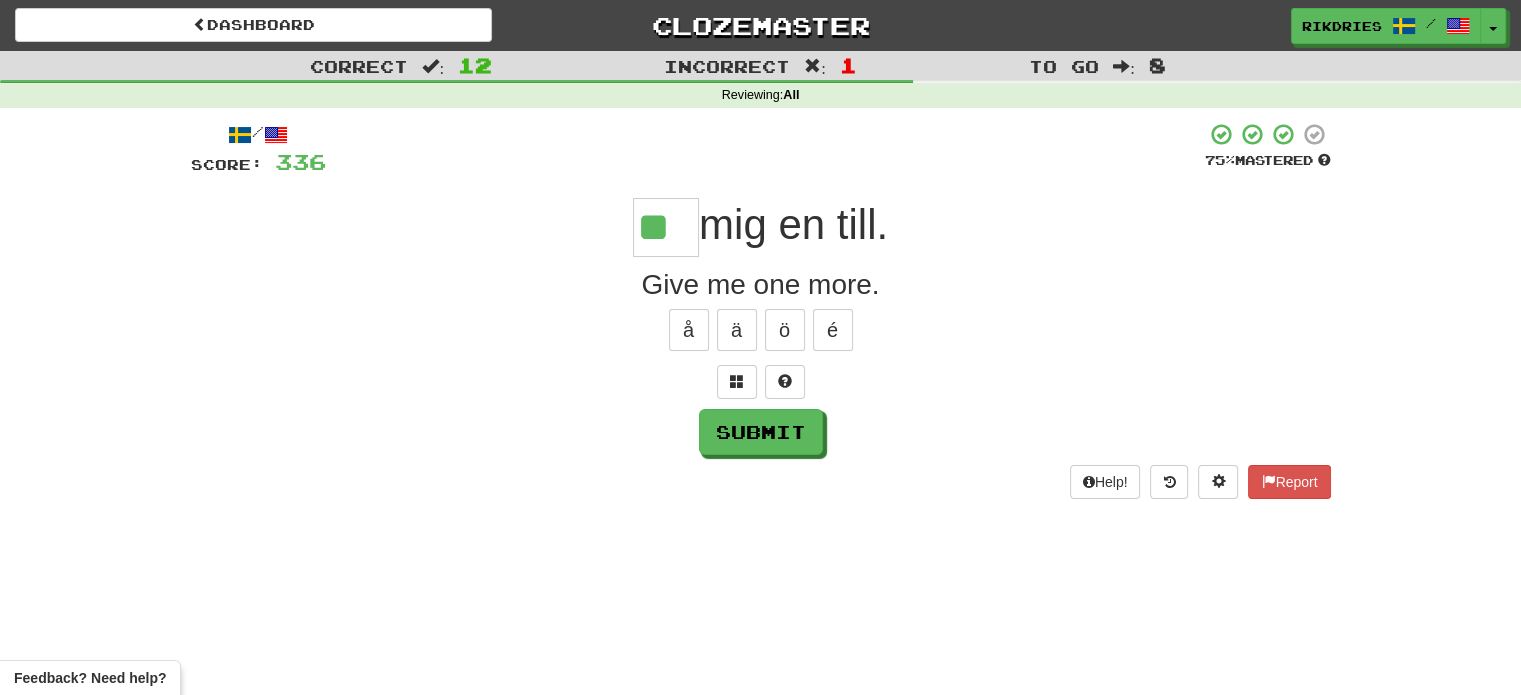 type on "**" 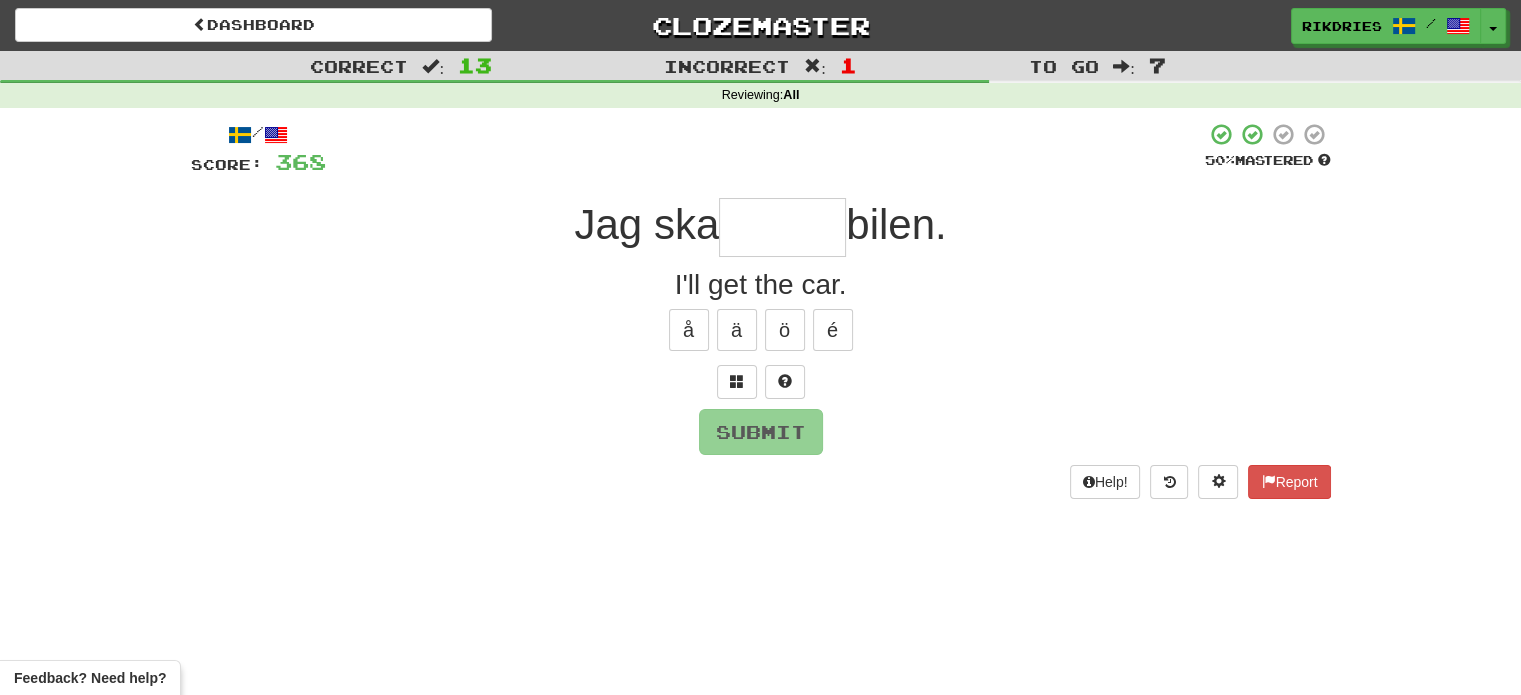 type on "*" 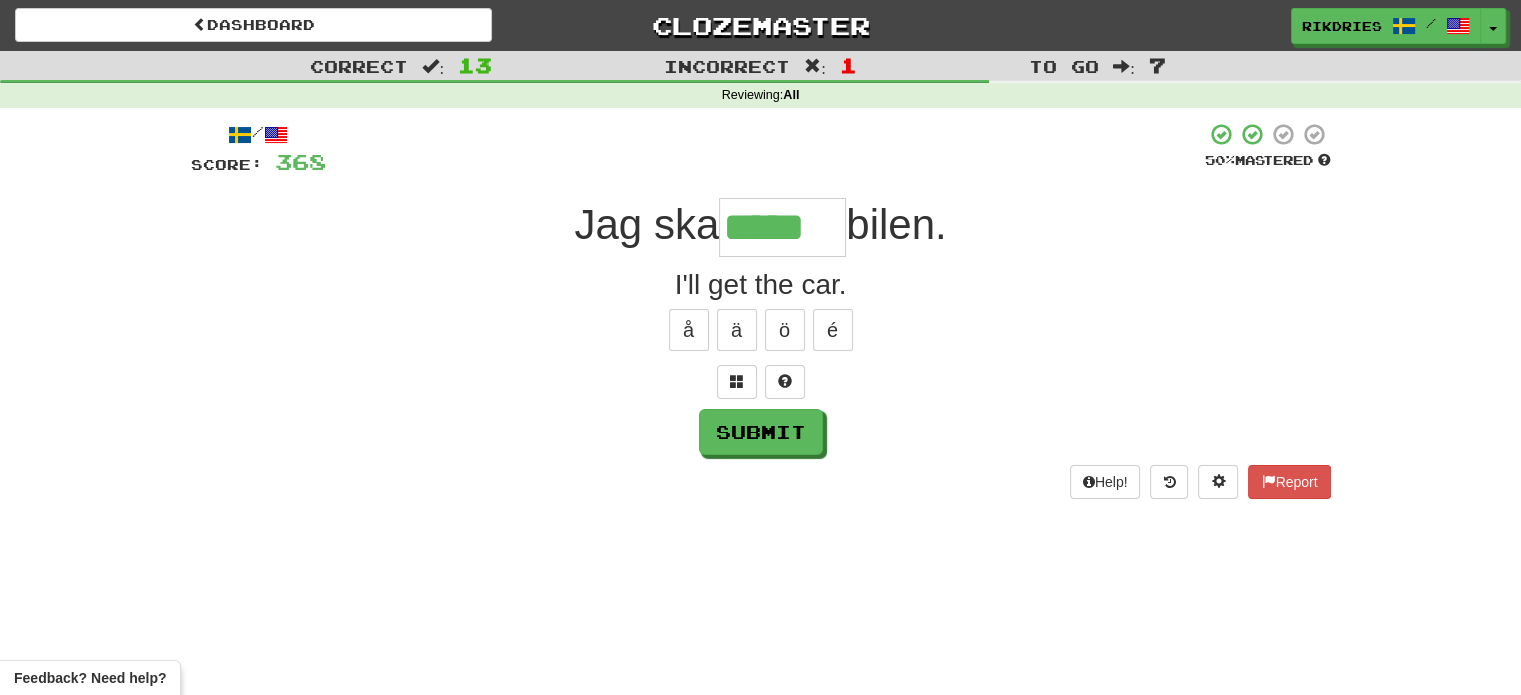 type on "*****" 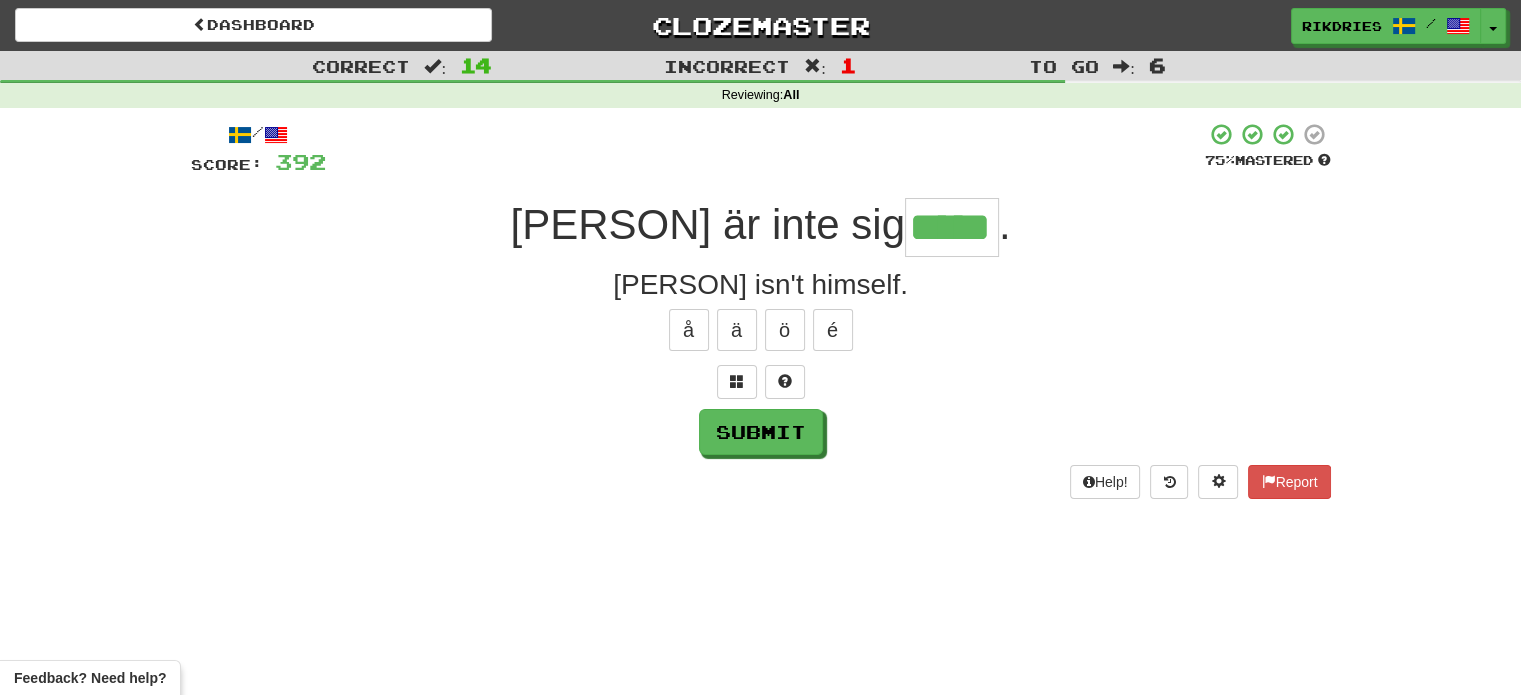 type on "*****" 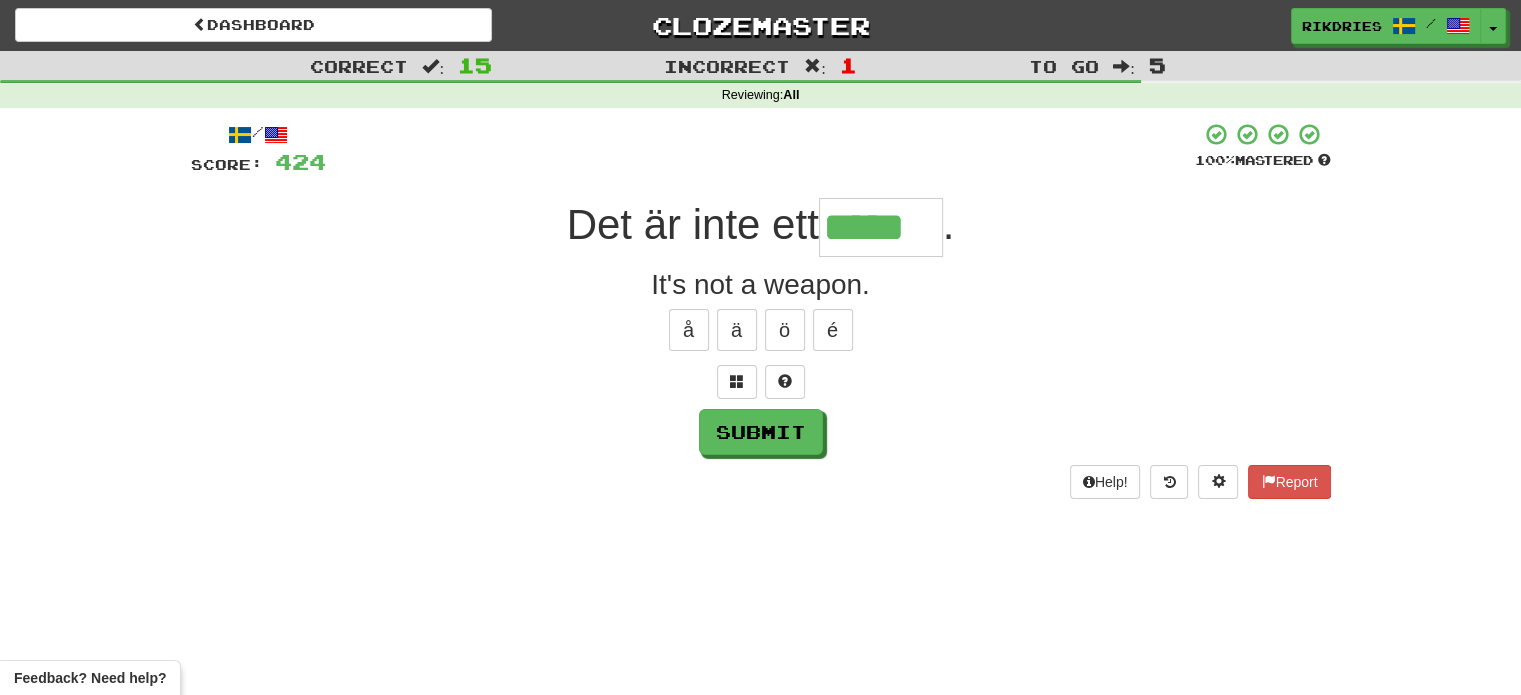 type on "*****" 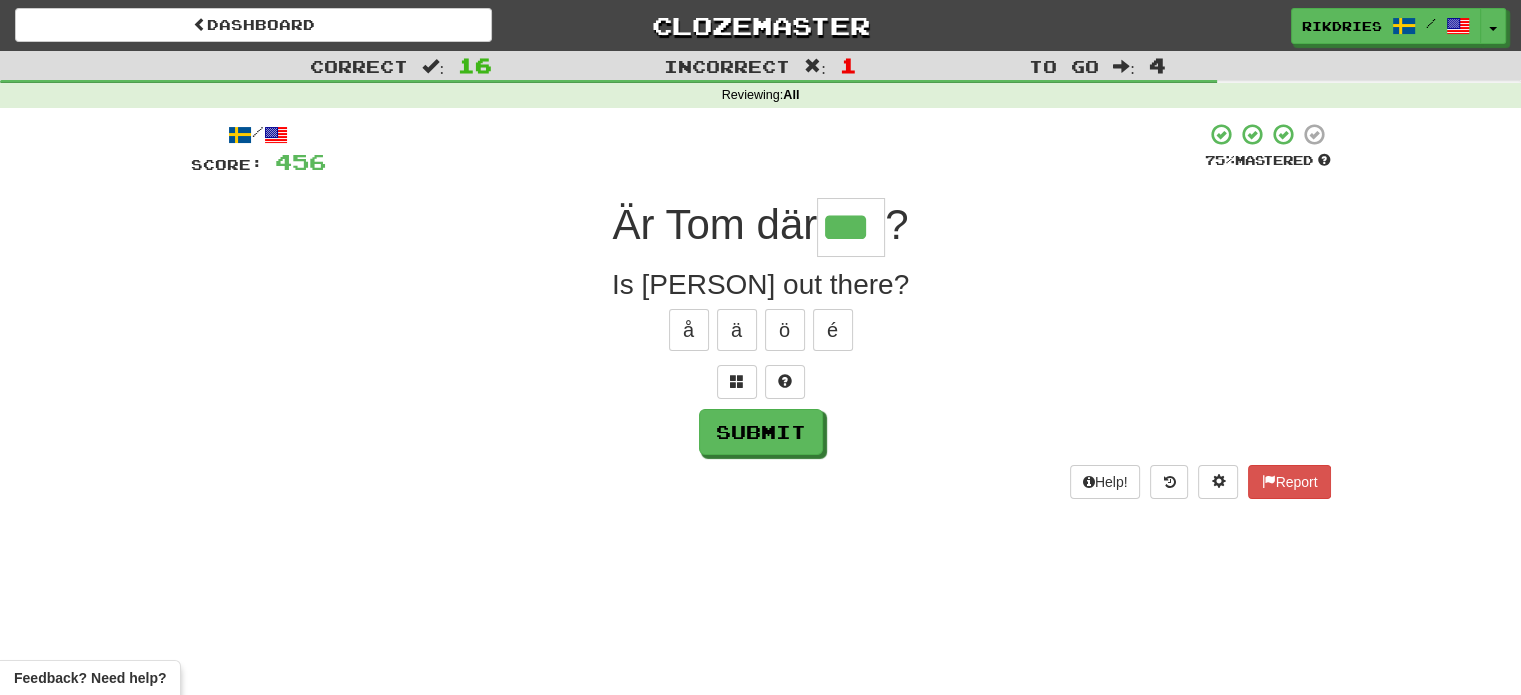 type on "***" 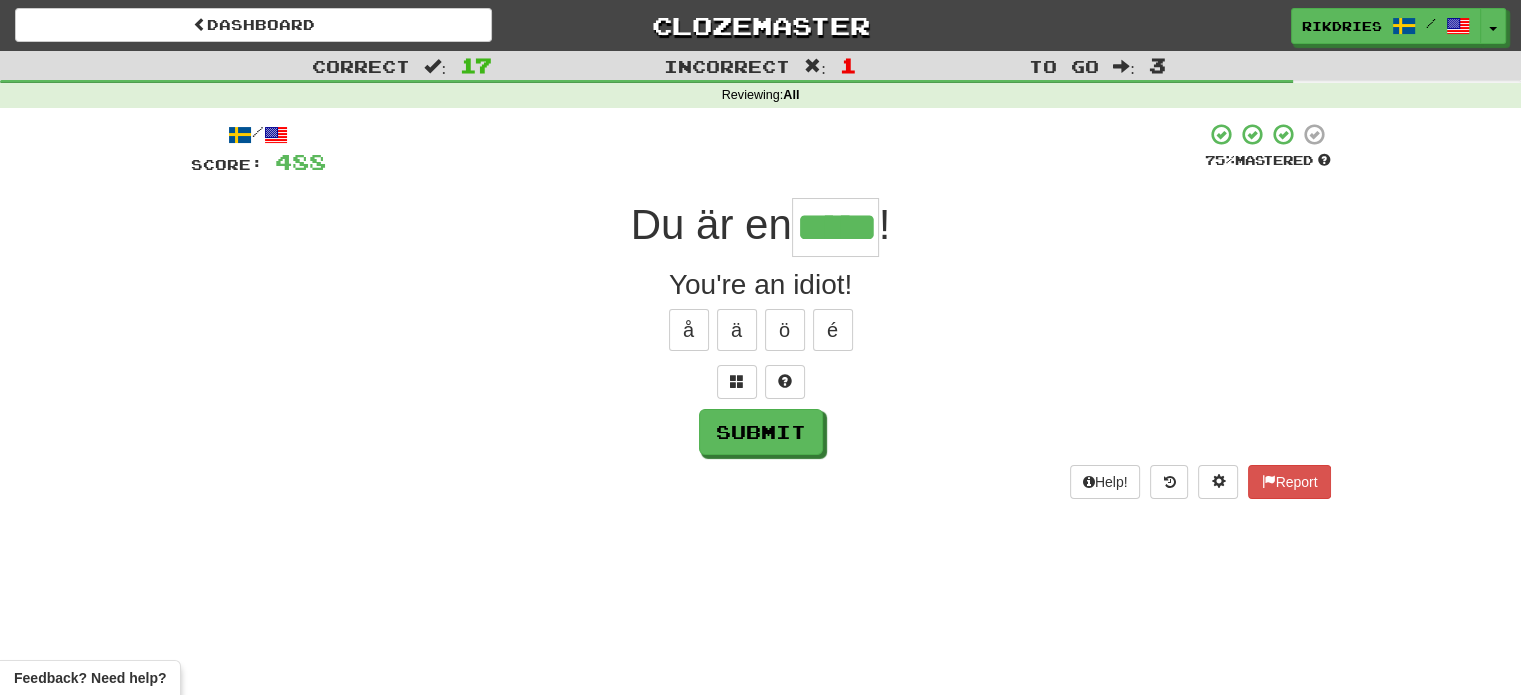 type on "*****" 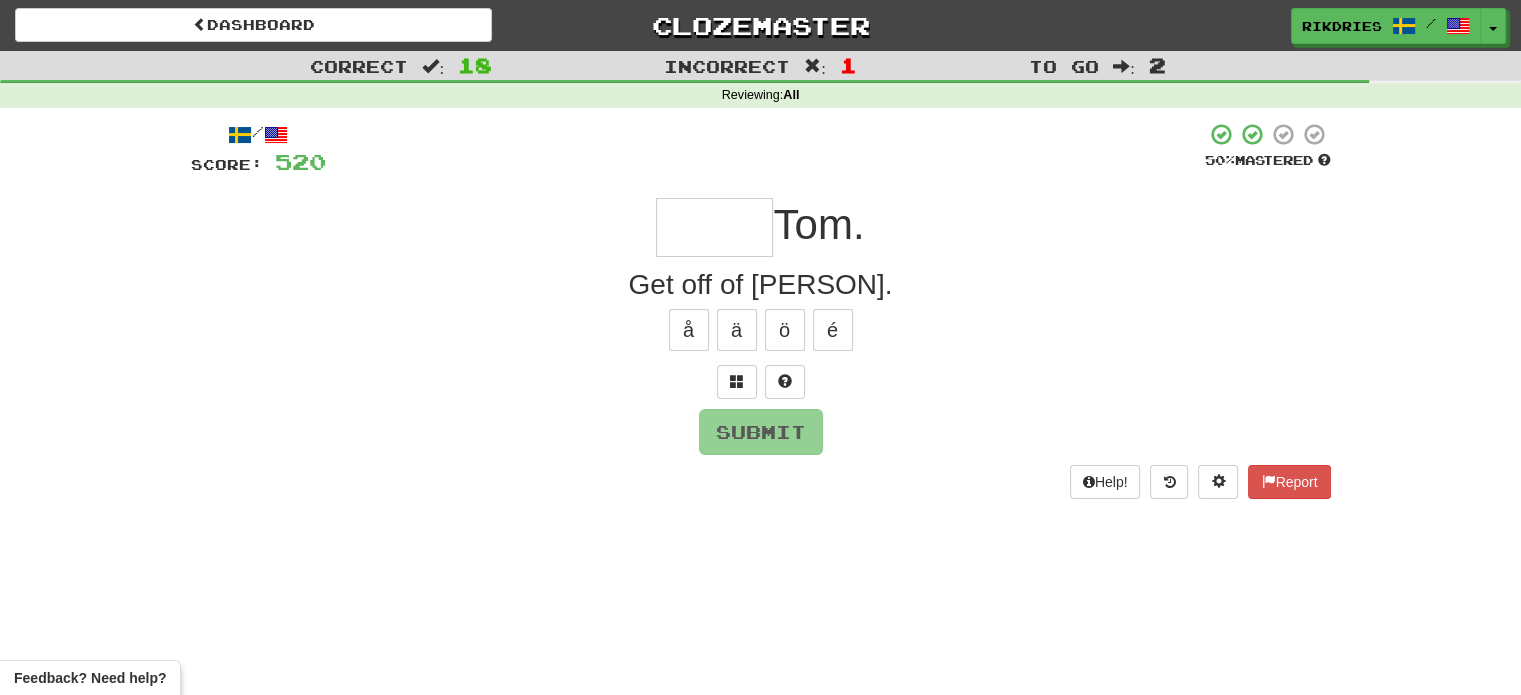 type on "*" 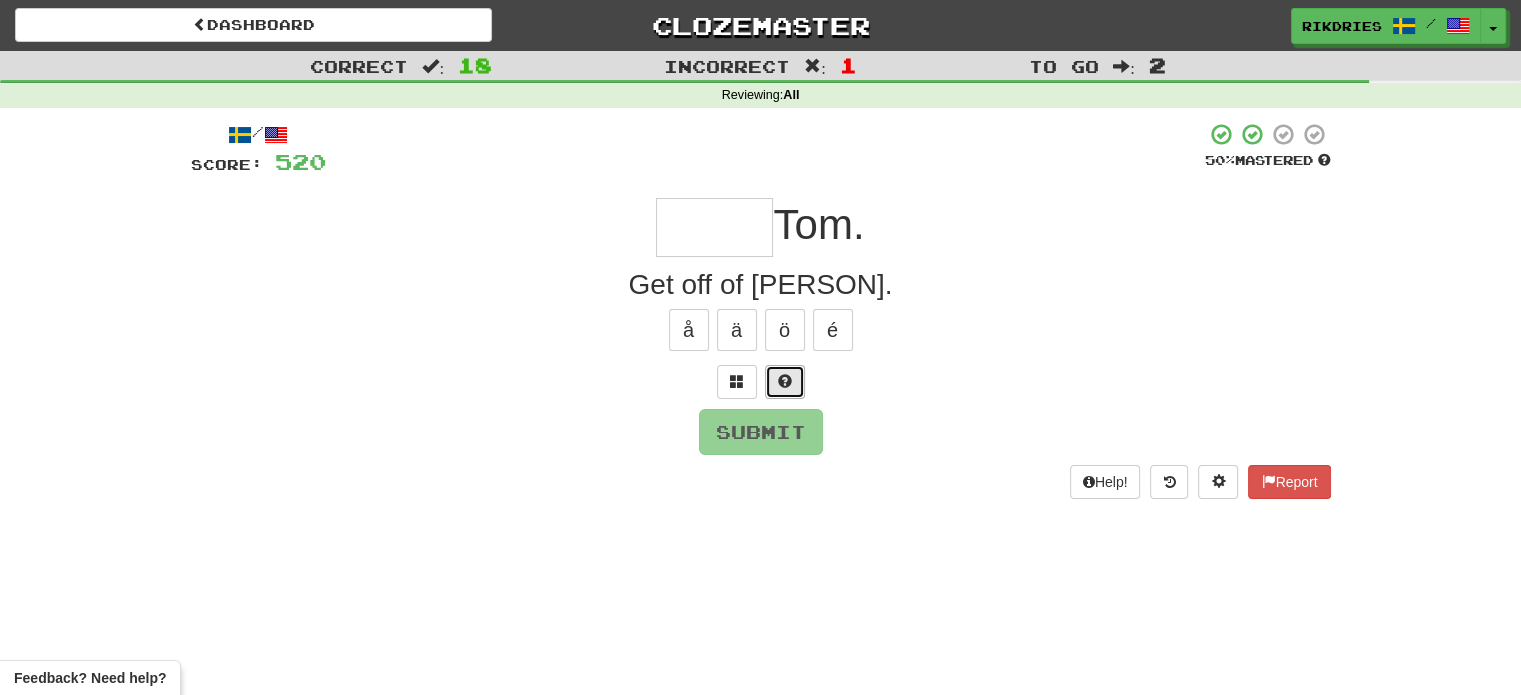 click at bounding box center (785, 381) 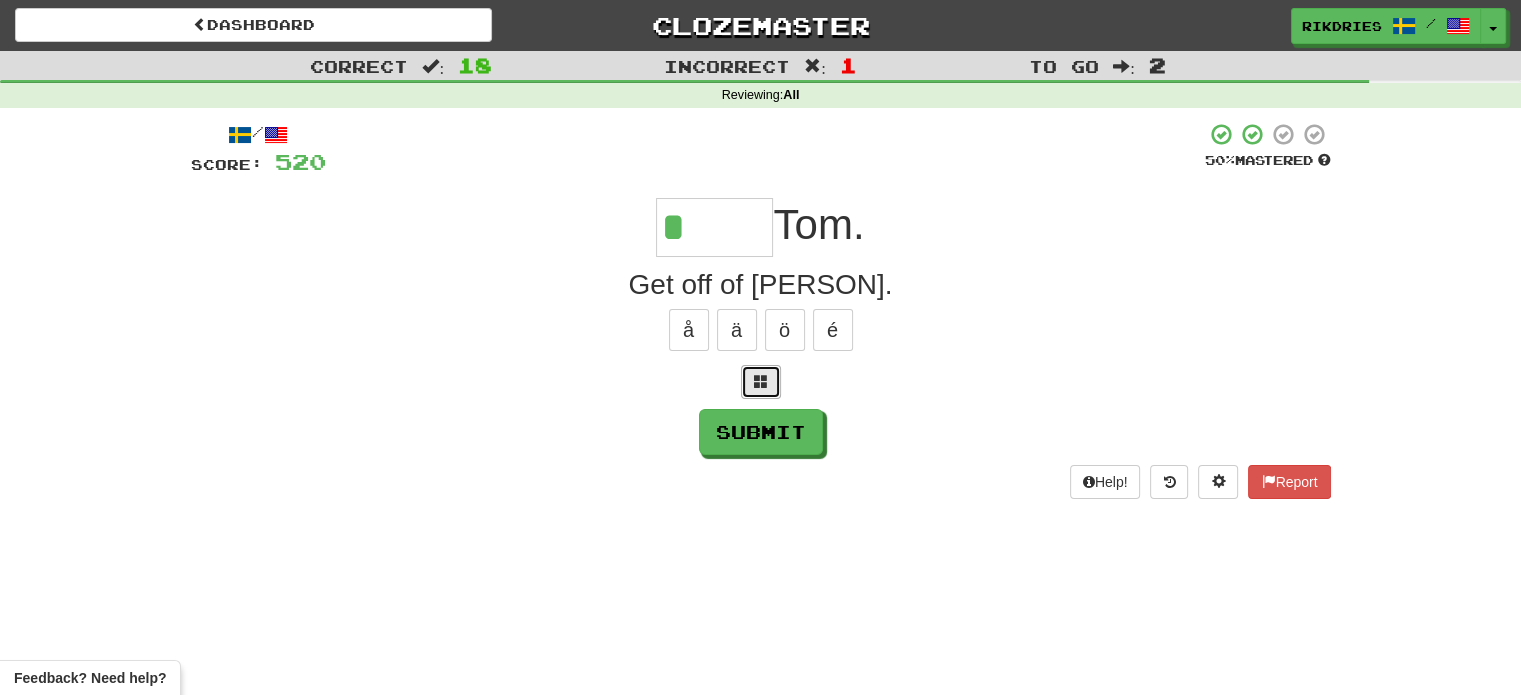 click at bounding box center (761, 382) 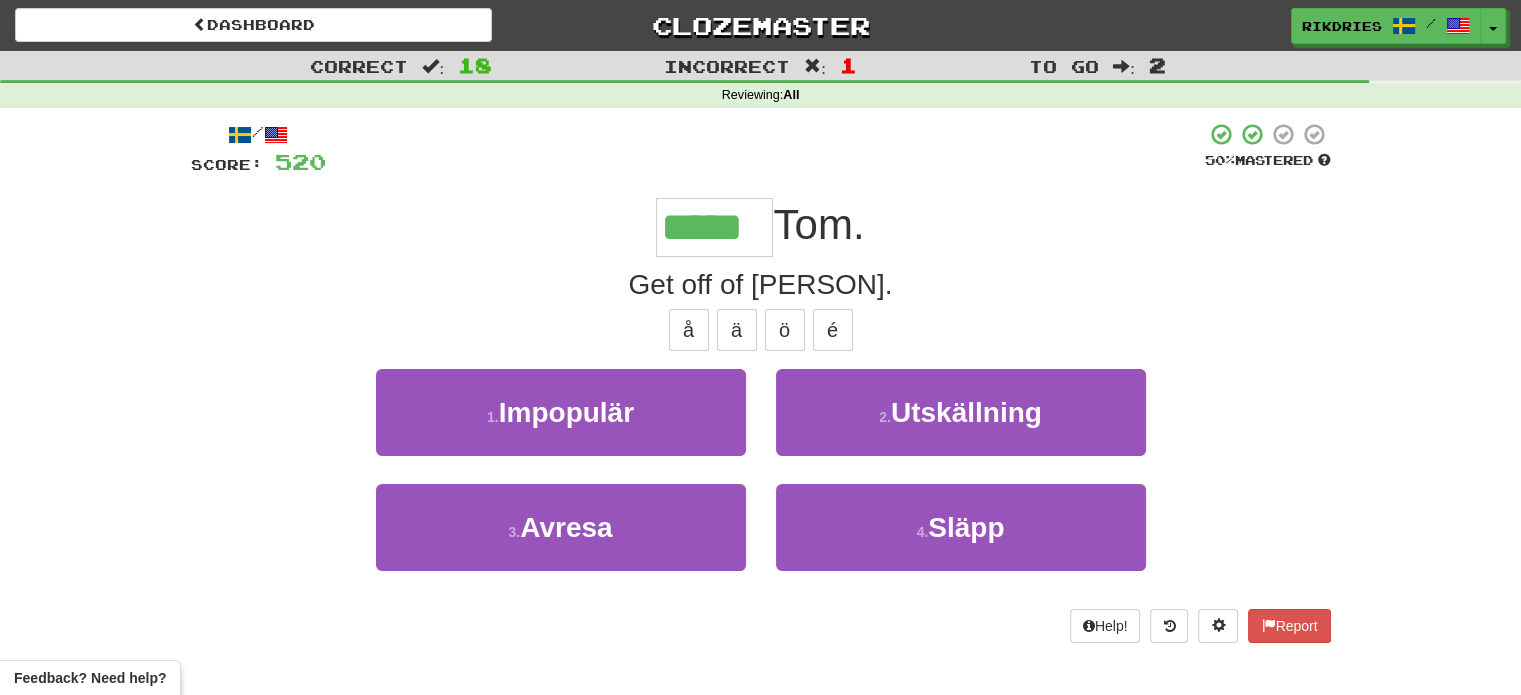 type on "*****" 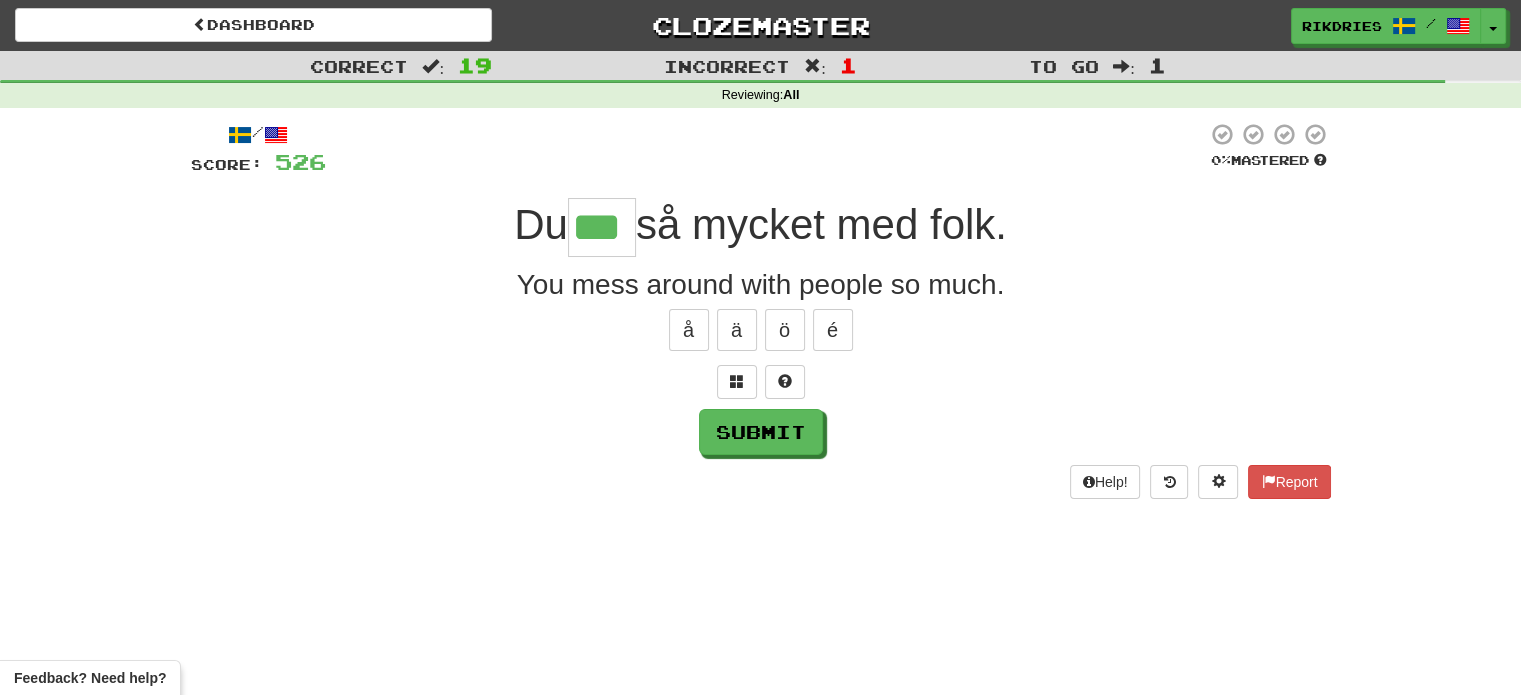 type on "***" 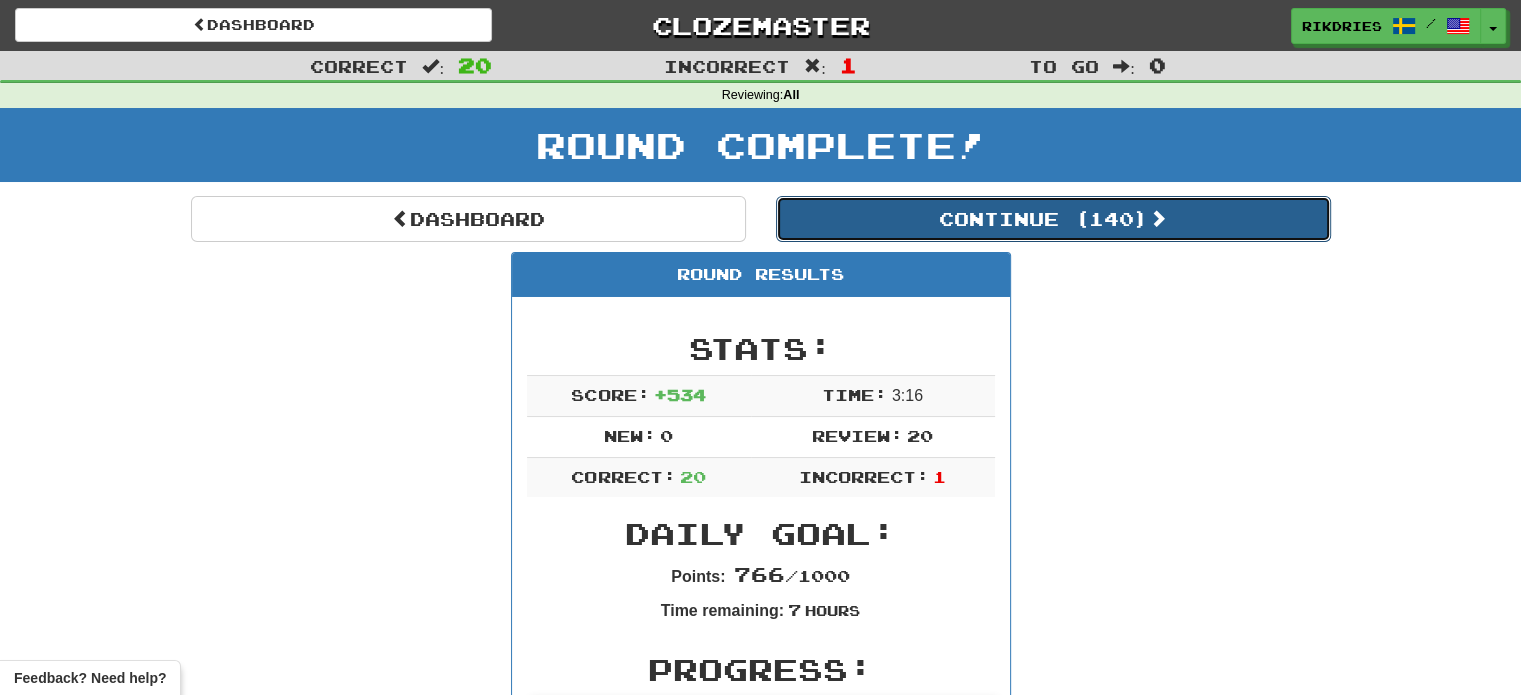 click on "Continue ( 140 )" at bounding box center (1053, 219) 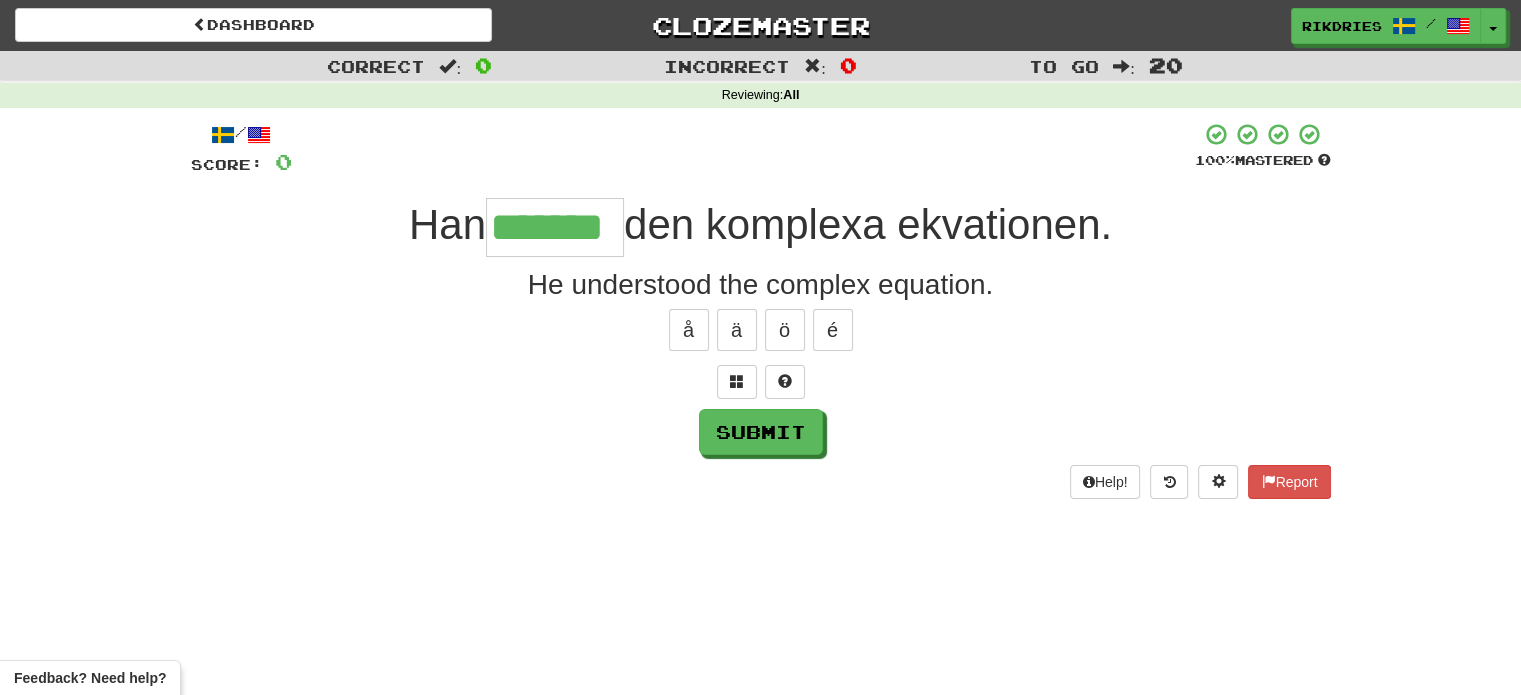 type on "*******" 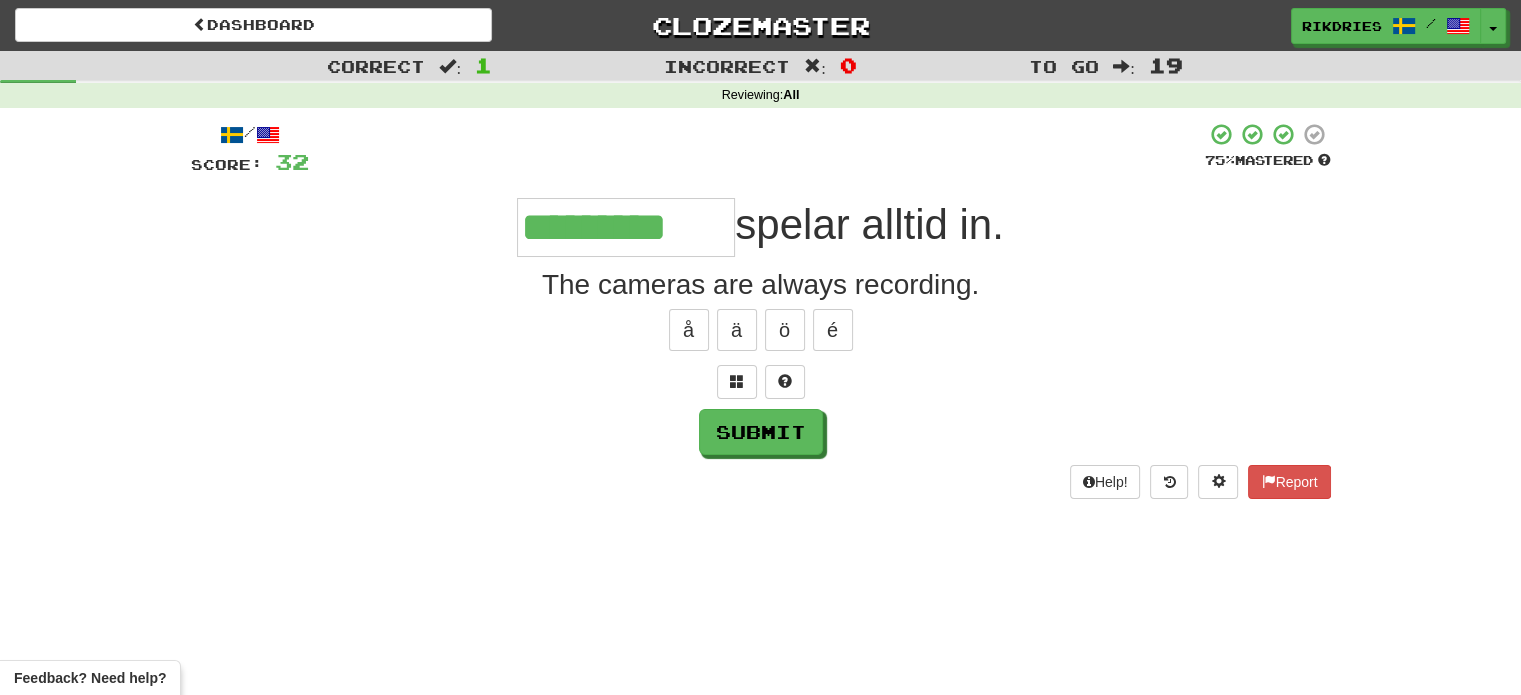 type on "*********" 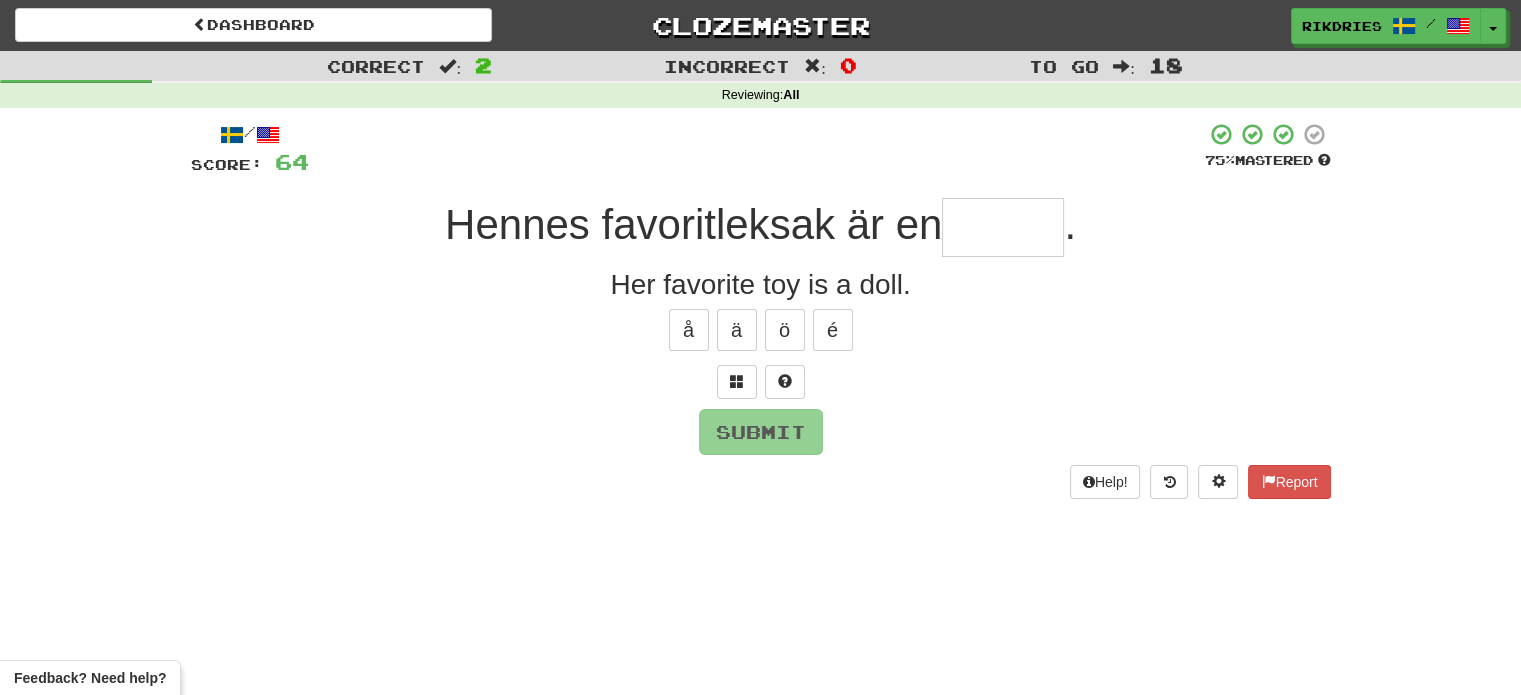 type on "*" 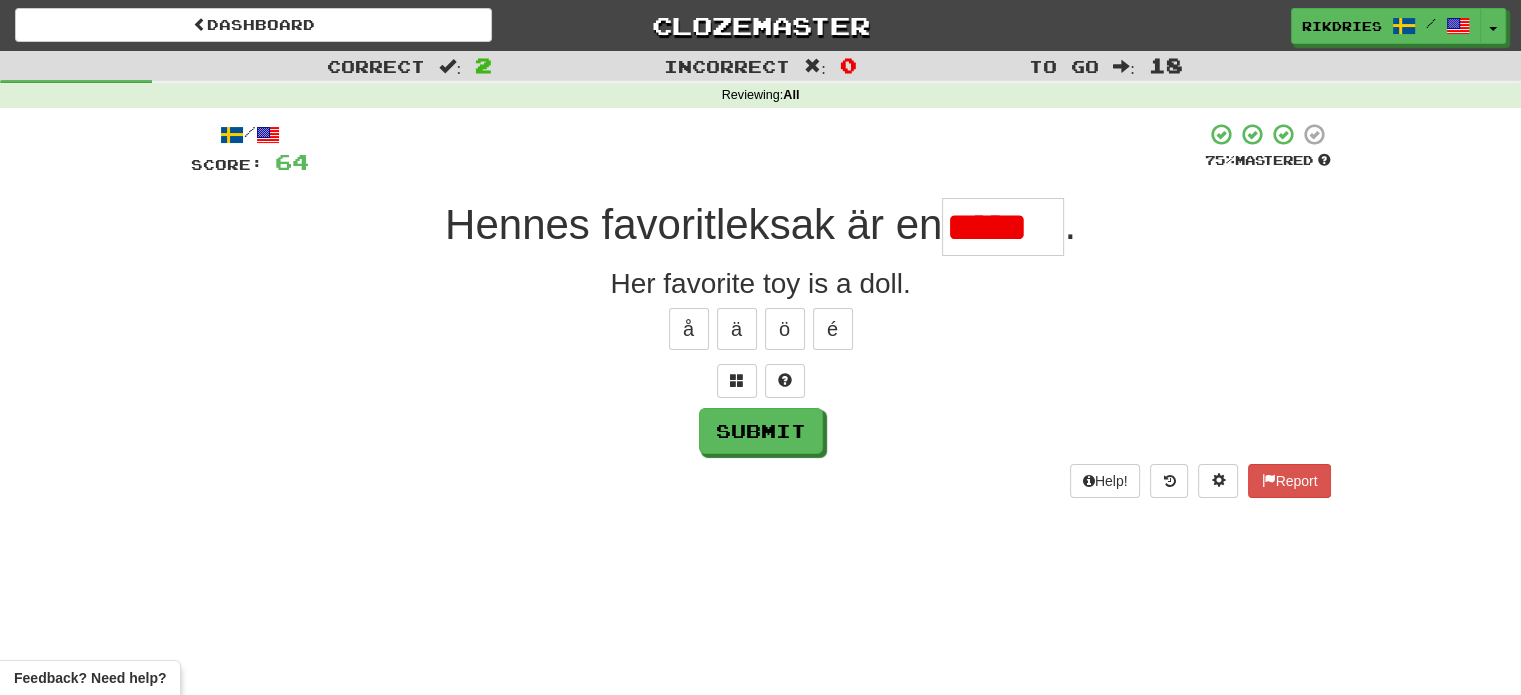 scroll, scrollTop: 0, scrollLeft: 0, axis: both 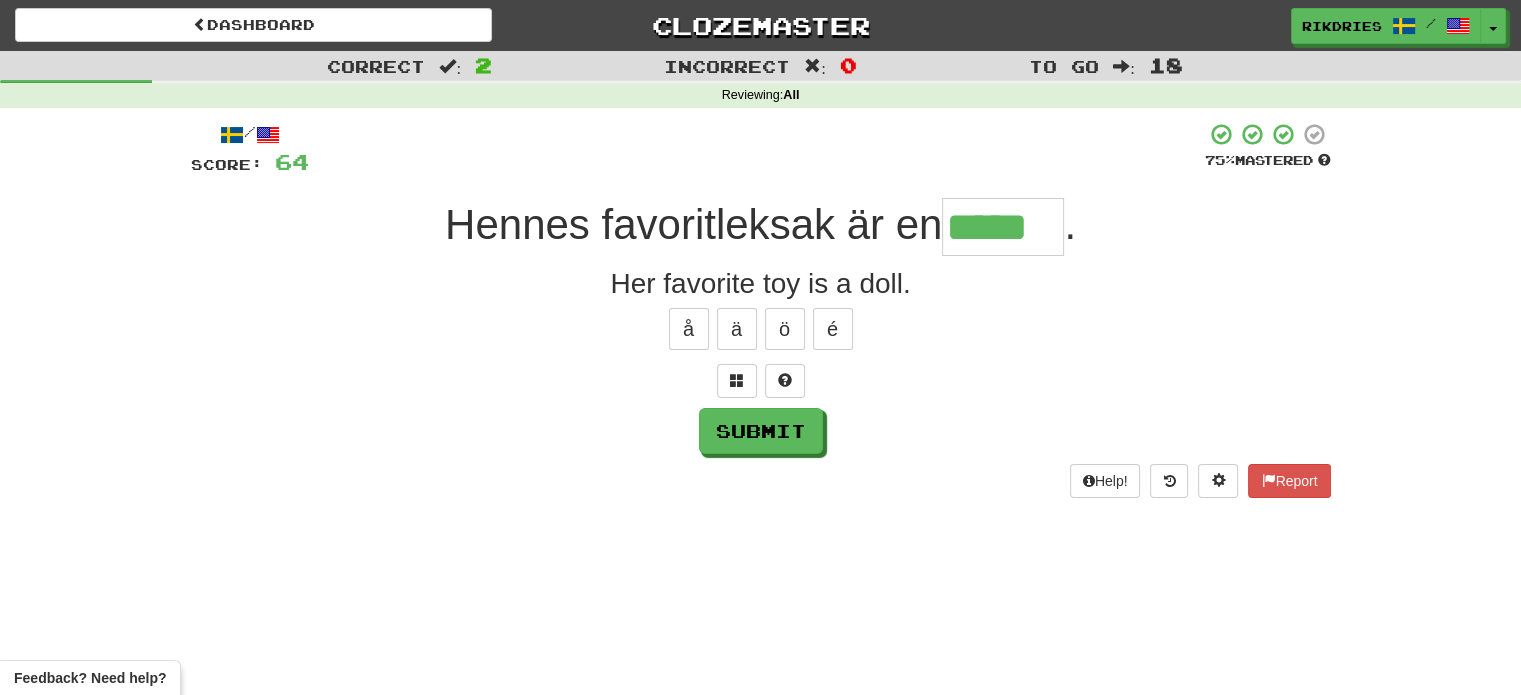 type on "*****" 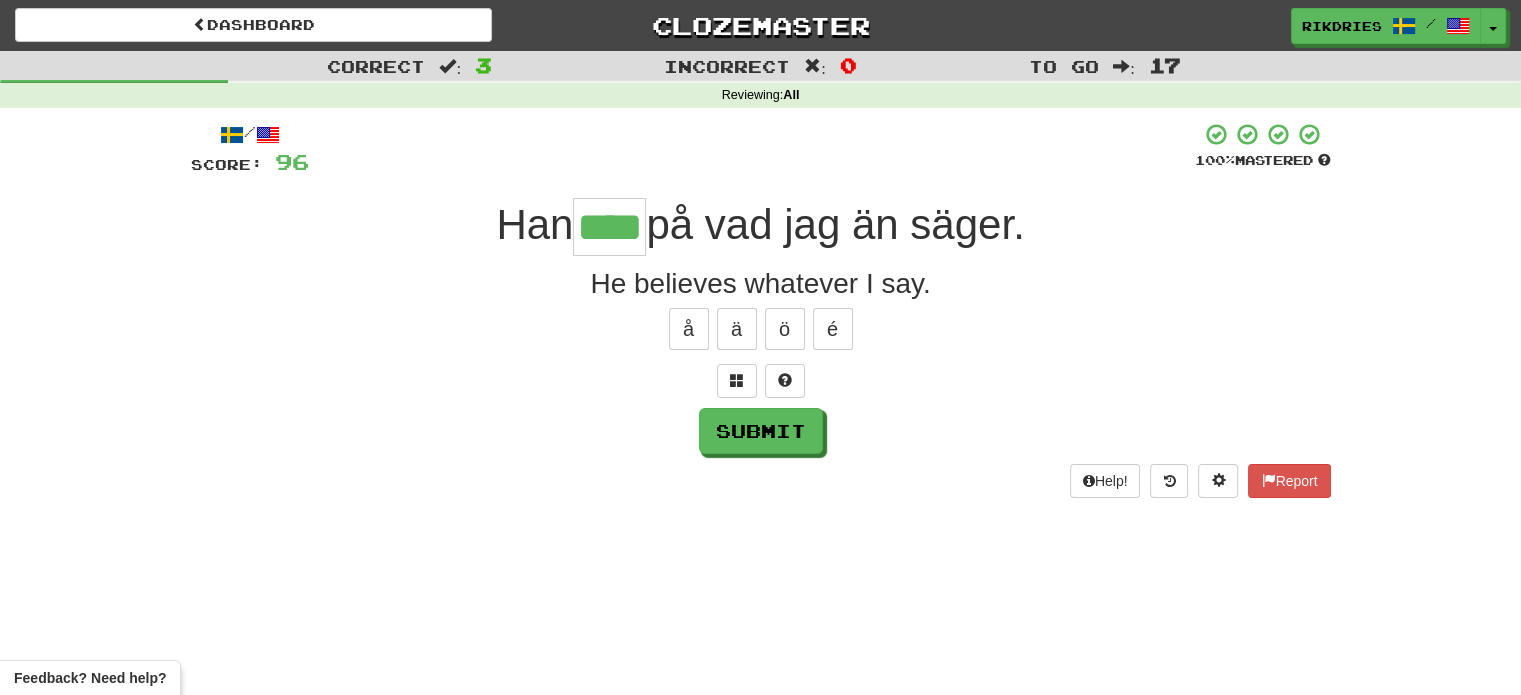 type on "****" 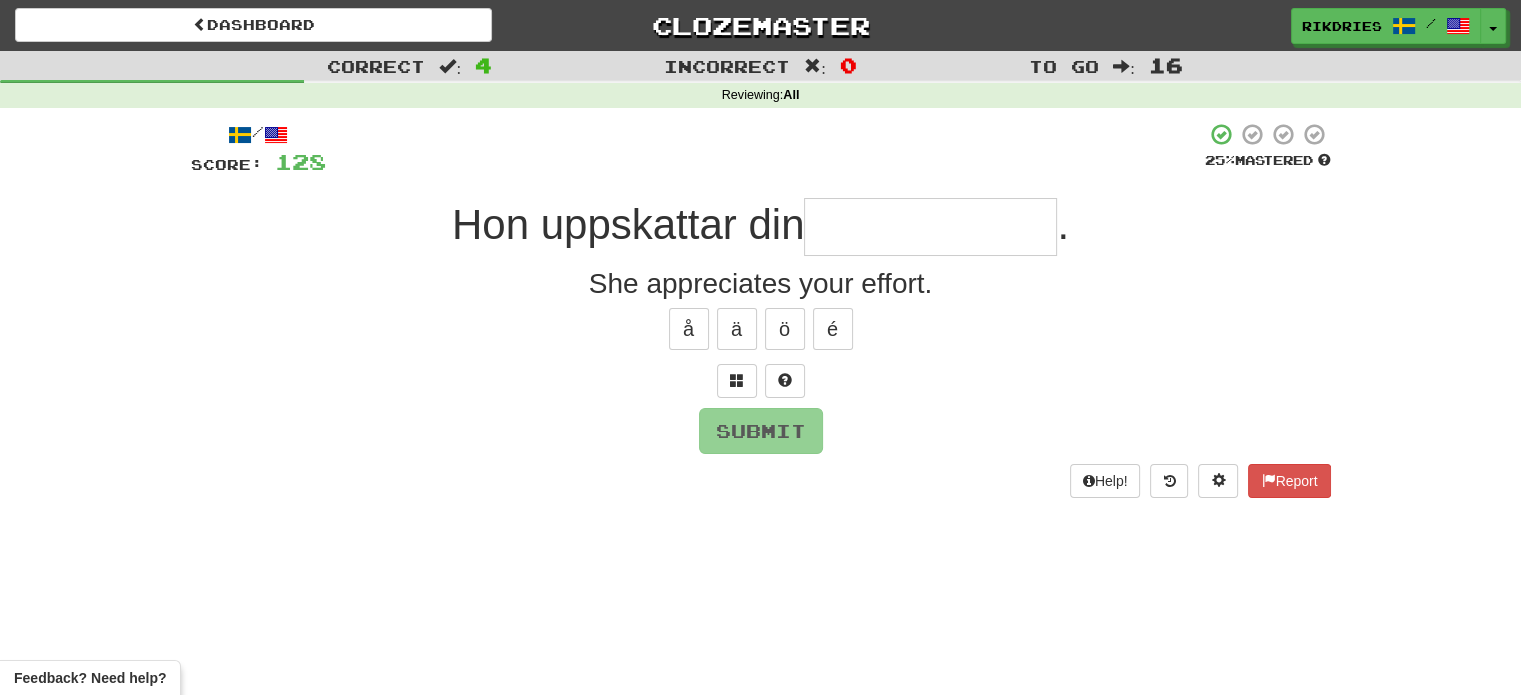 type on "*" 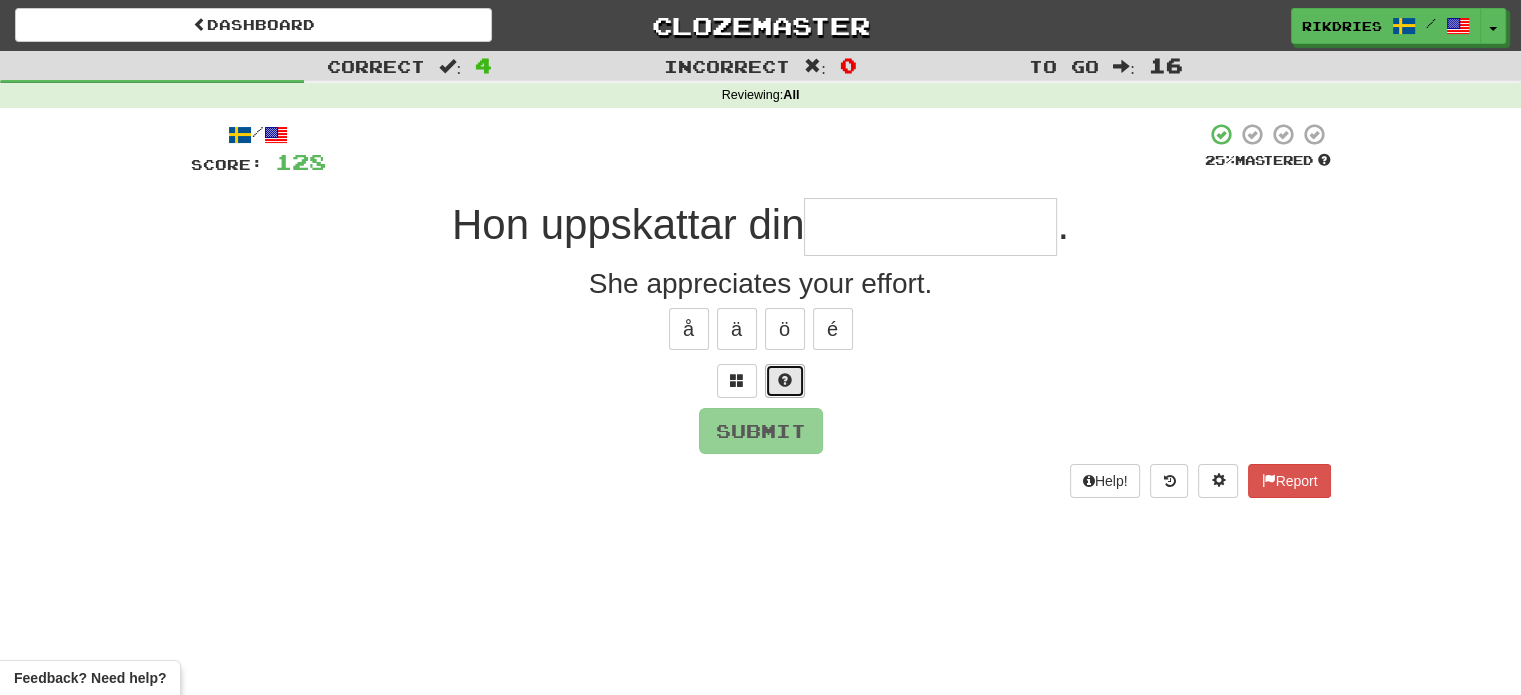 click at bounding box center (785, 381) 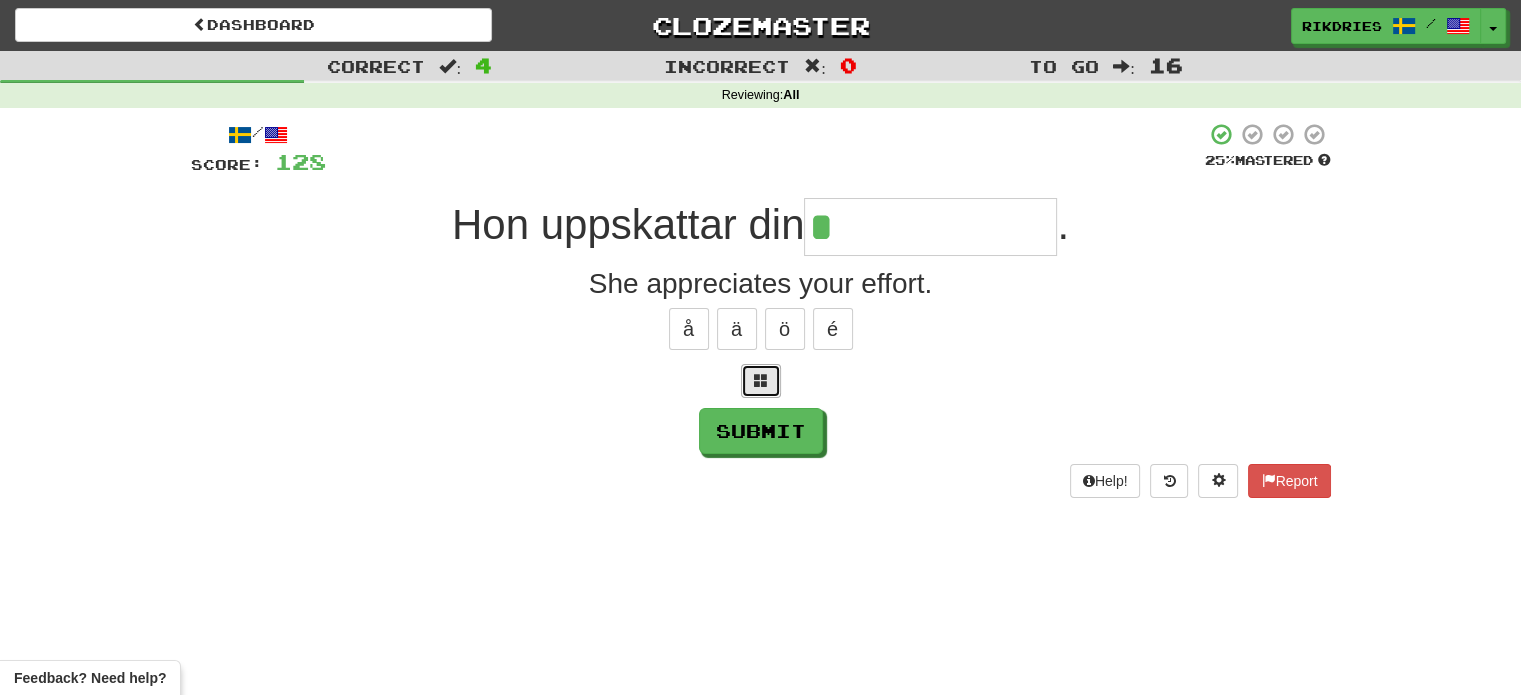 click at bounding box center (761, 380) 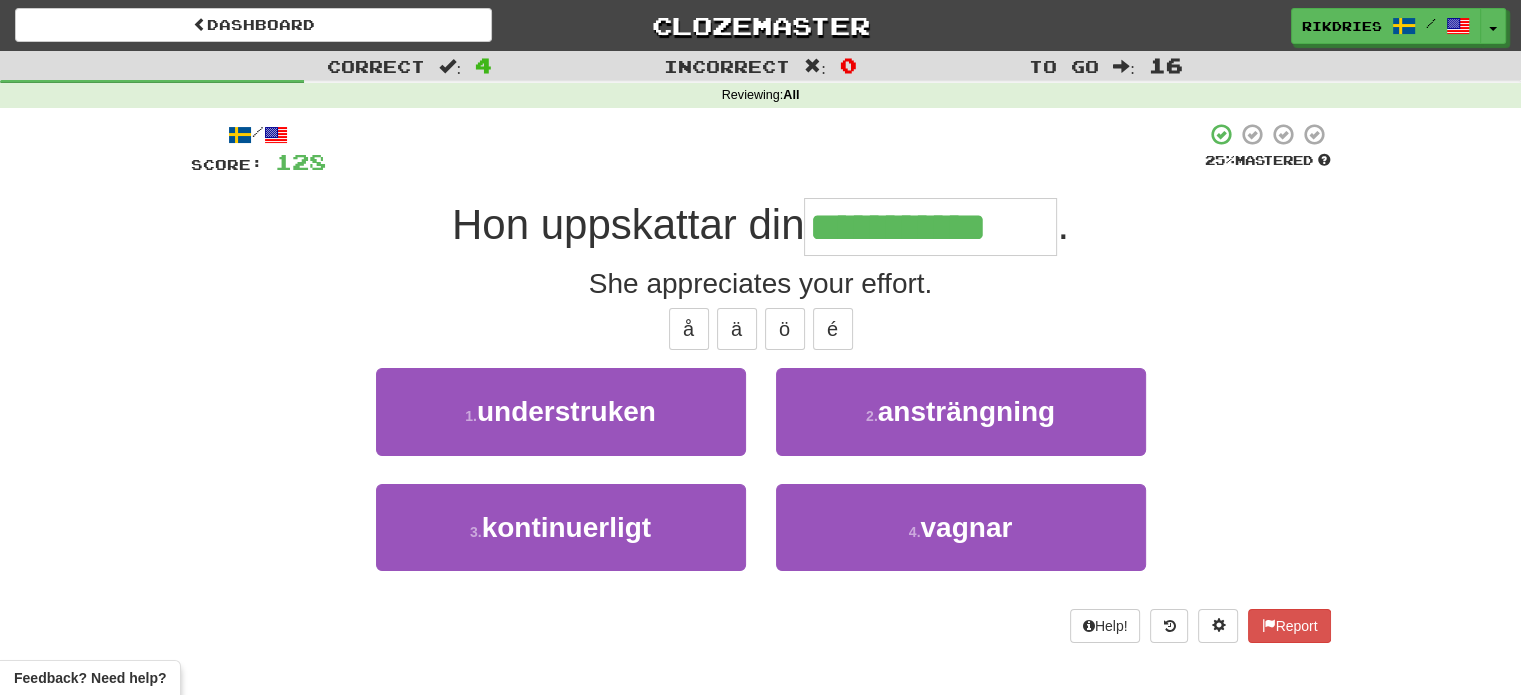 type on "**********" 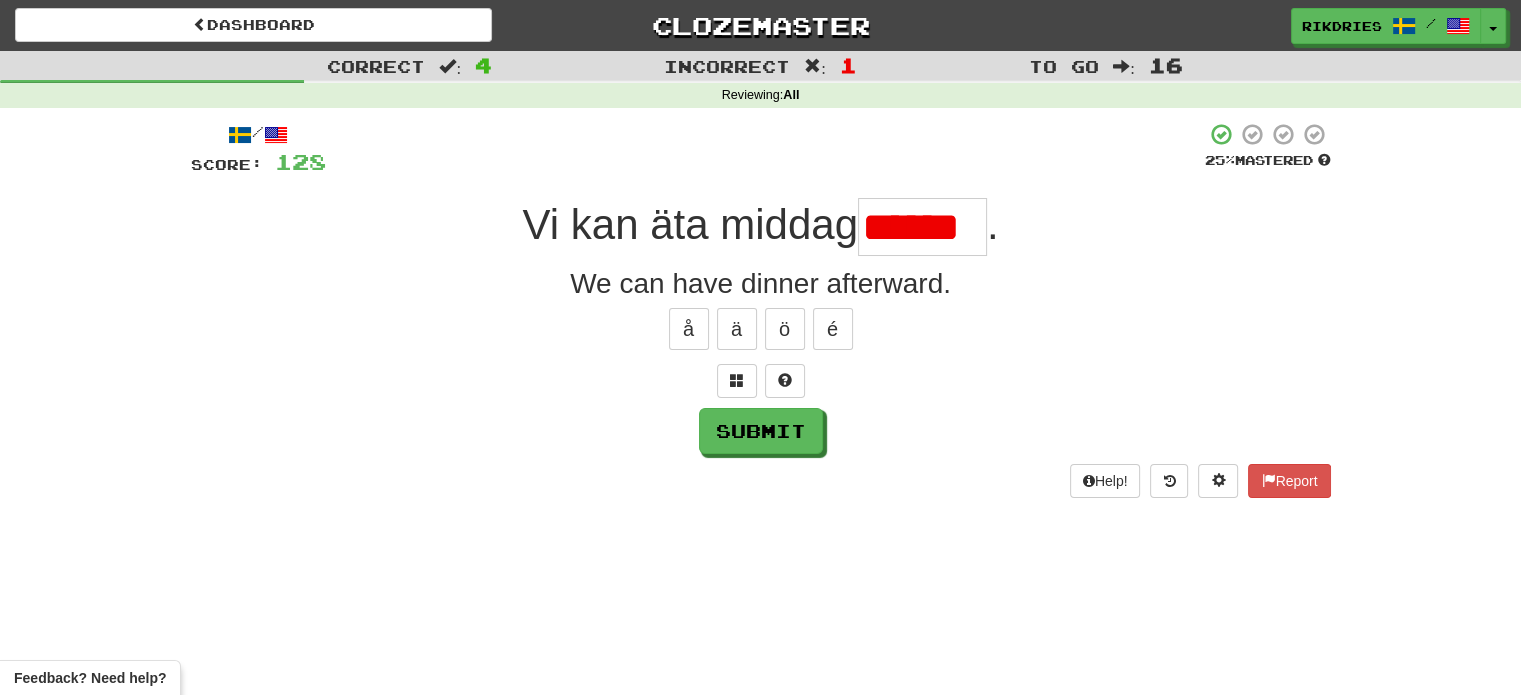 scroll, scrollTop: 0, scrollLeft: 0, axis: both 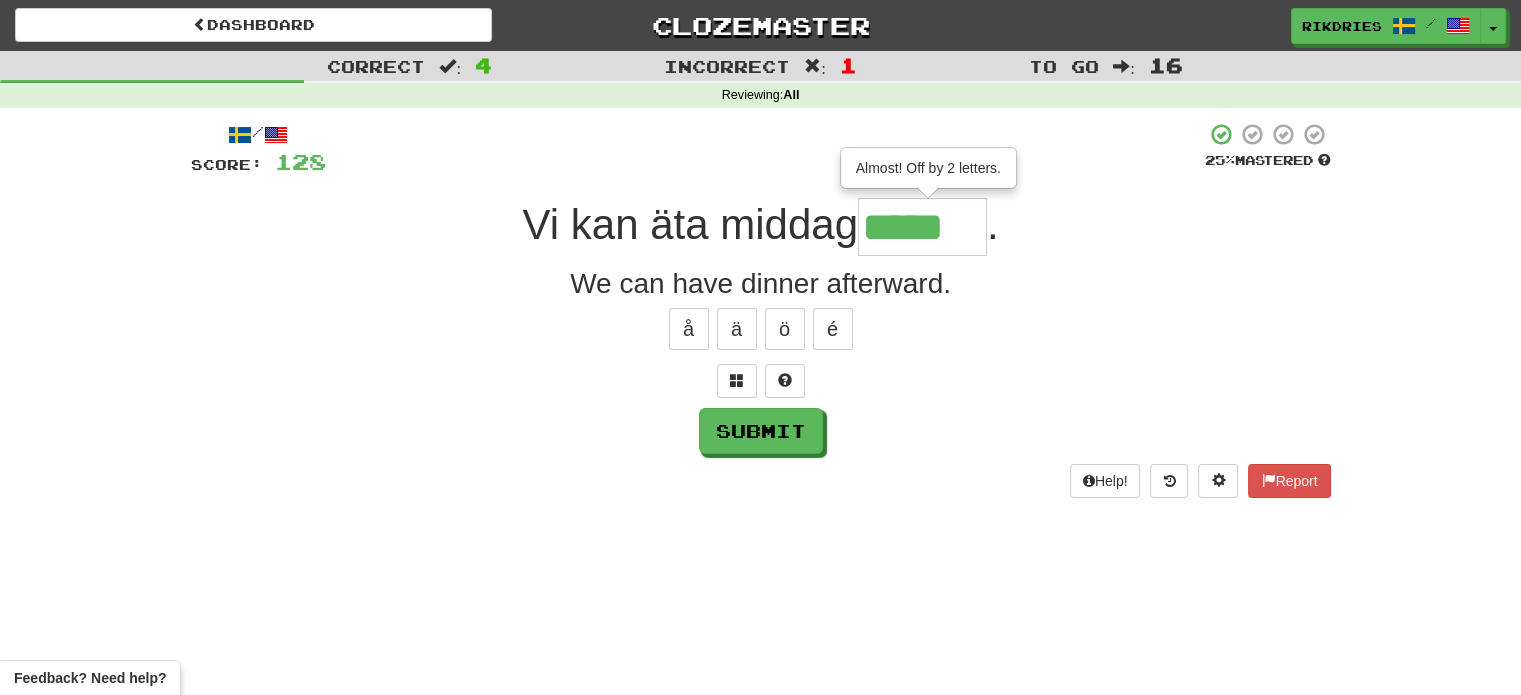 type on "*******" 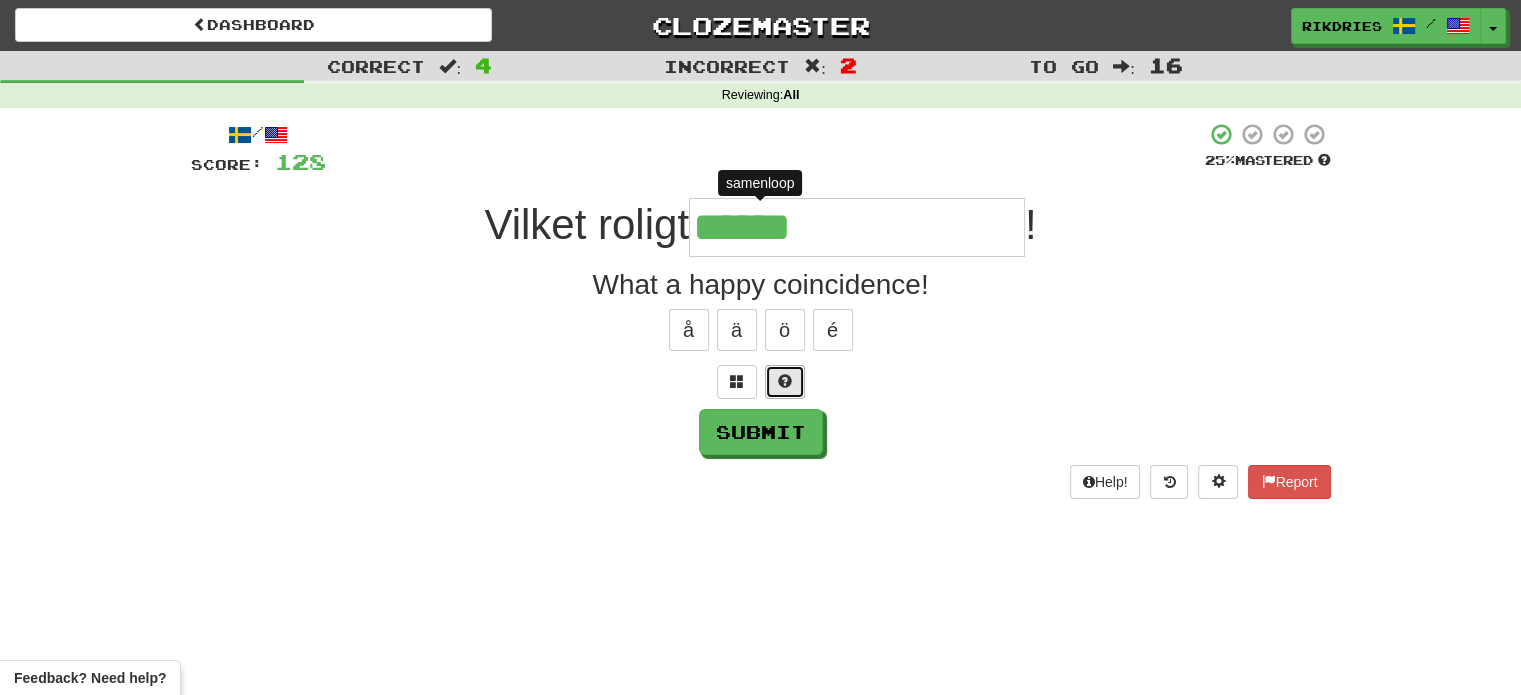 click at bounding box center [785, 382] 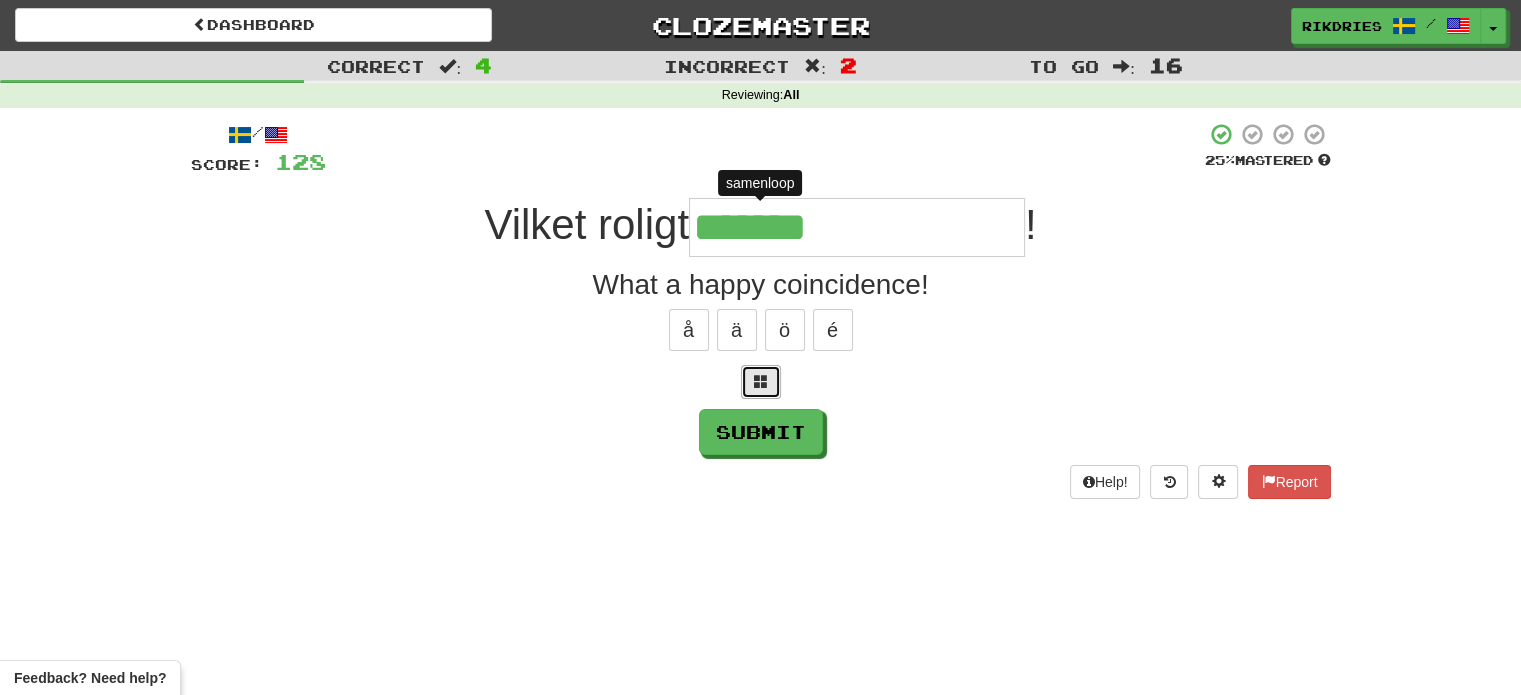 click at bounding box center (761, 382) 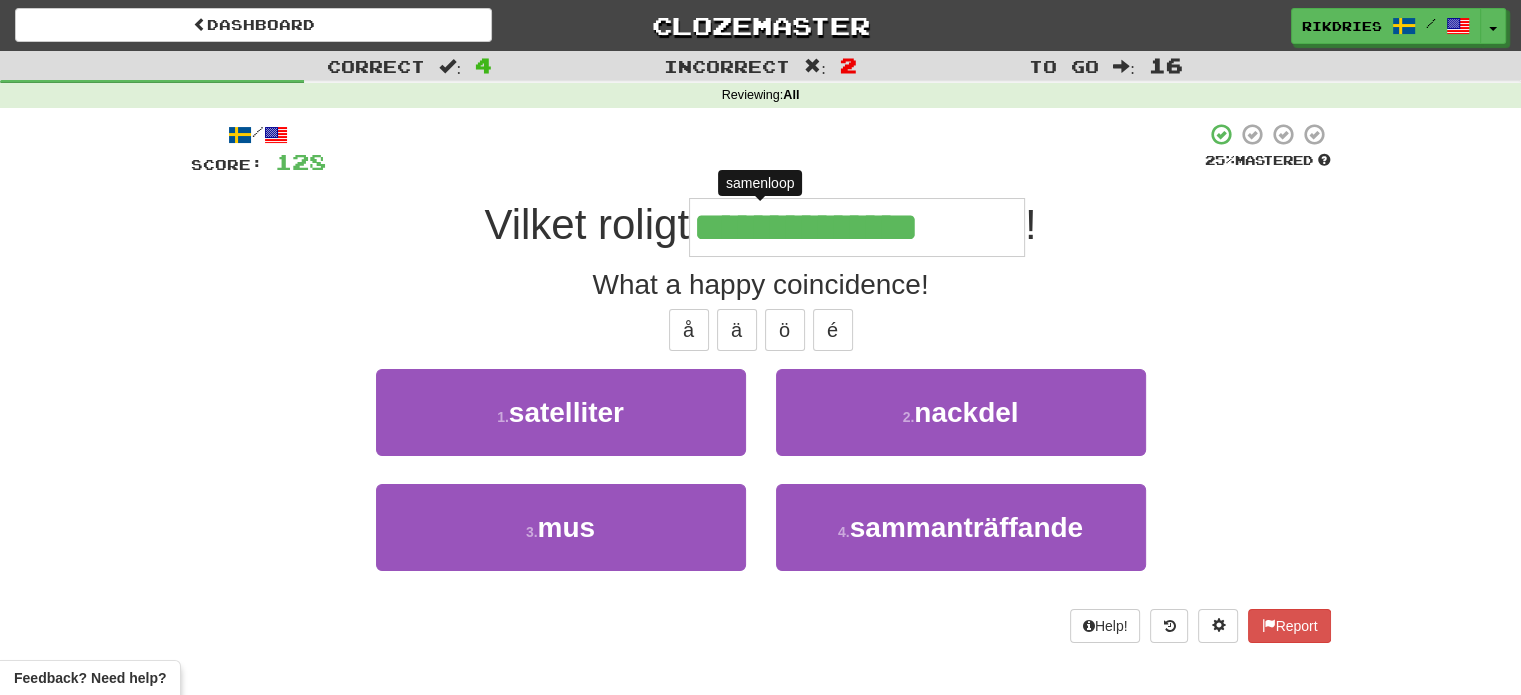 type on "**********" 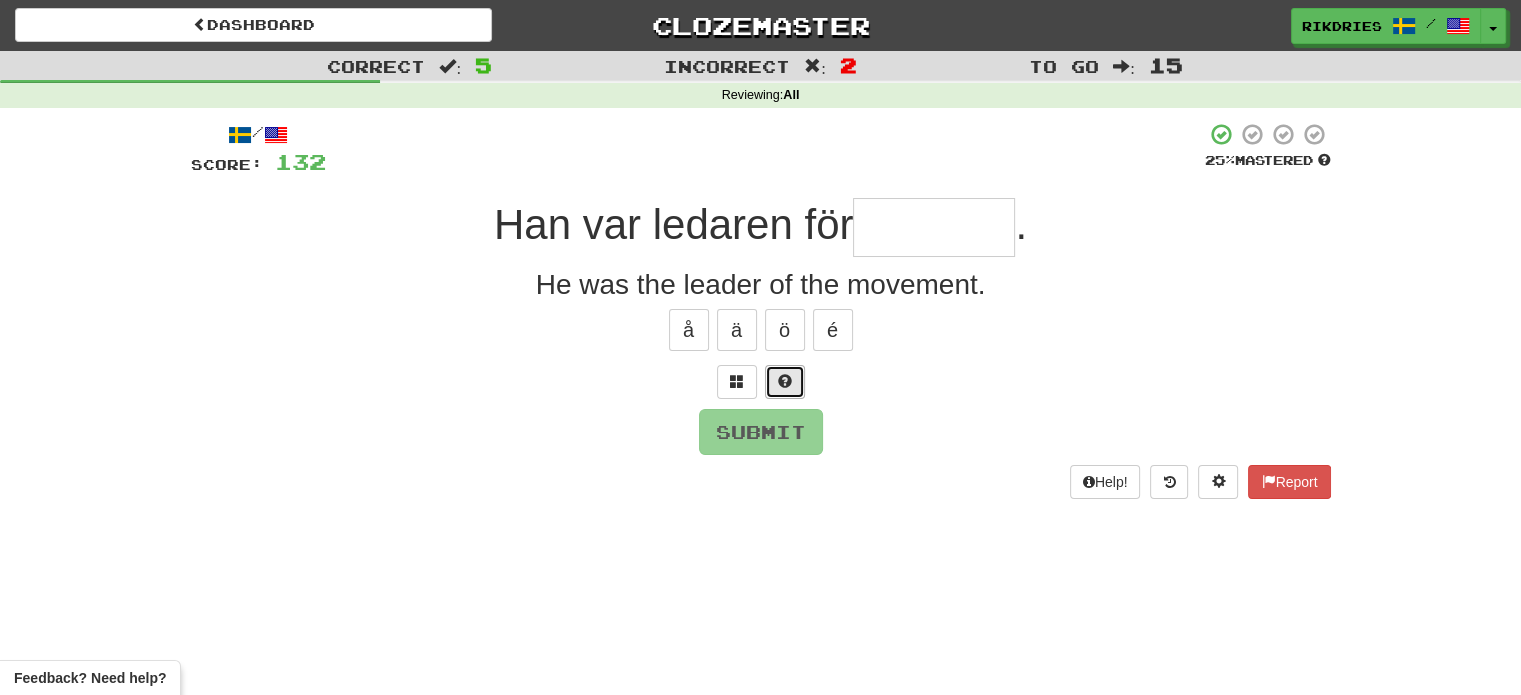 click at bounding box center [785, 382] 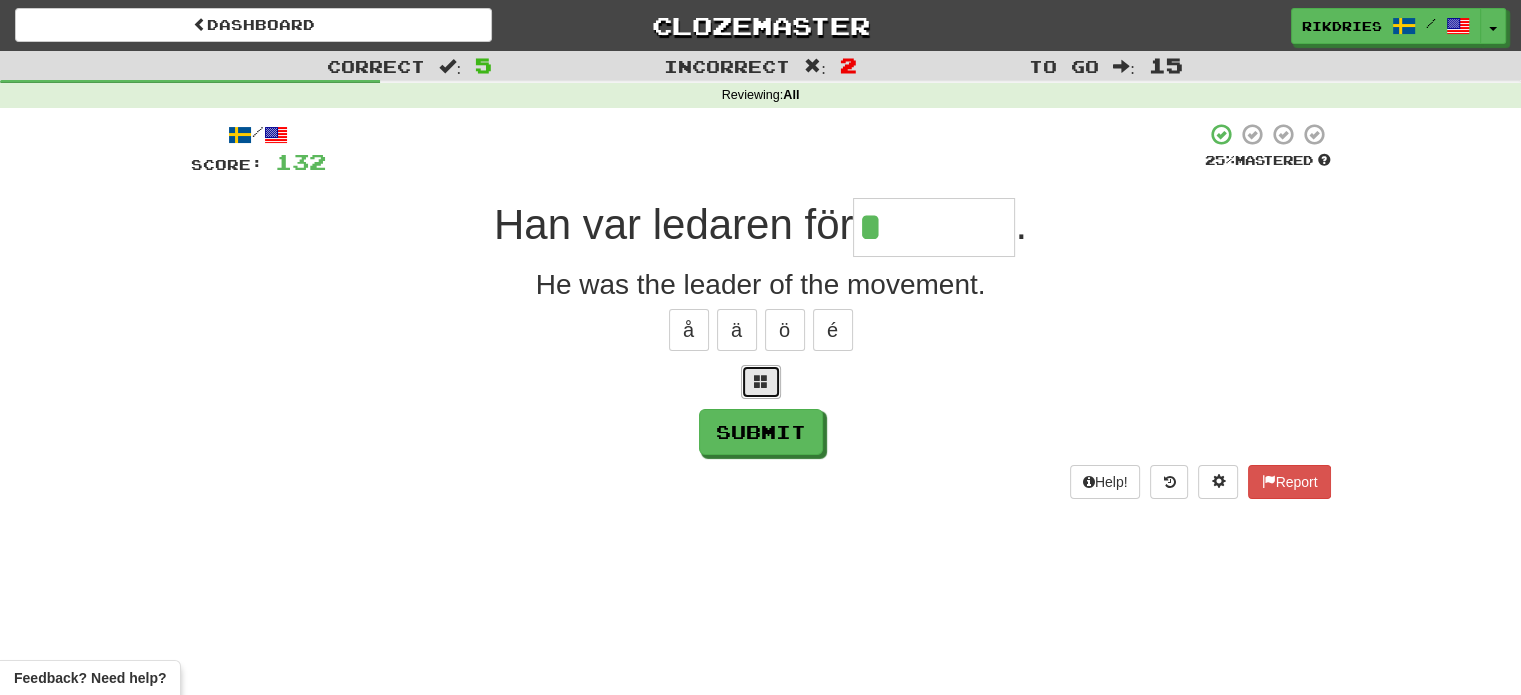 click at bounding box center [761, 382] 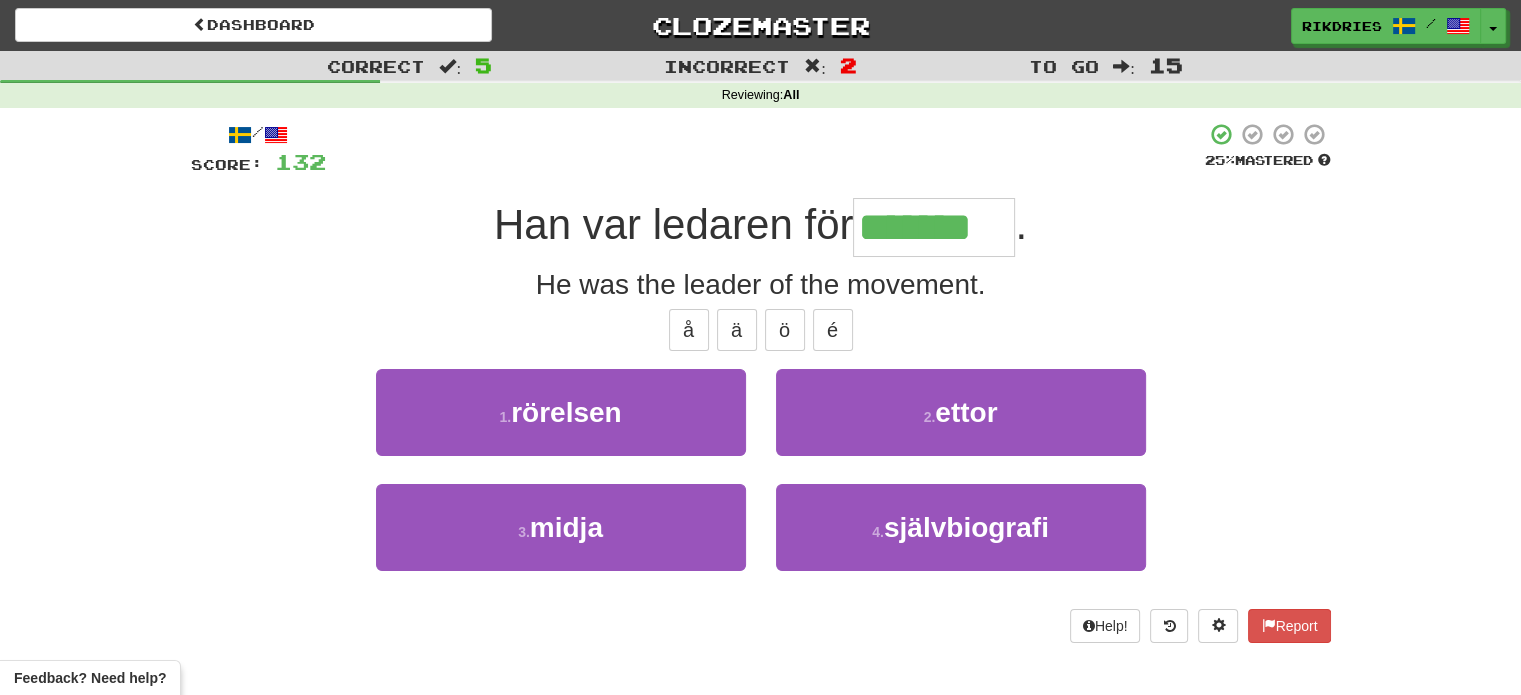 type on "********" 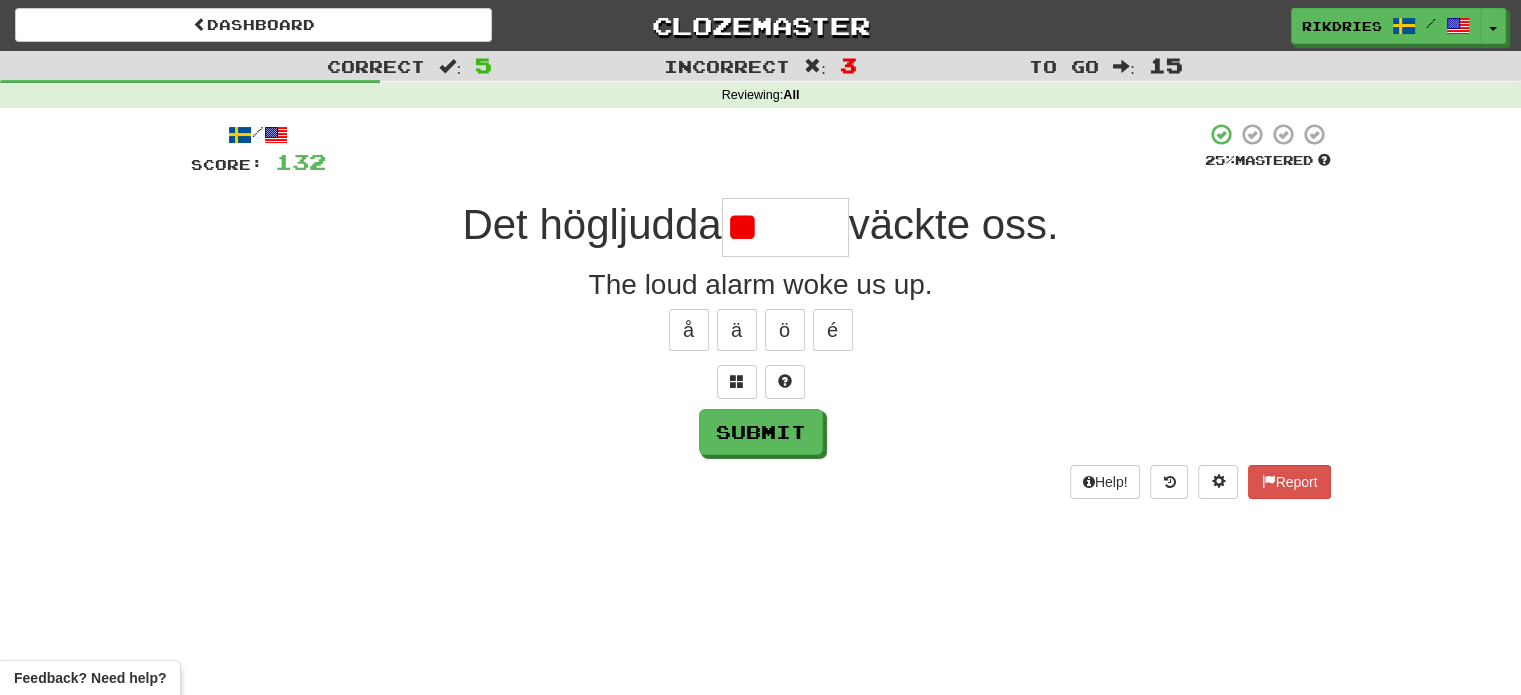 type on "*" 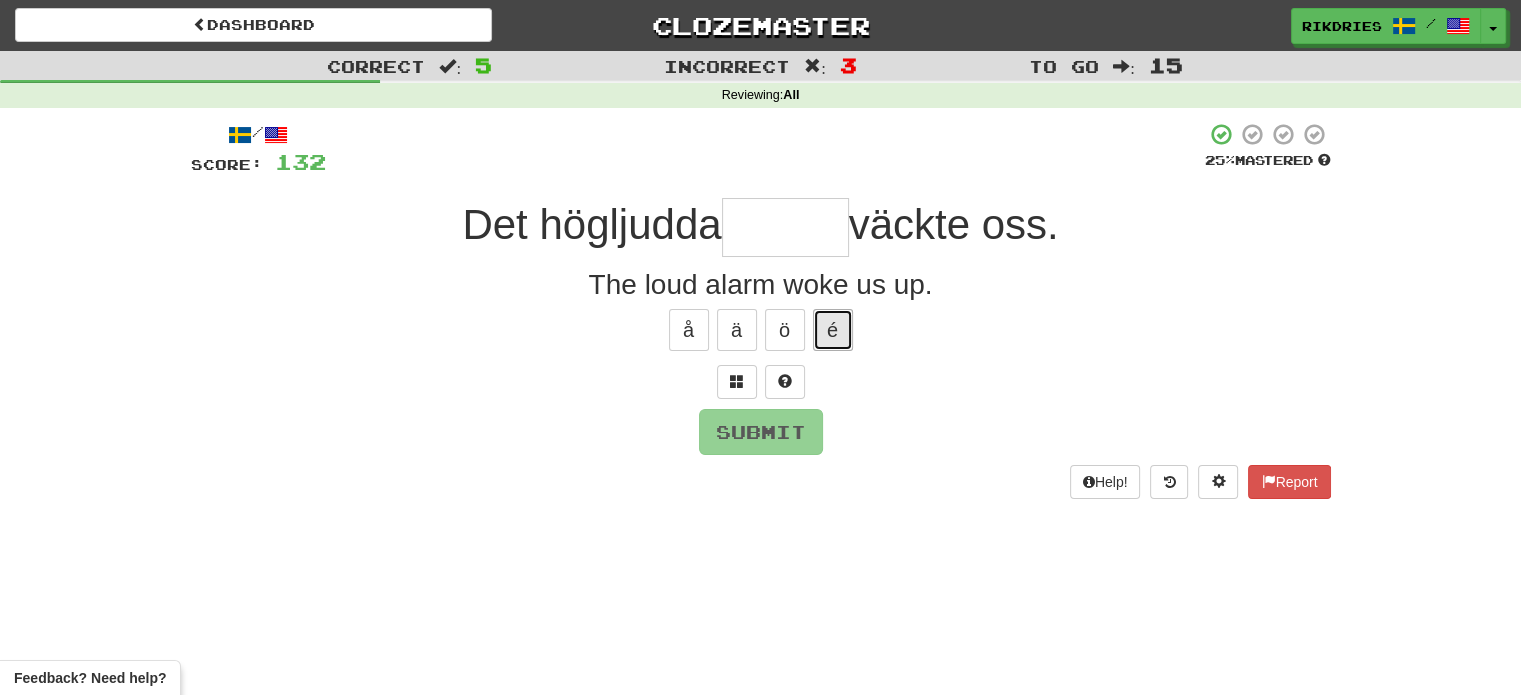 click on "é" at bounding box center [833, 330] 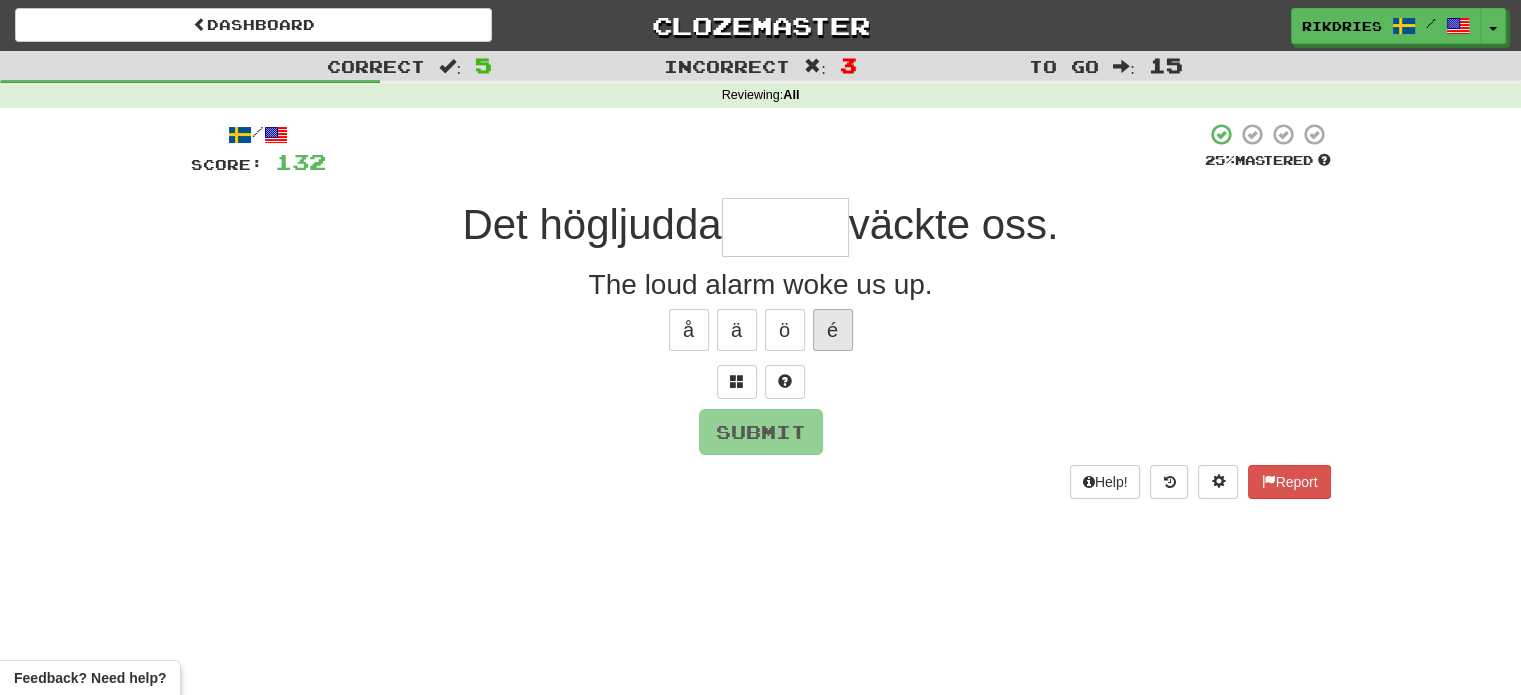 type on "*" 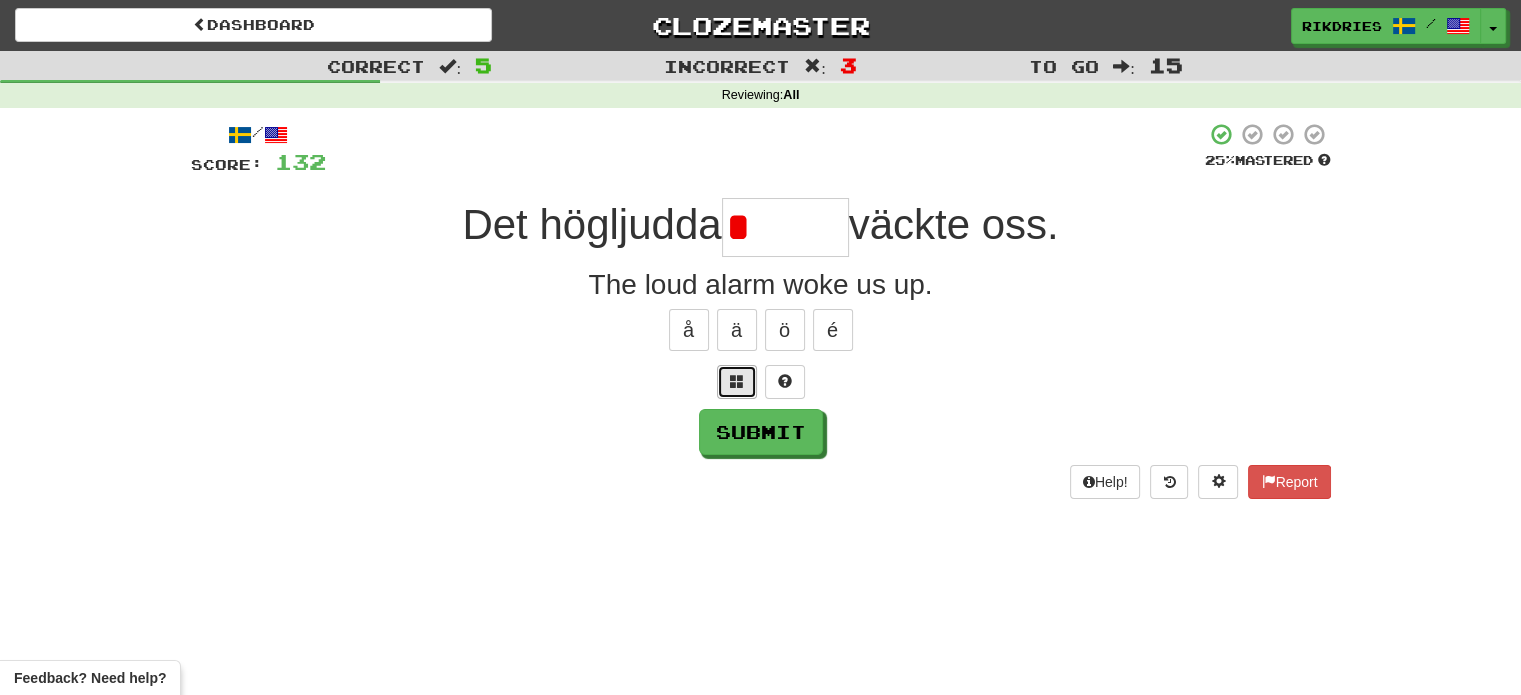 click at bounding box center (737, 382) 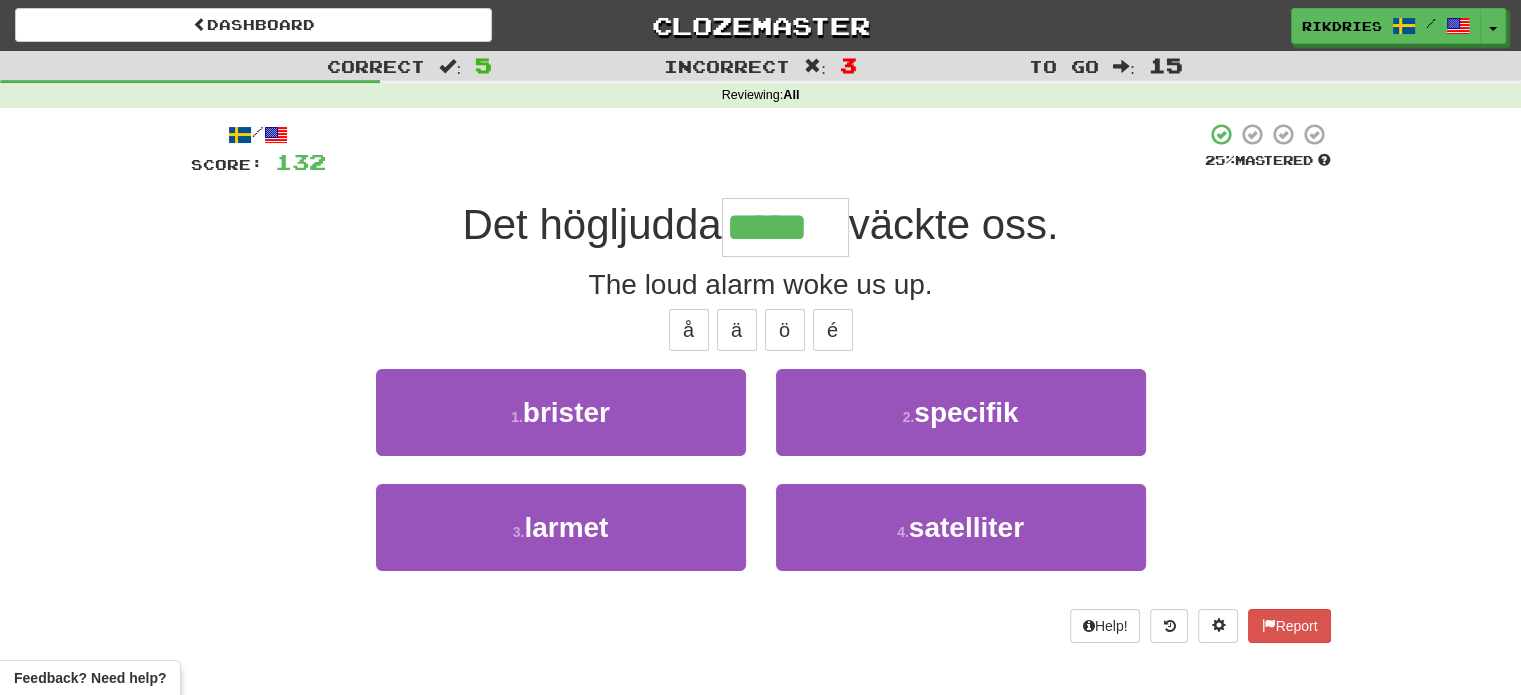 type on "******" 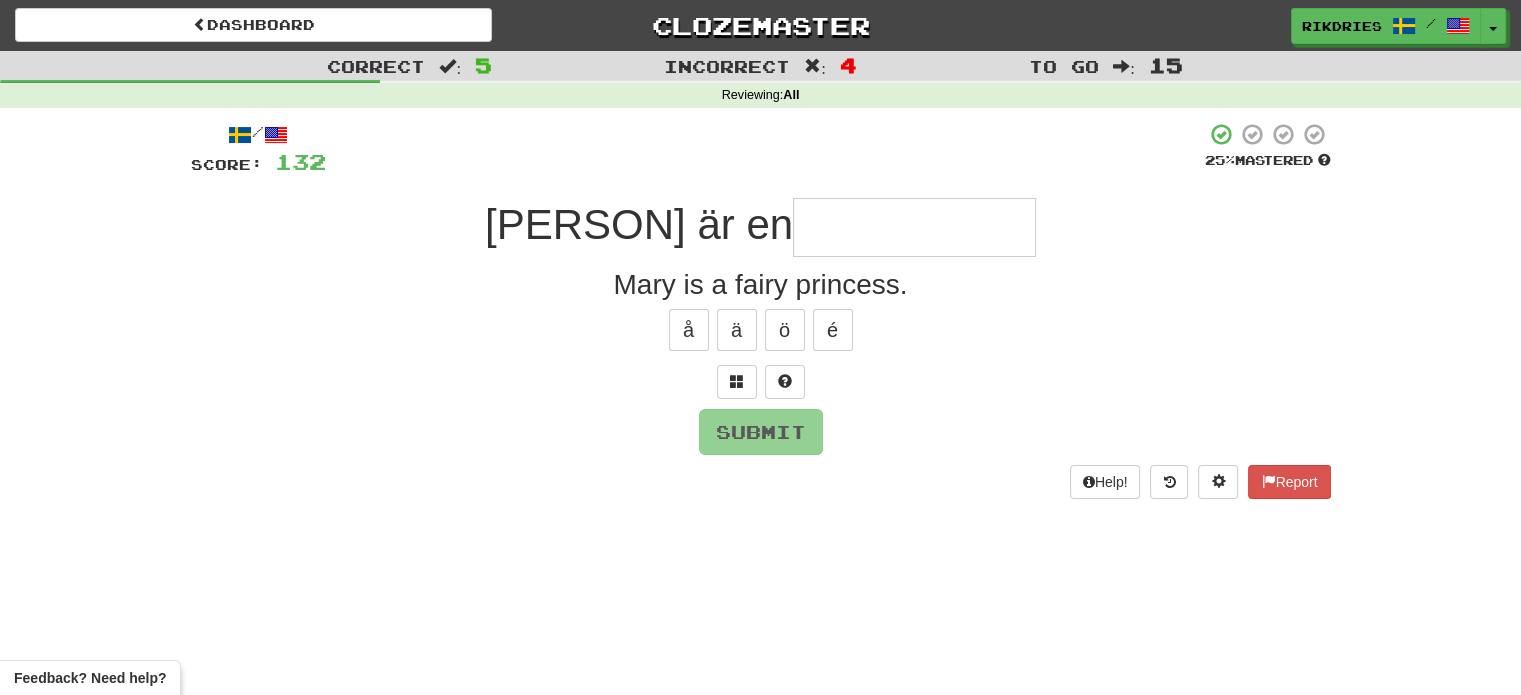 type on "*" 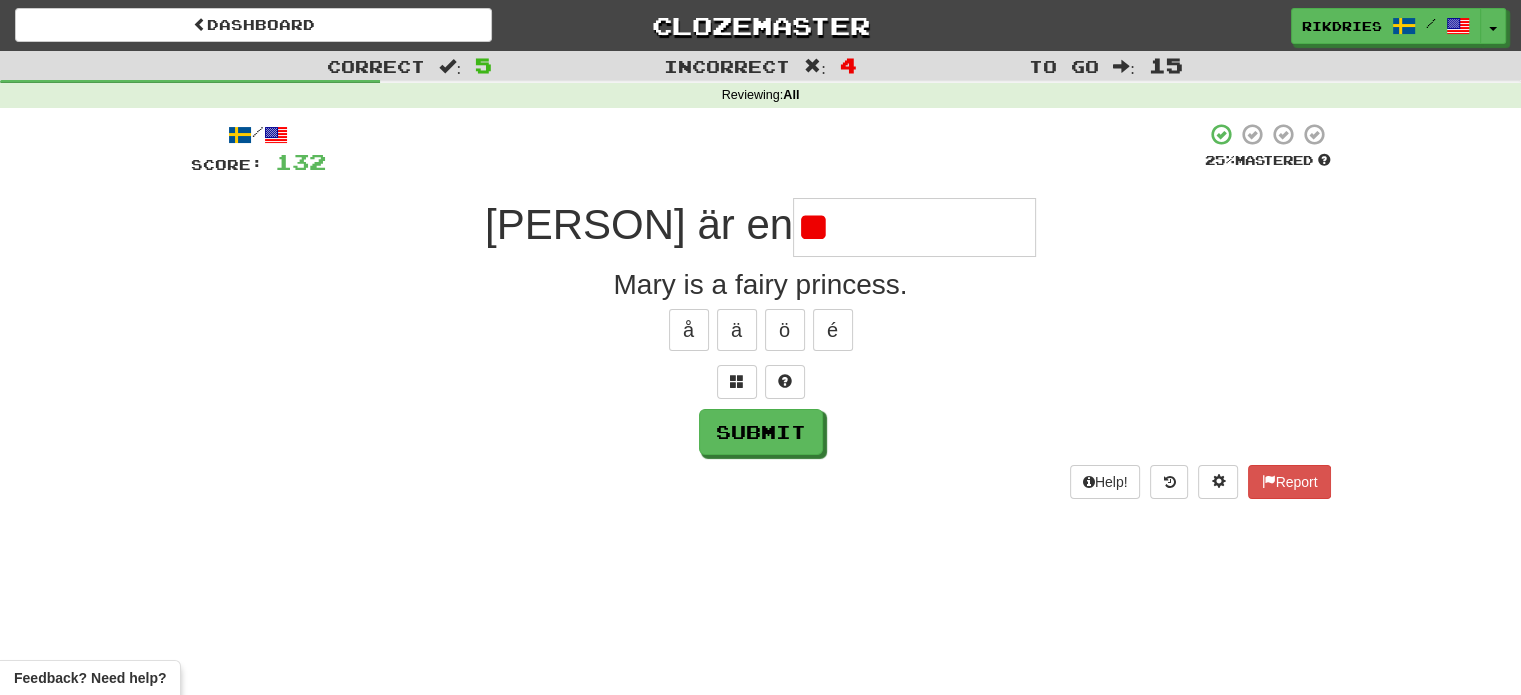 type on "*" 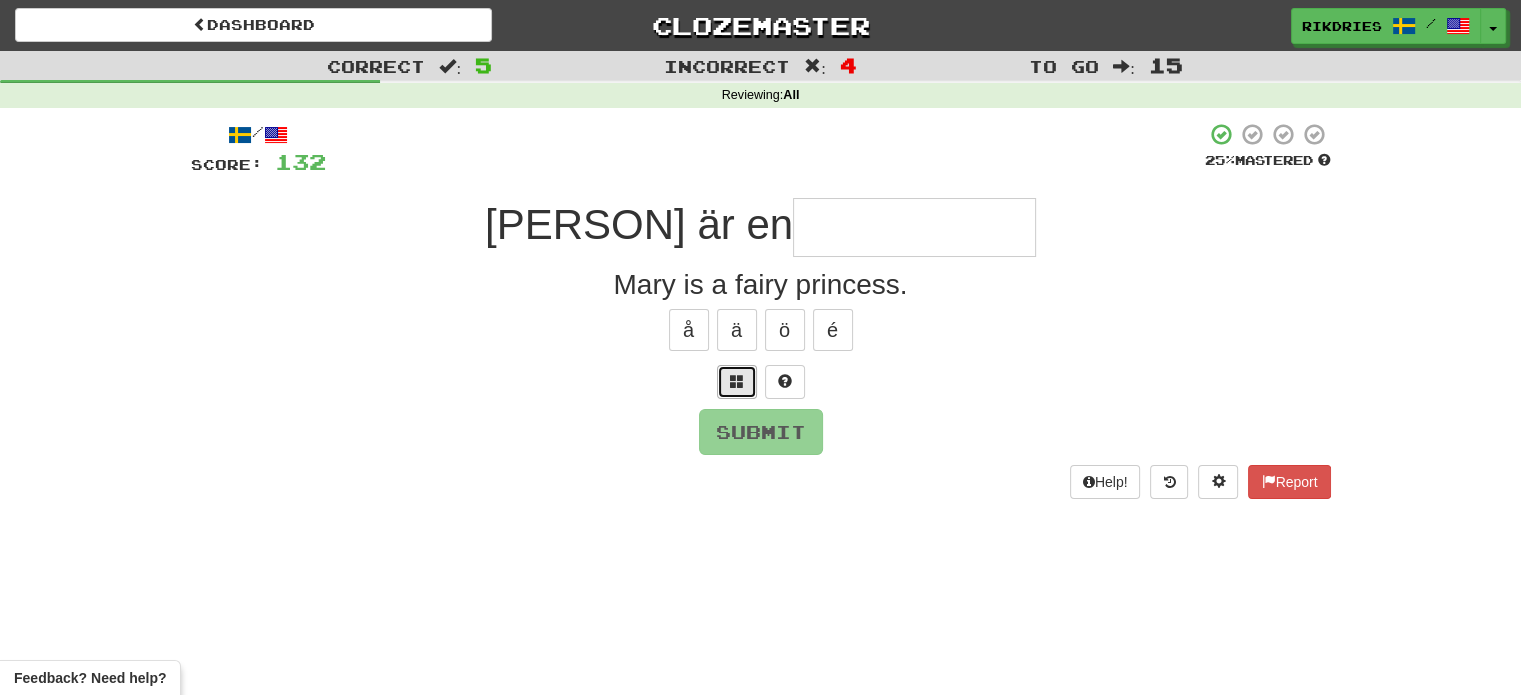 click at bounding box center [737, 381] 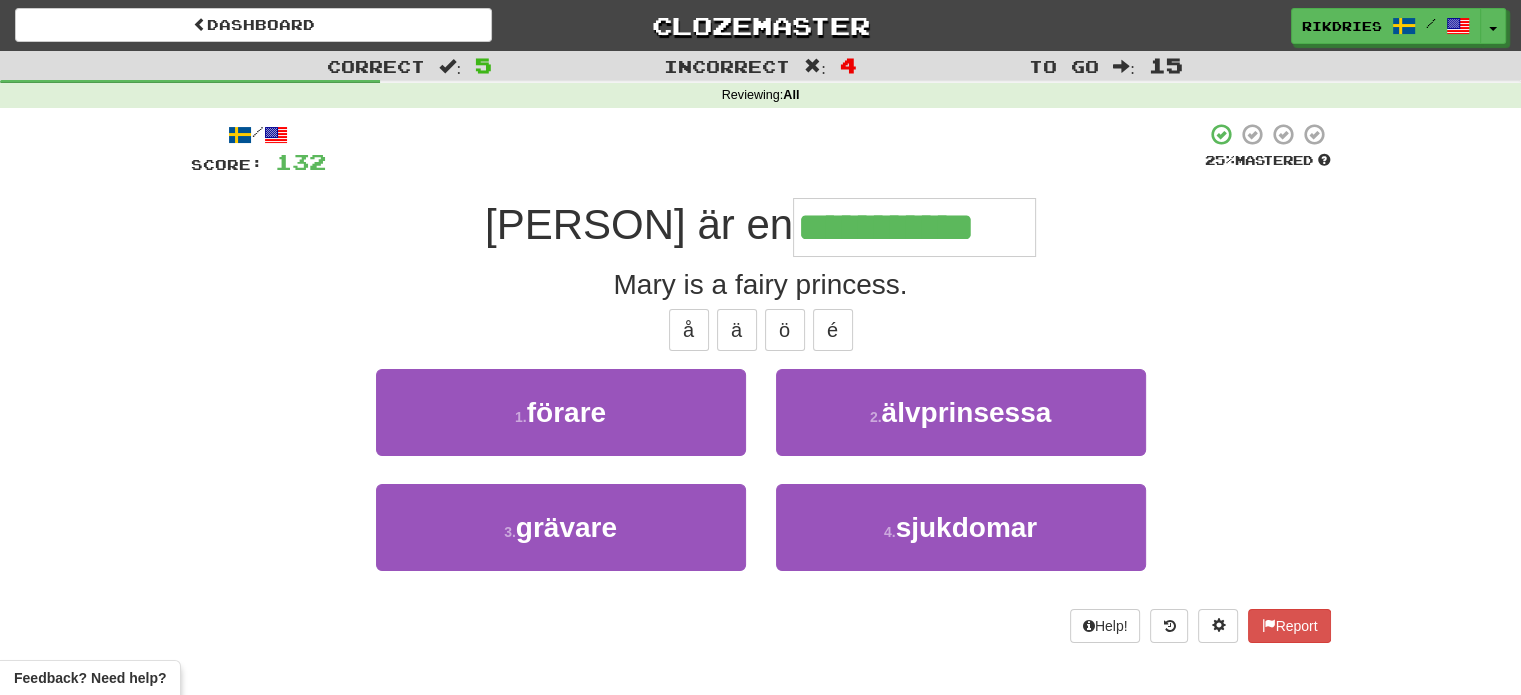 type on "**********" 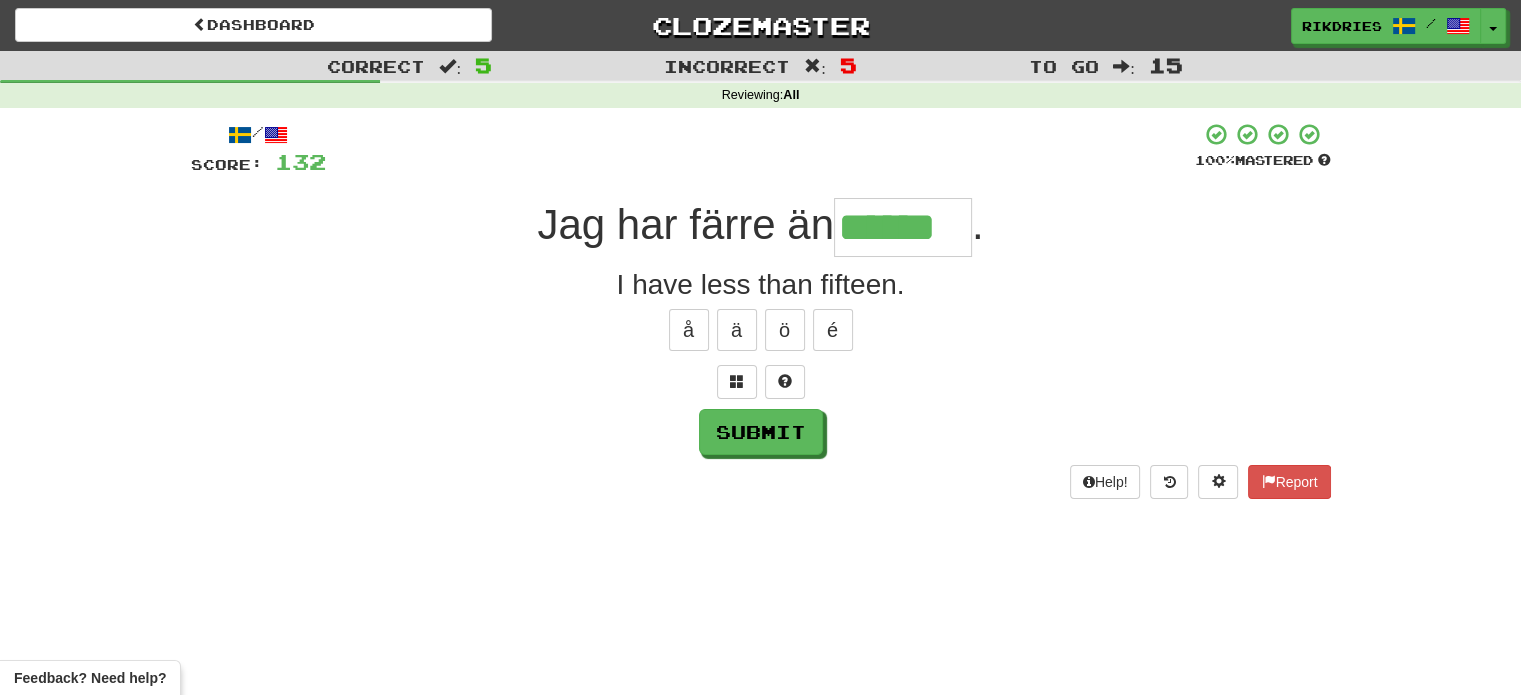 type on "******" 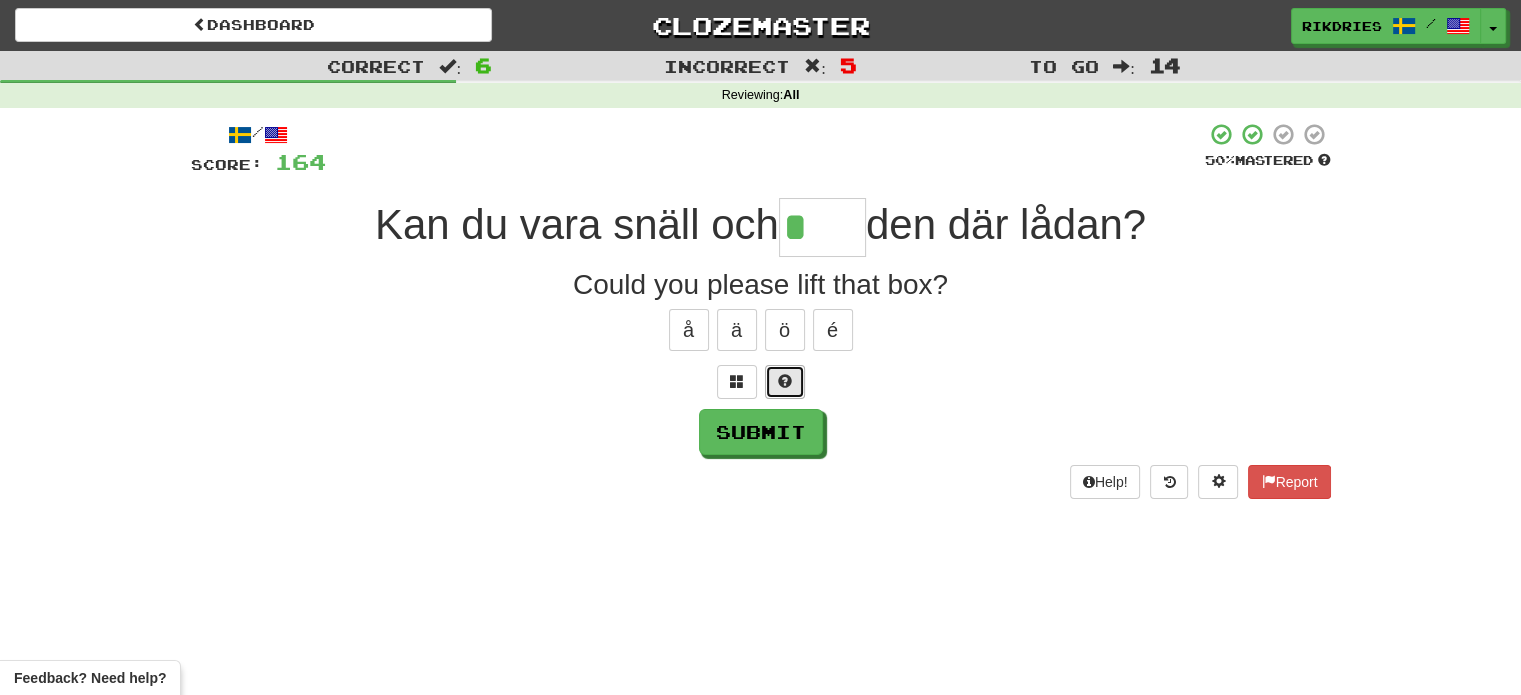 click at bounding box center [785, 382] 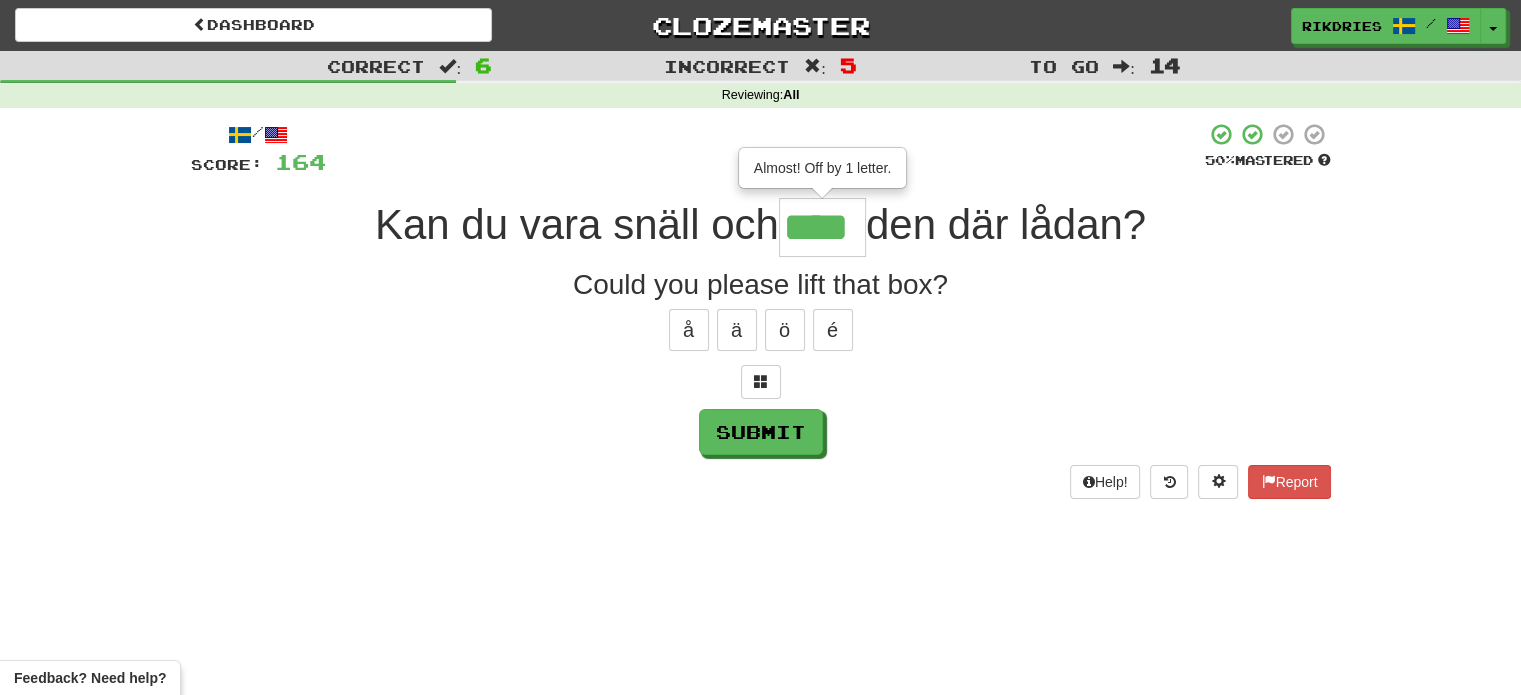 type on "*****" 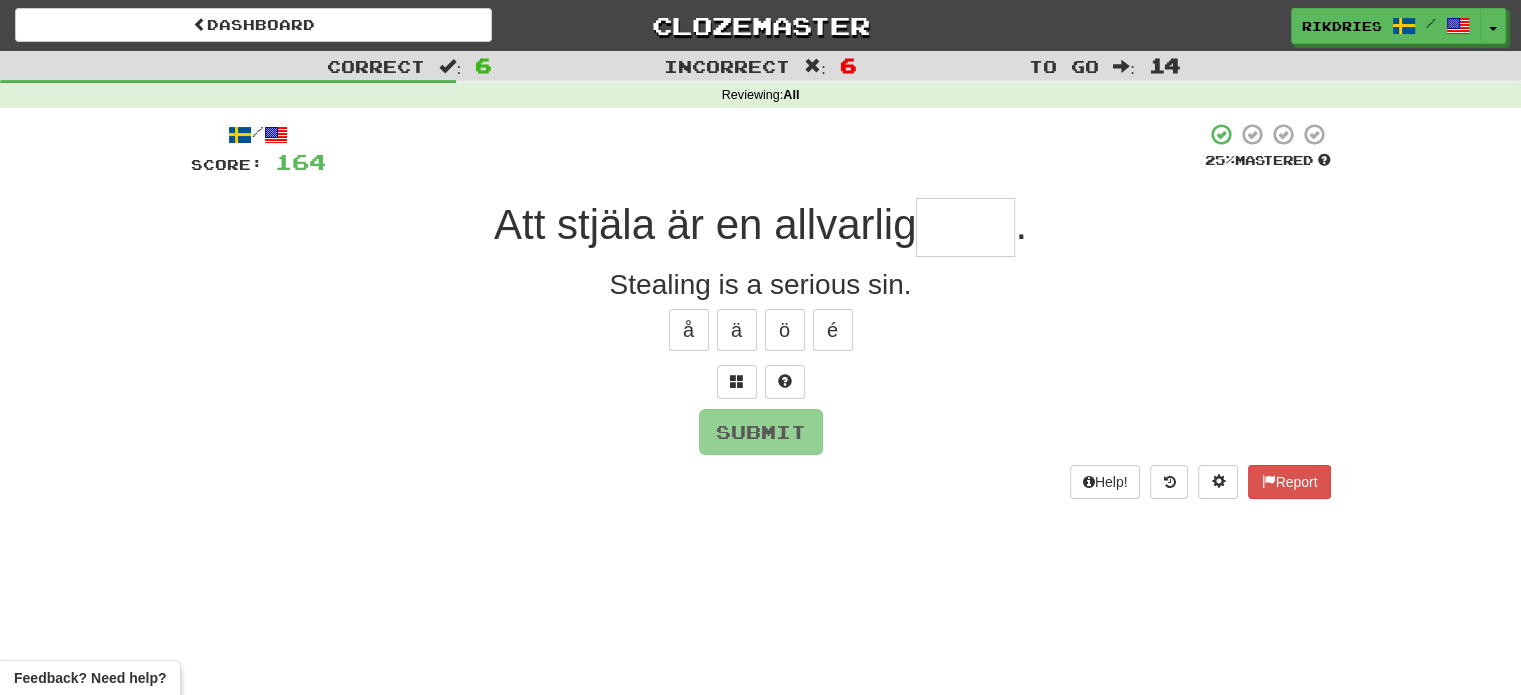 click on "/ Score: 164 25 % Mastered Att stjäla är en allvarlig . Stealing is a serious sin. å ä ö é Submit Help! Report" at bounding box center (761, 310) 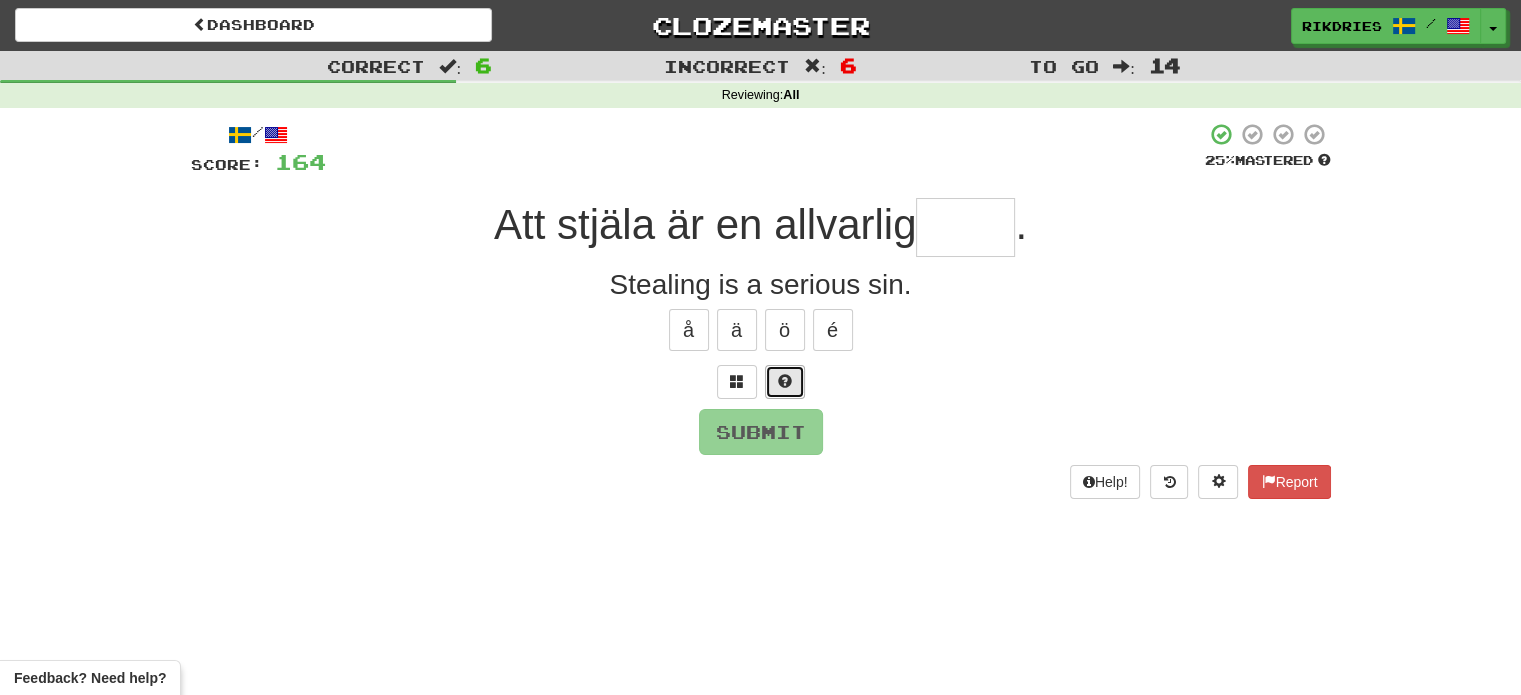 click at bounding box center [785, 381] 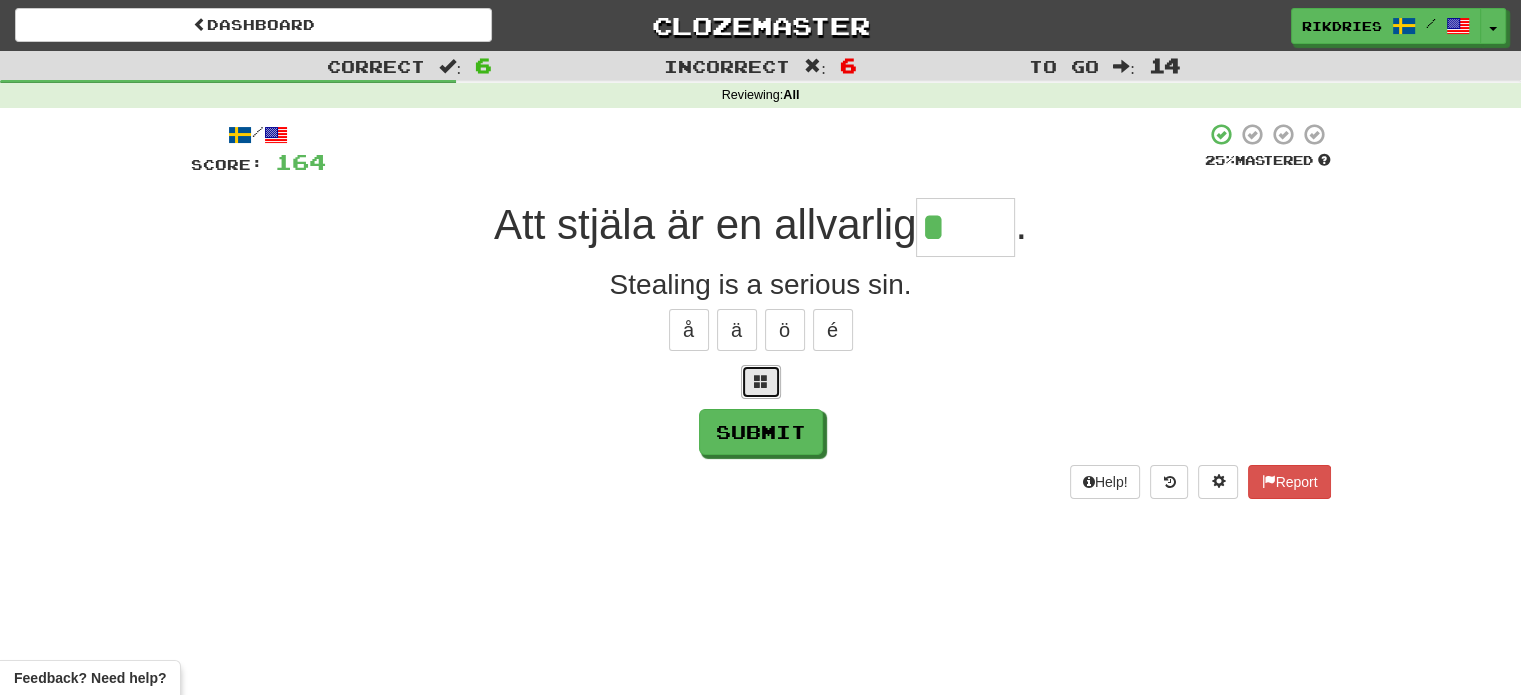 click at bounding box center [761, 382] 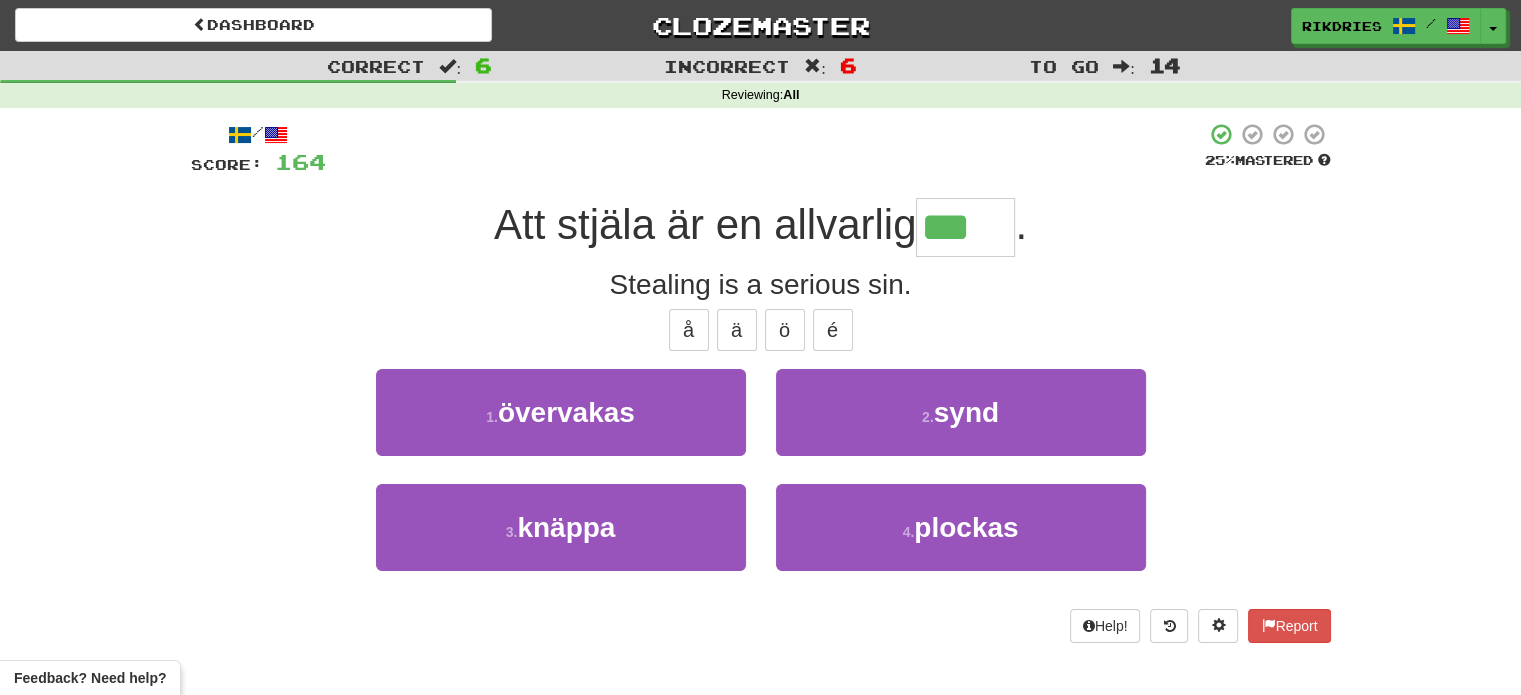 type on "****" 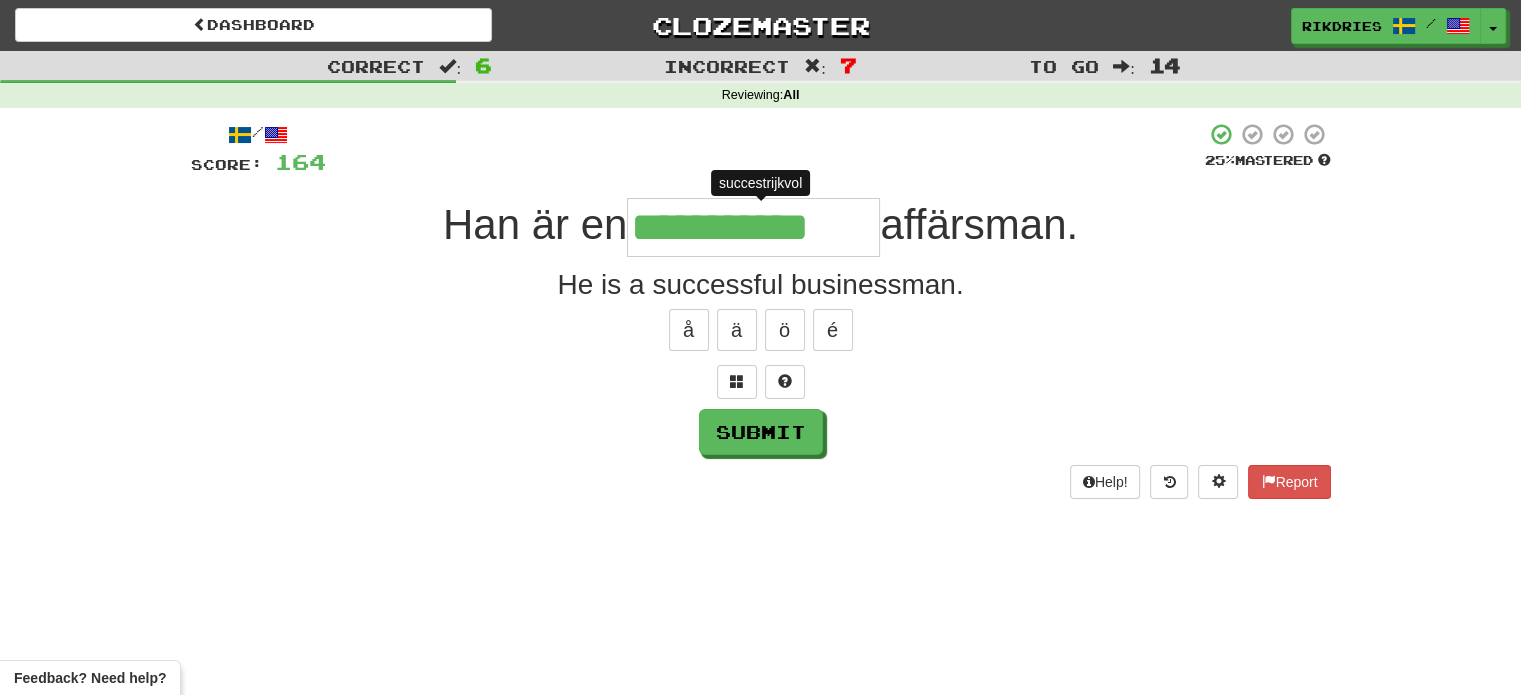type on "**********" 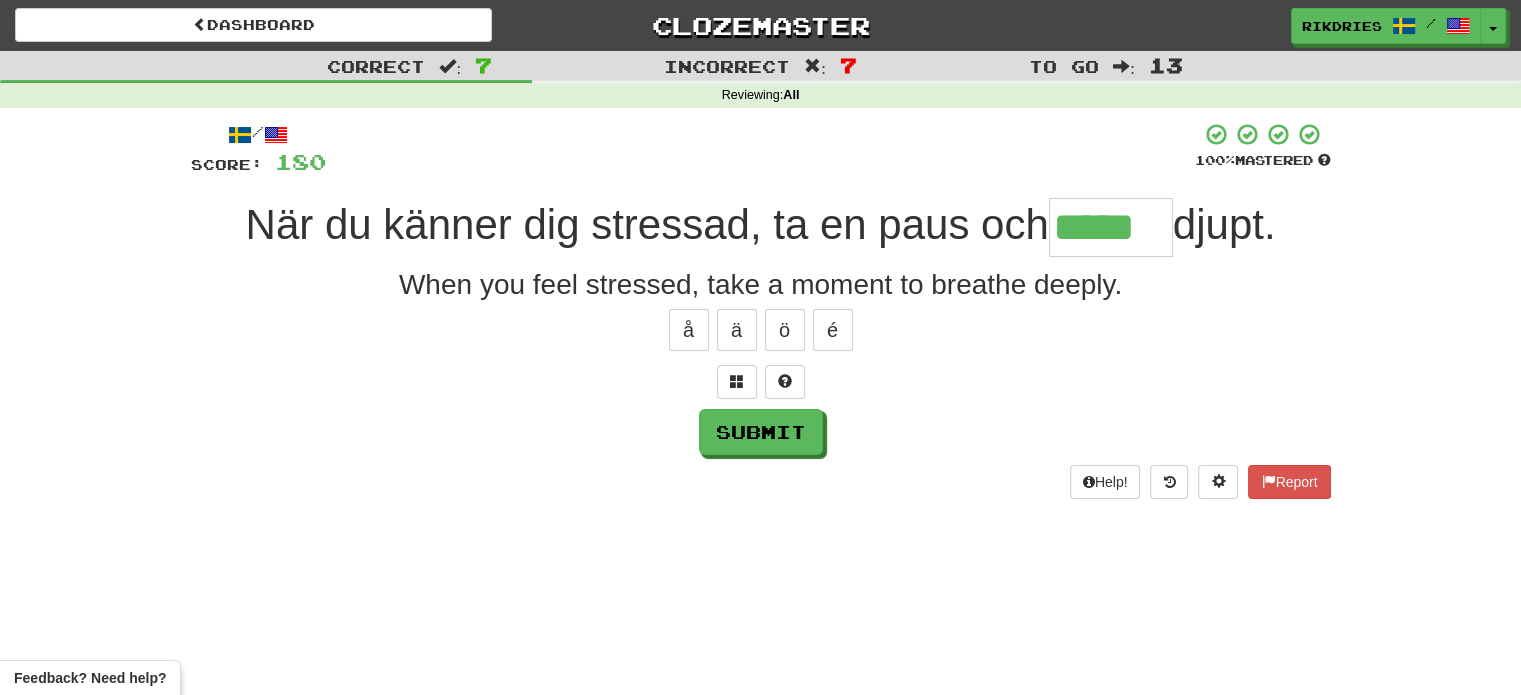 type on "*****" 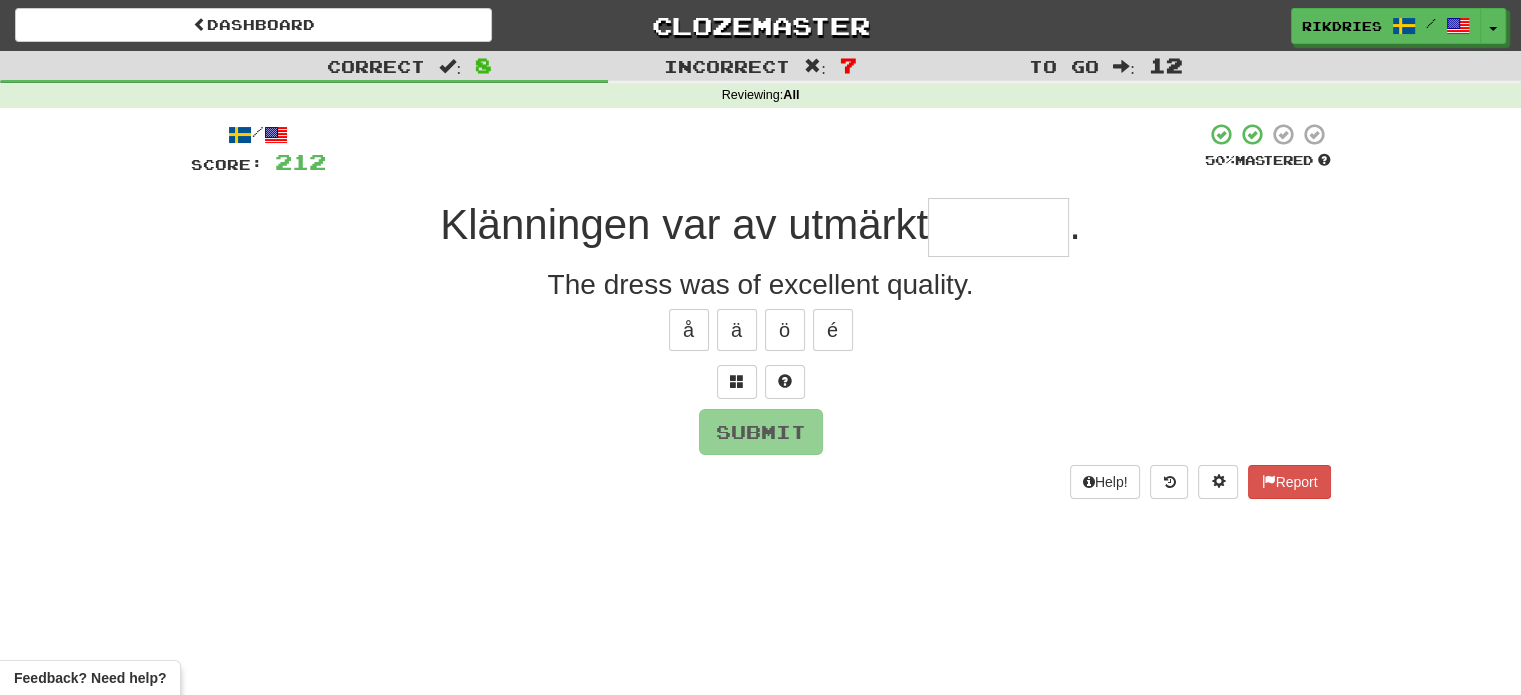 type on "*" 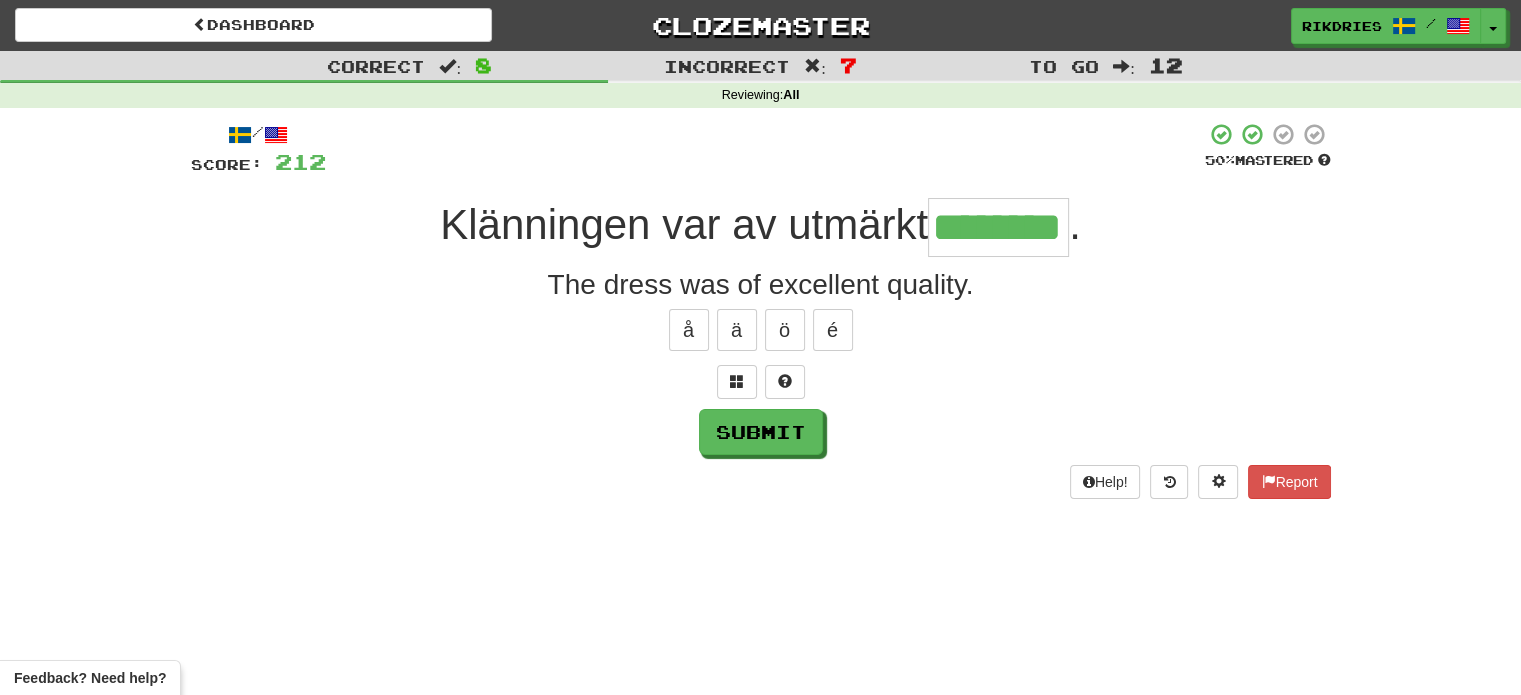 type on "********" 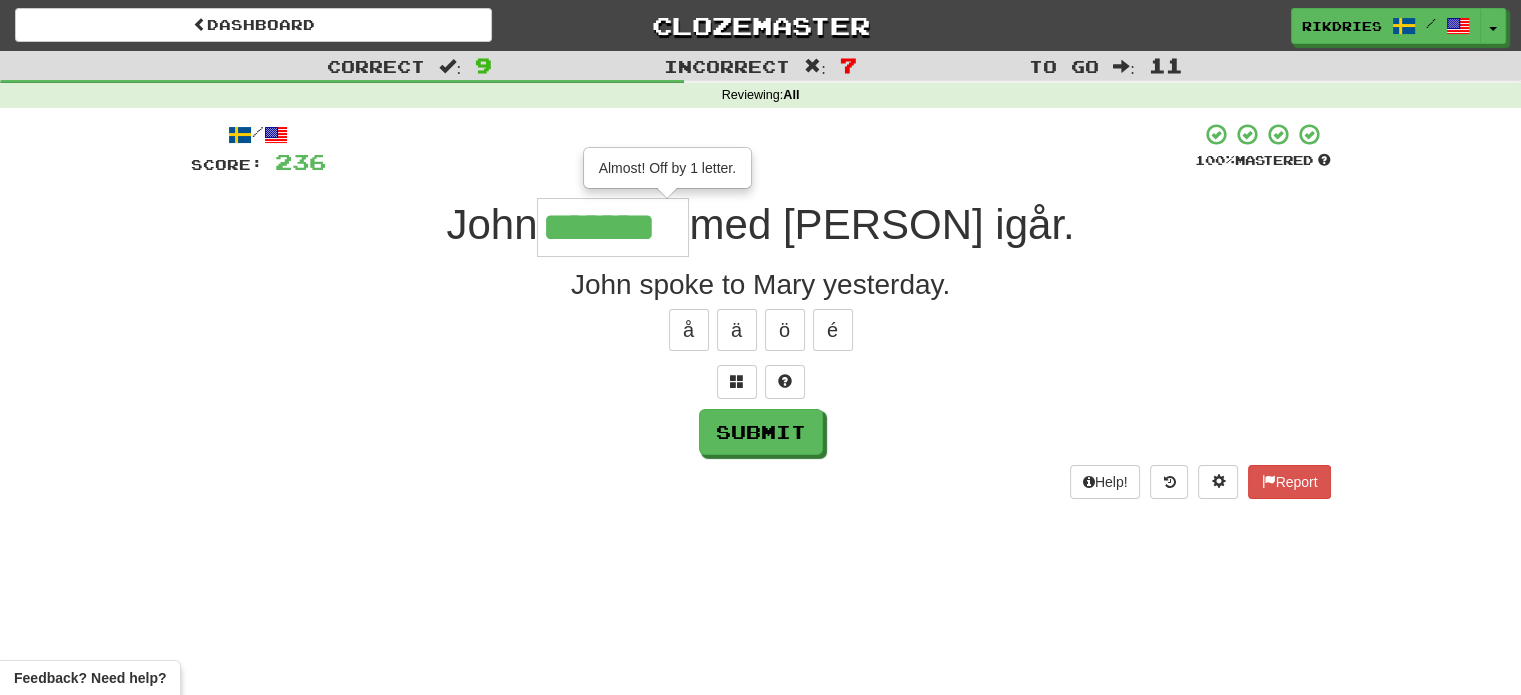 type on "*******" 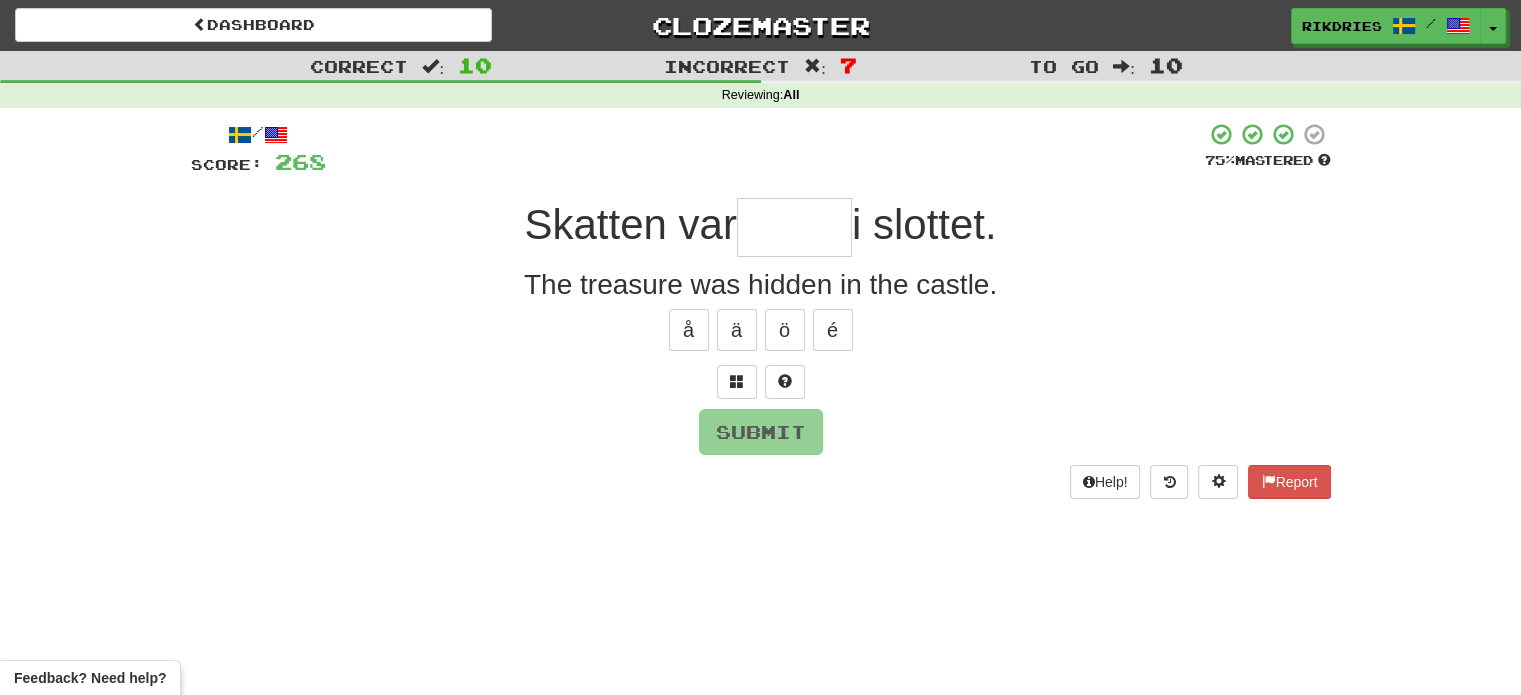 type on "*" 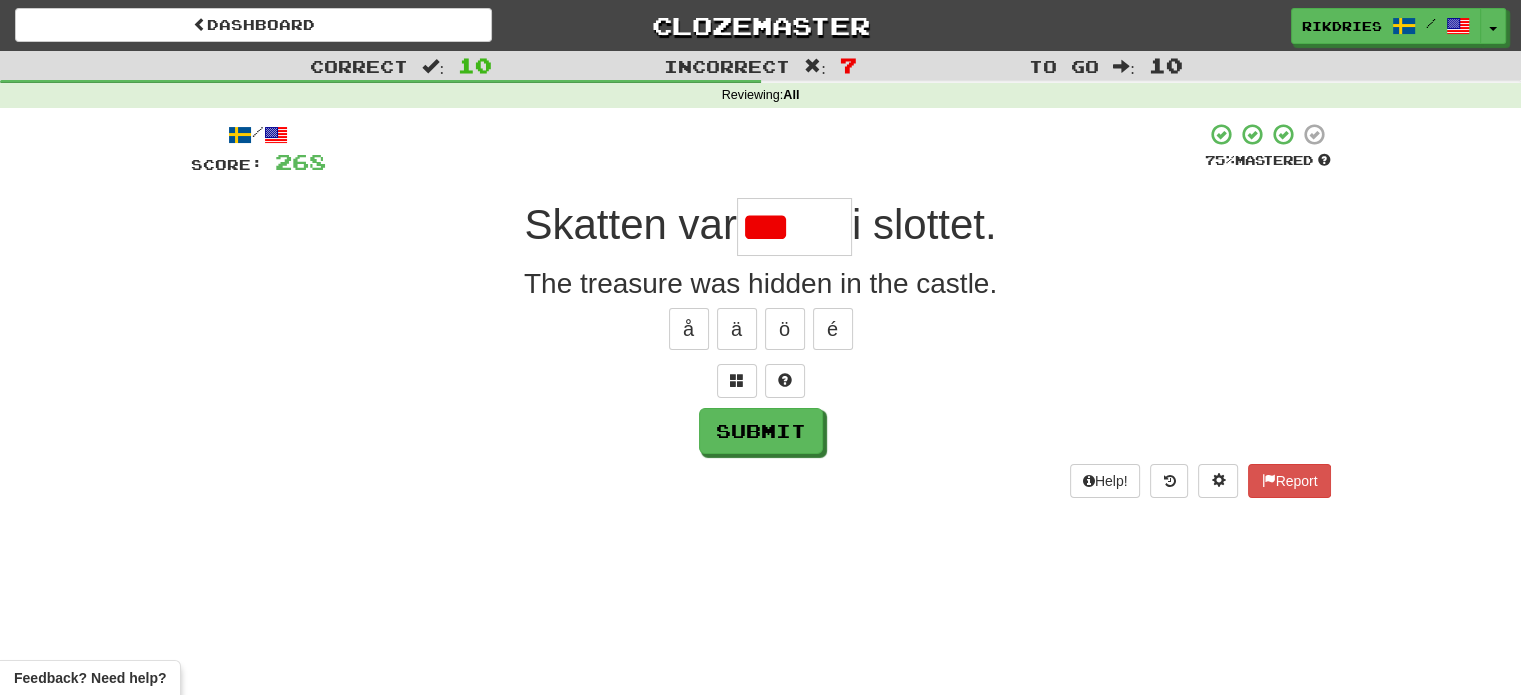 scroll, scrollTop: 0, scrollLeft: 0, axis: both 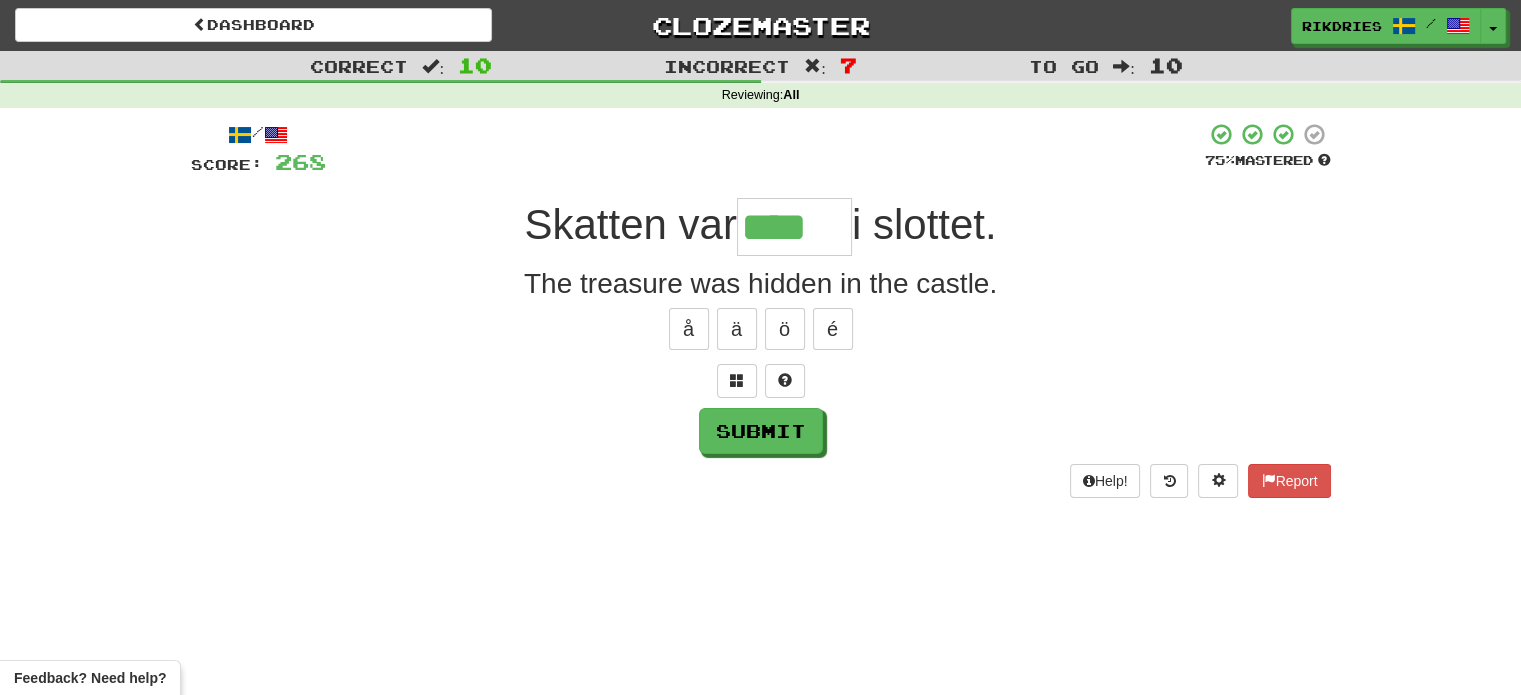 type on "****" 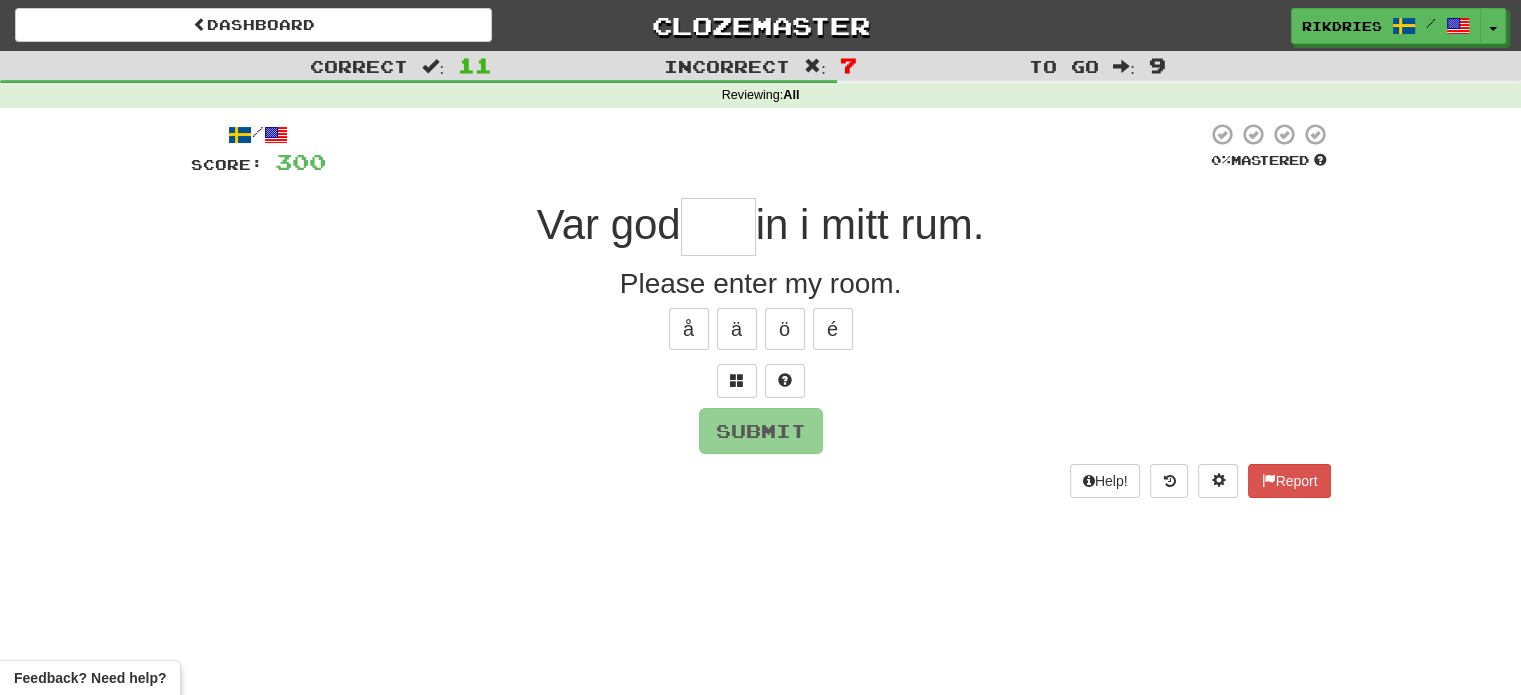 type on "*" 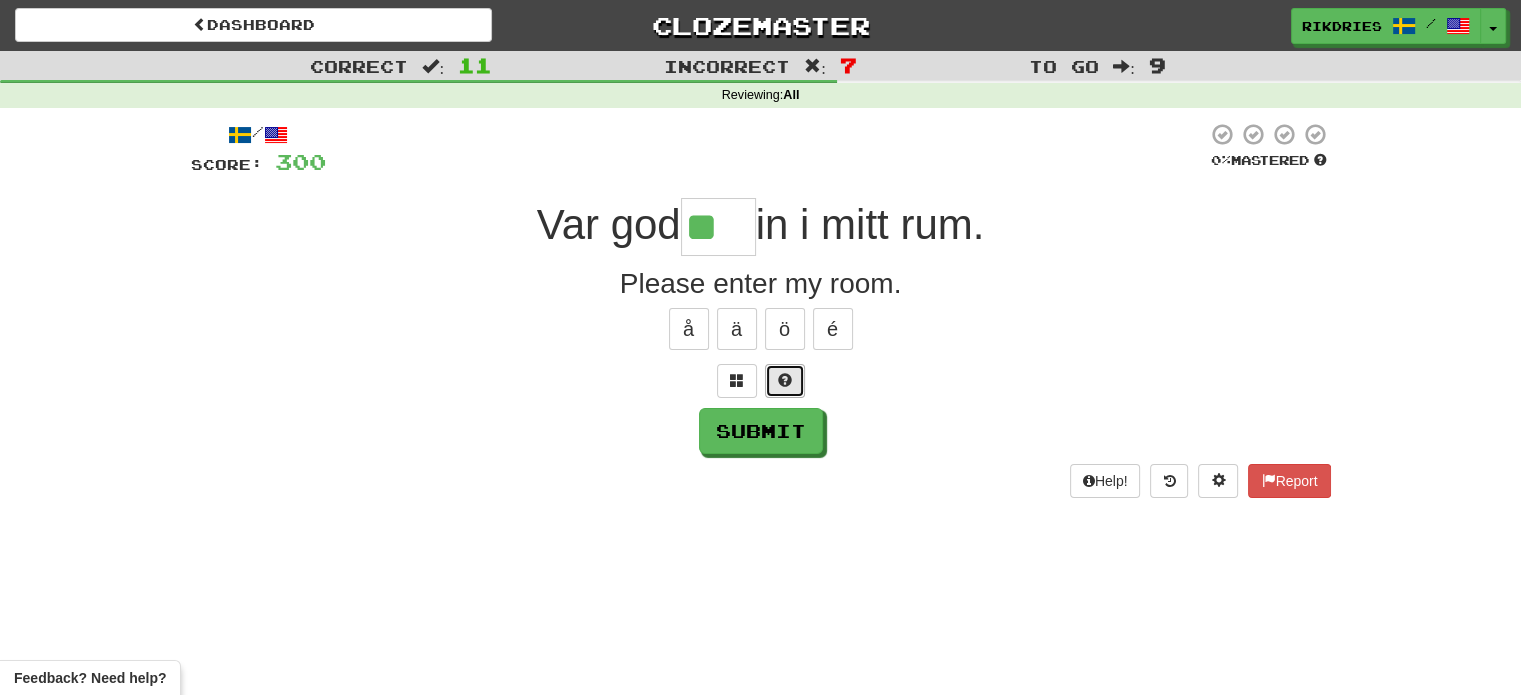 click at bounding box center (785, 380) 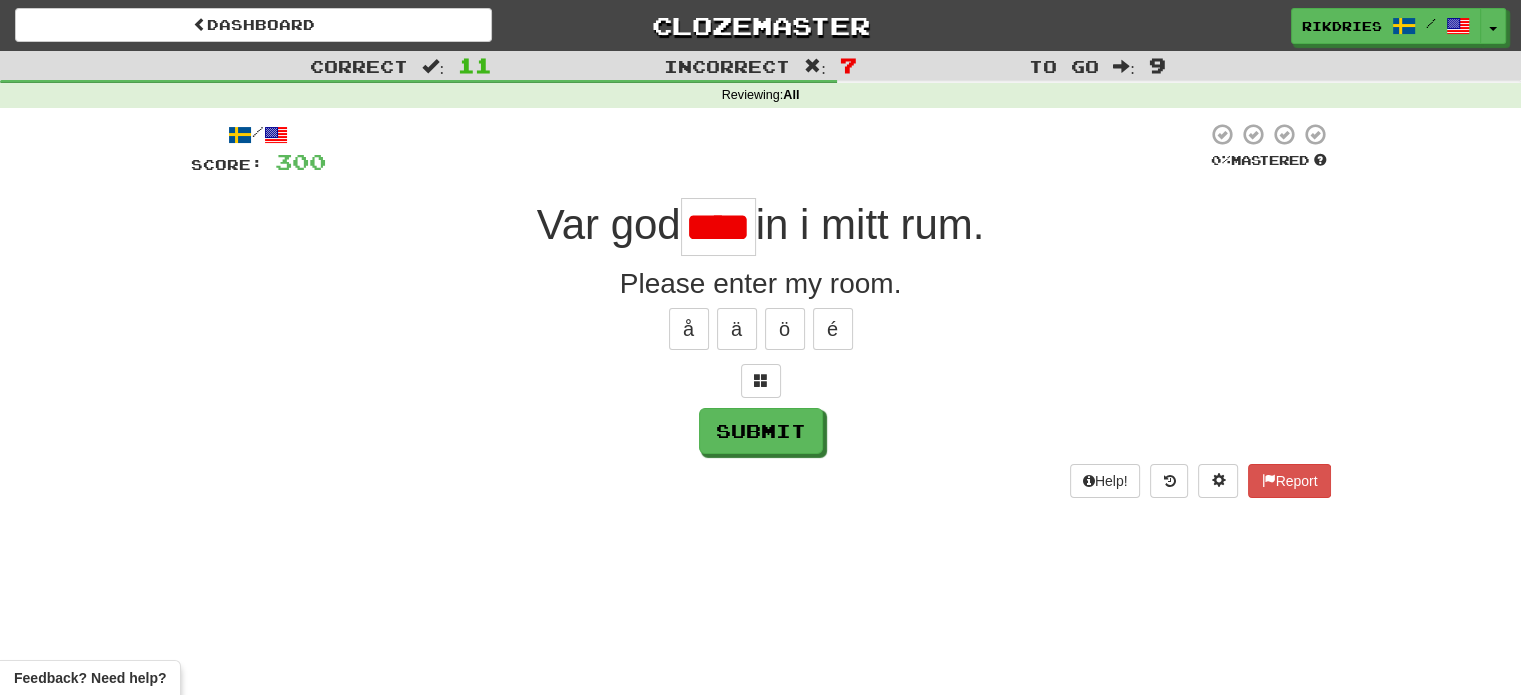 scroll, scrollTop: 0, scrollLeft: 0, axis: both 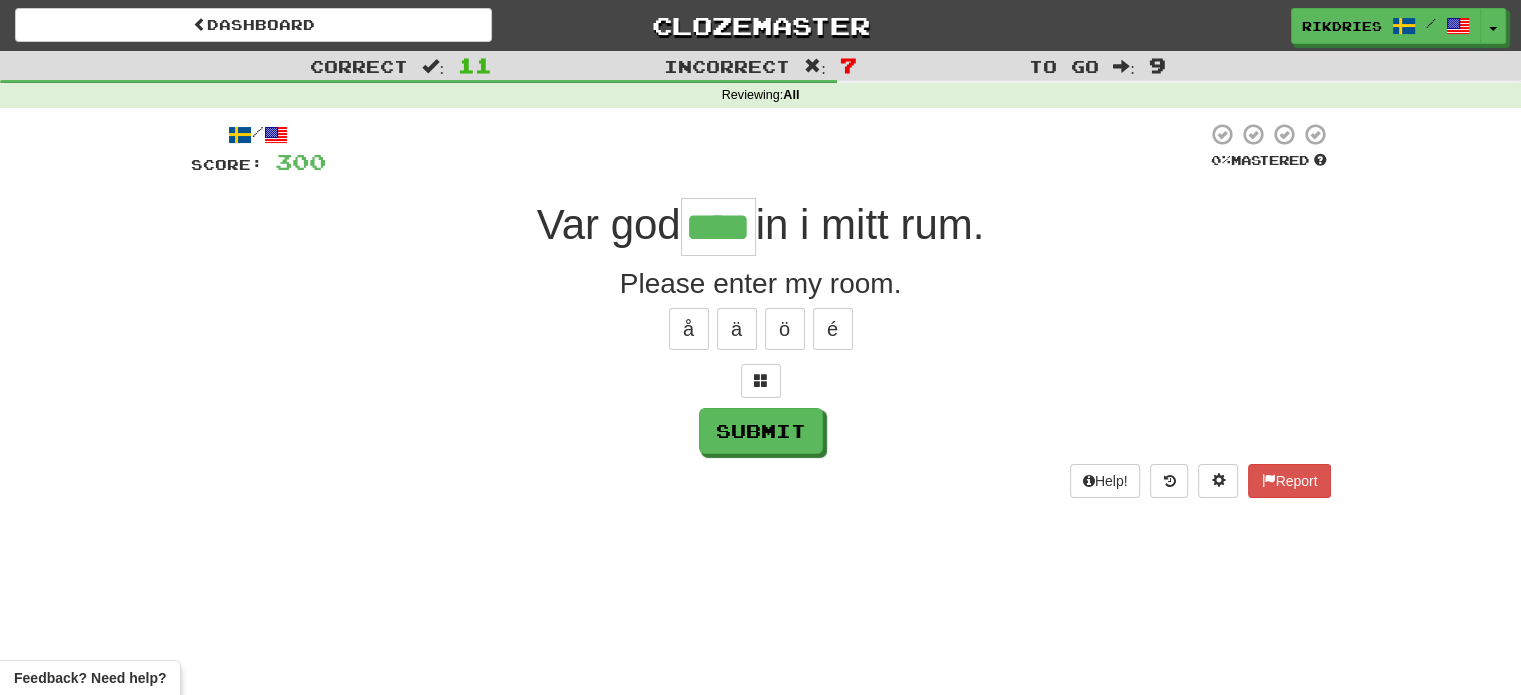 type on "****" 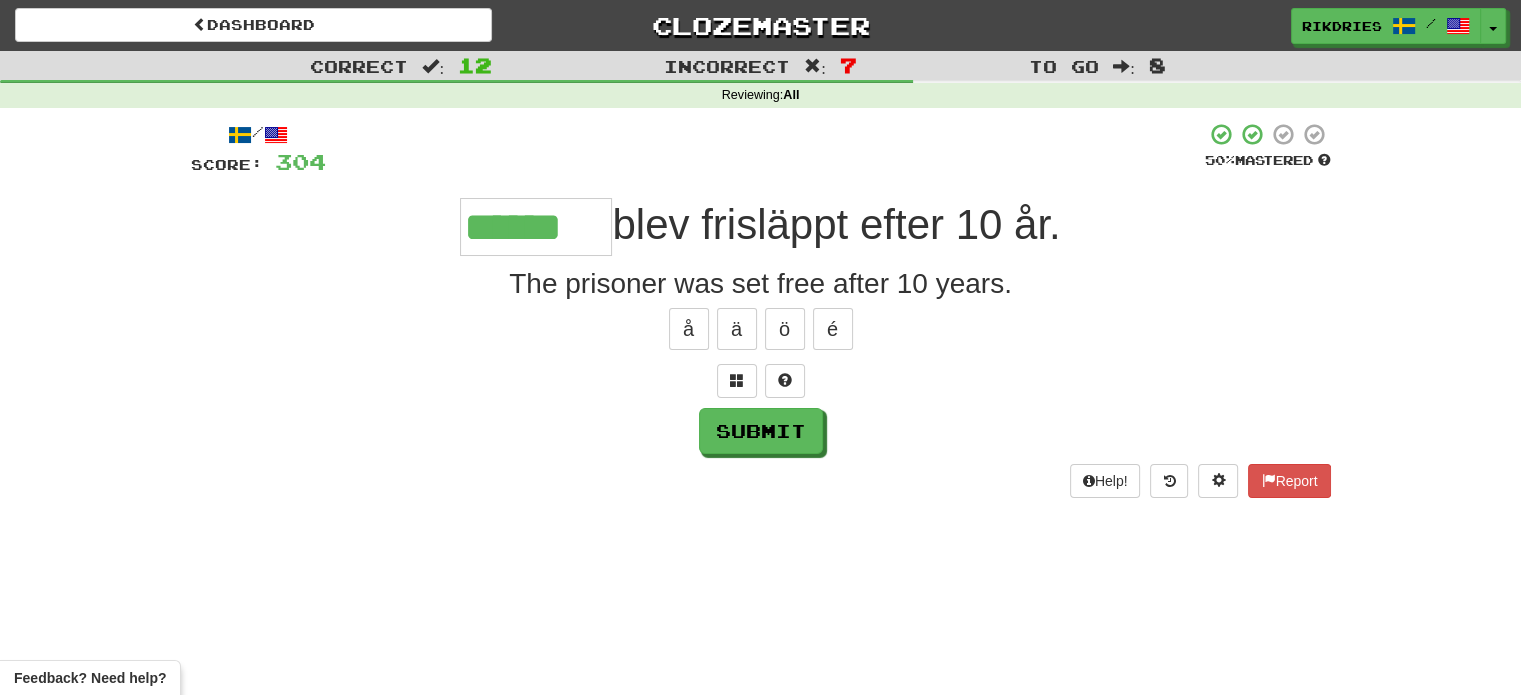 type on "******" 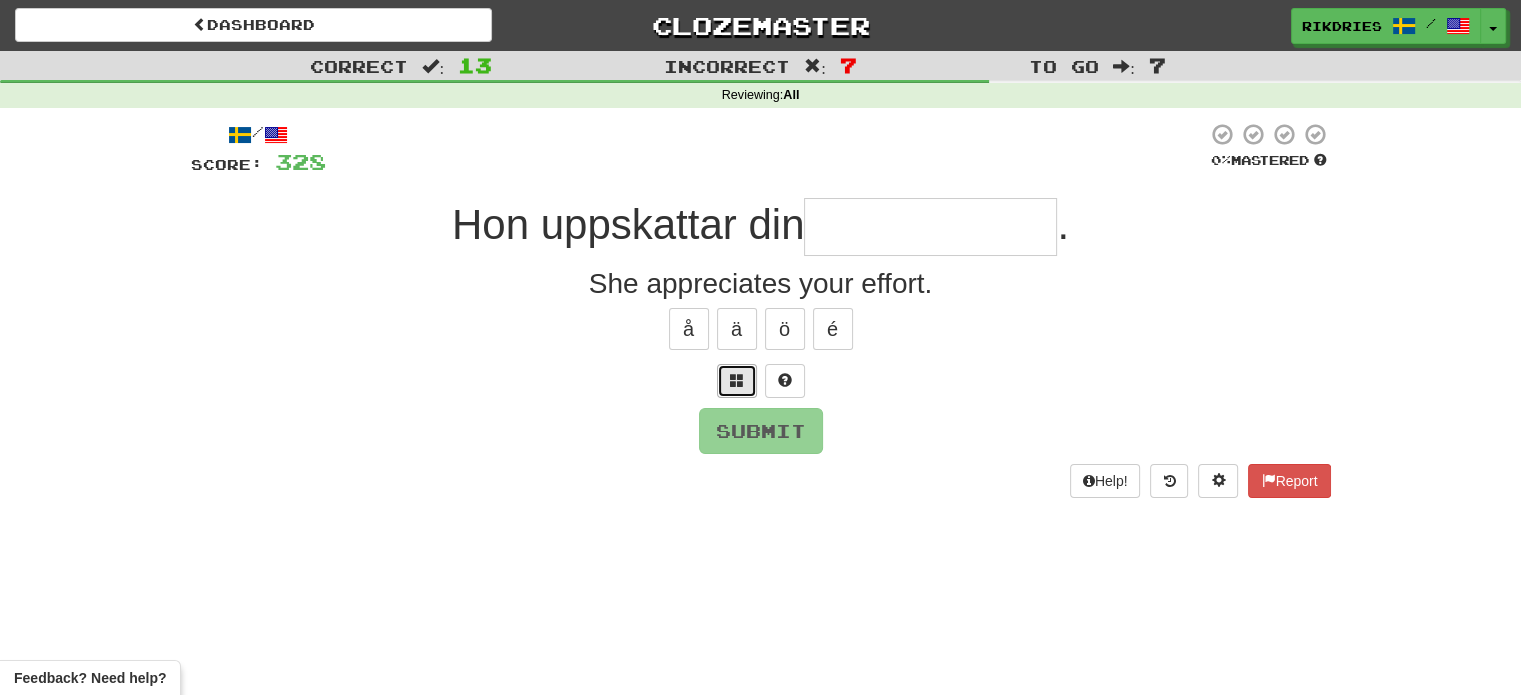 click at bounding box center [737, 381] 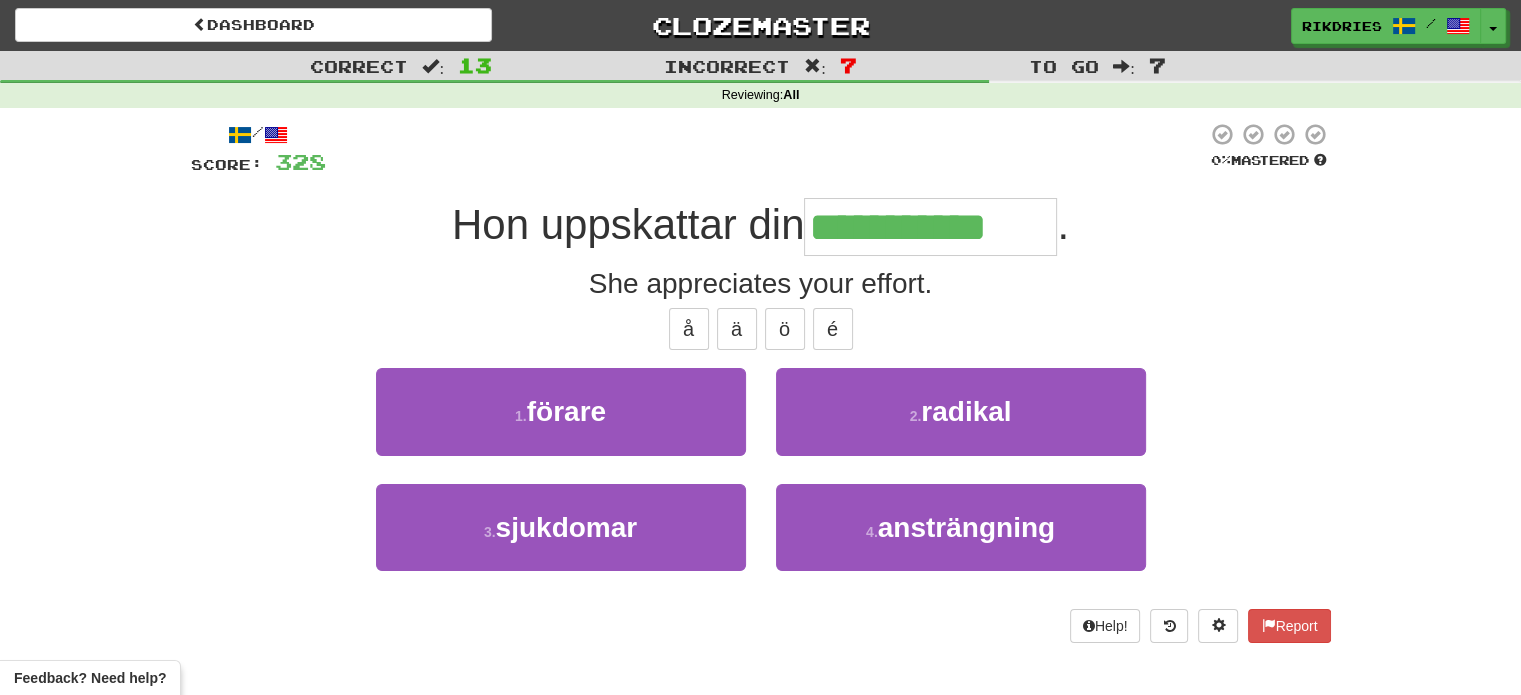 type on "**********" 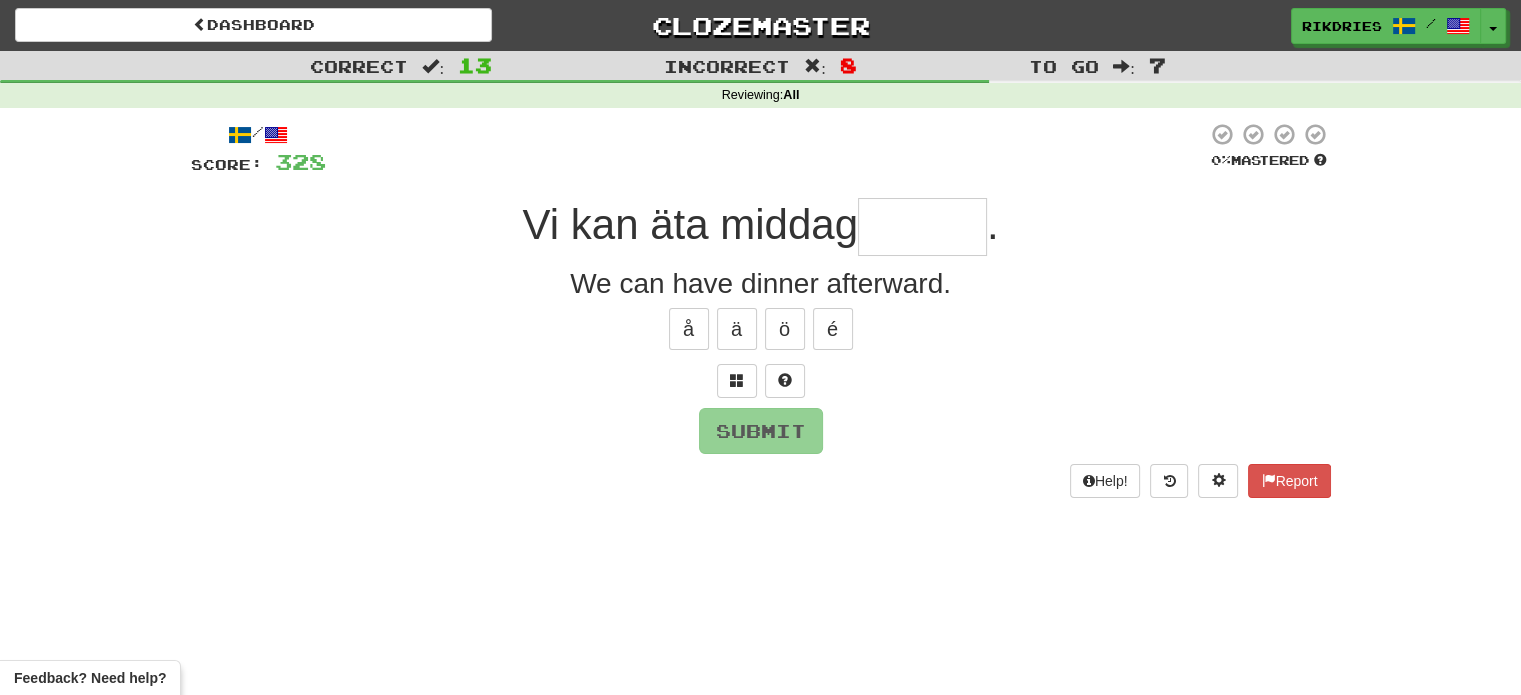 type on "*" 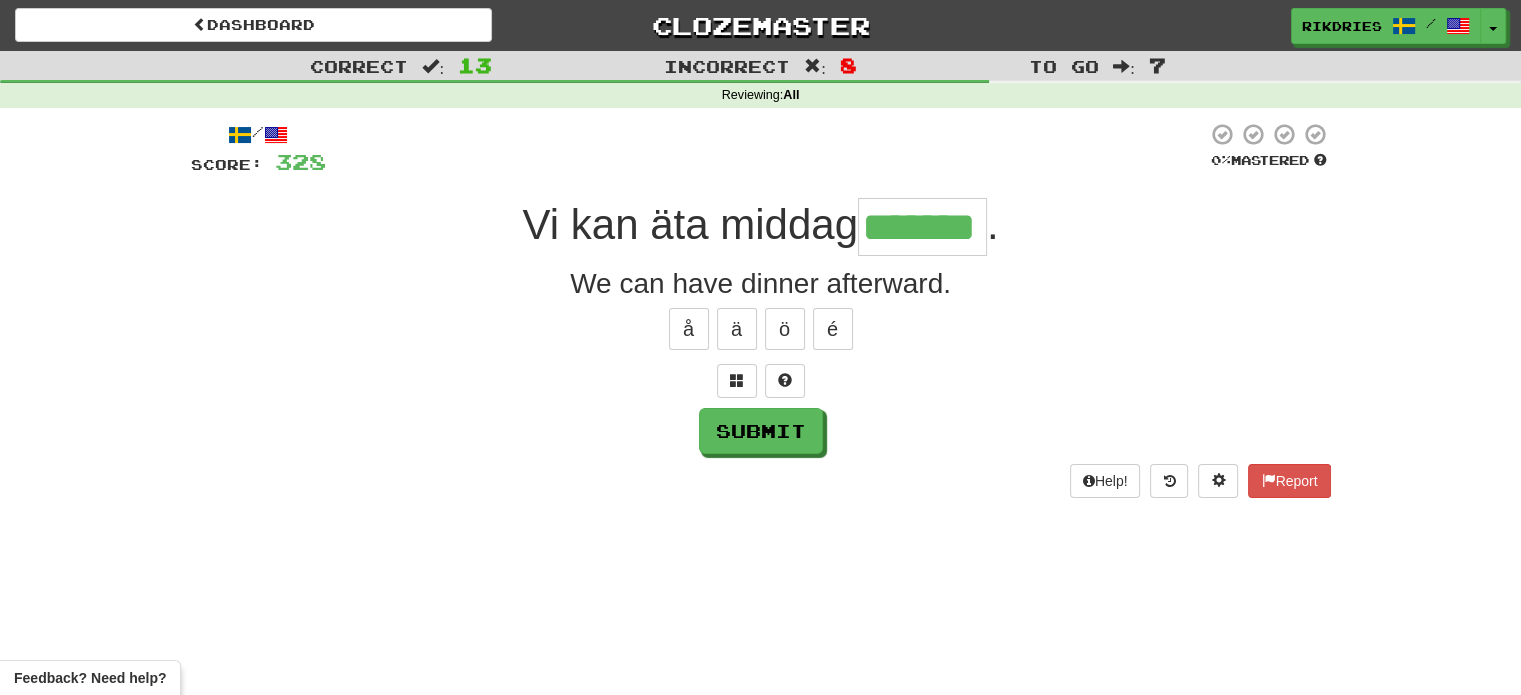 type on "*******" 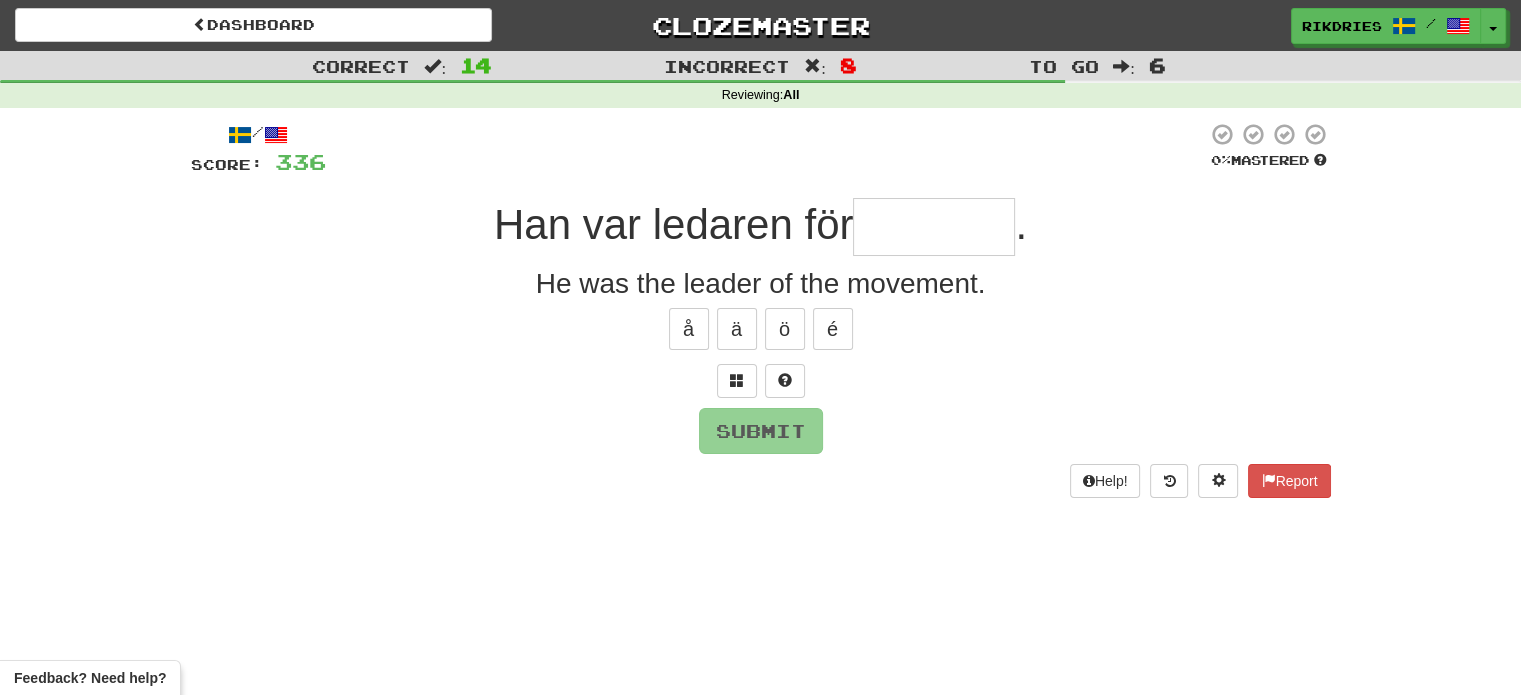 type on "*" 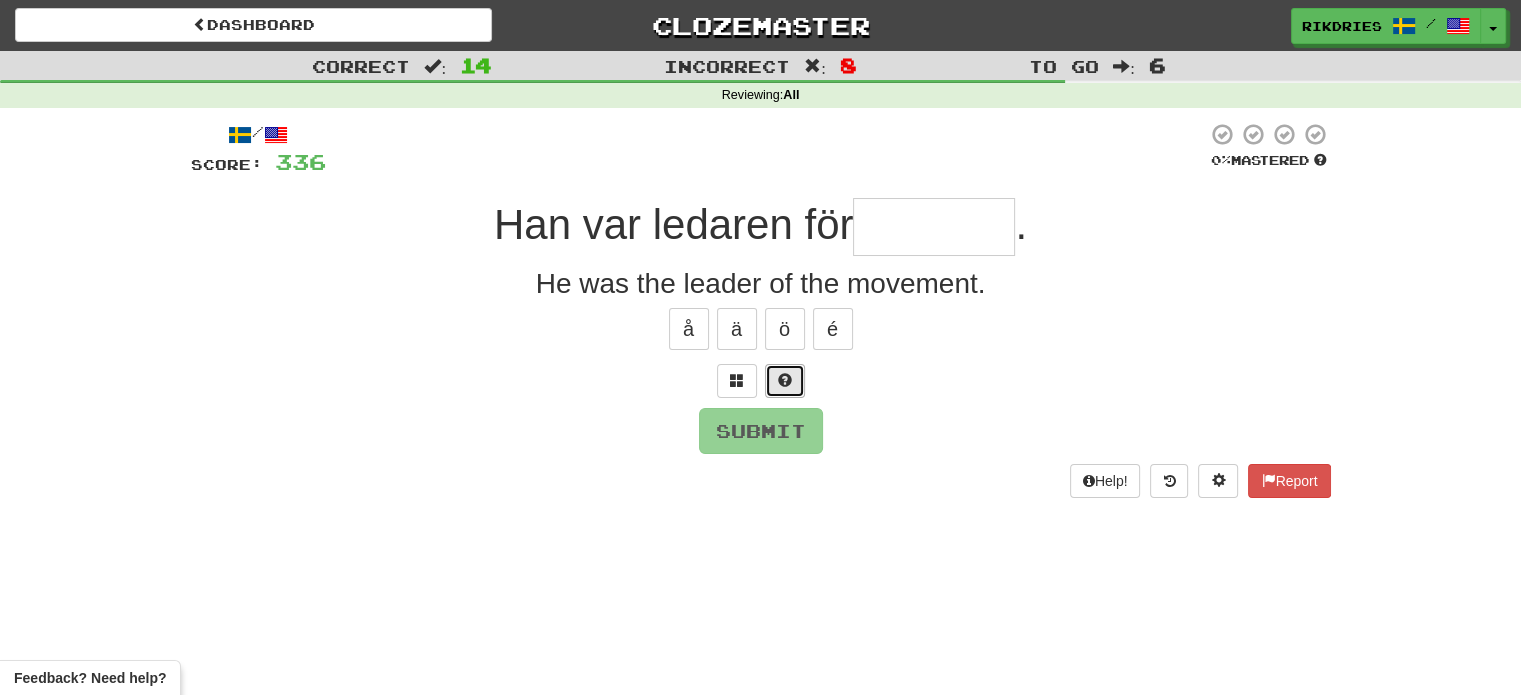 click at bounding box center (785, 380) 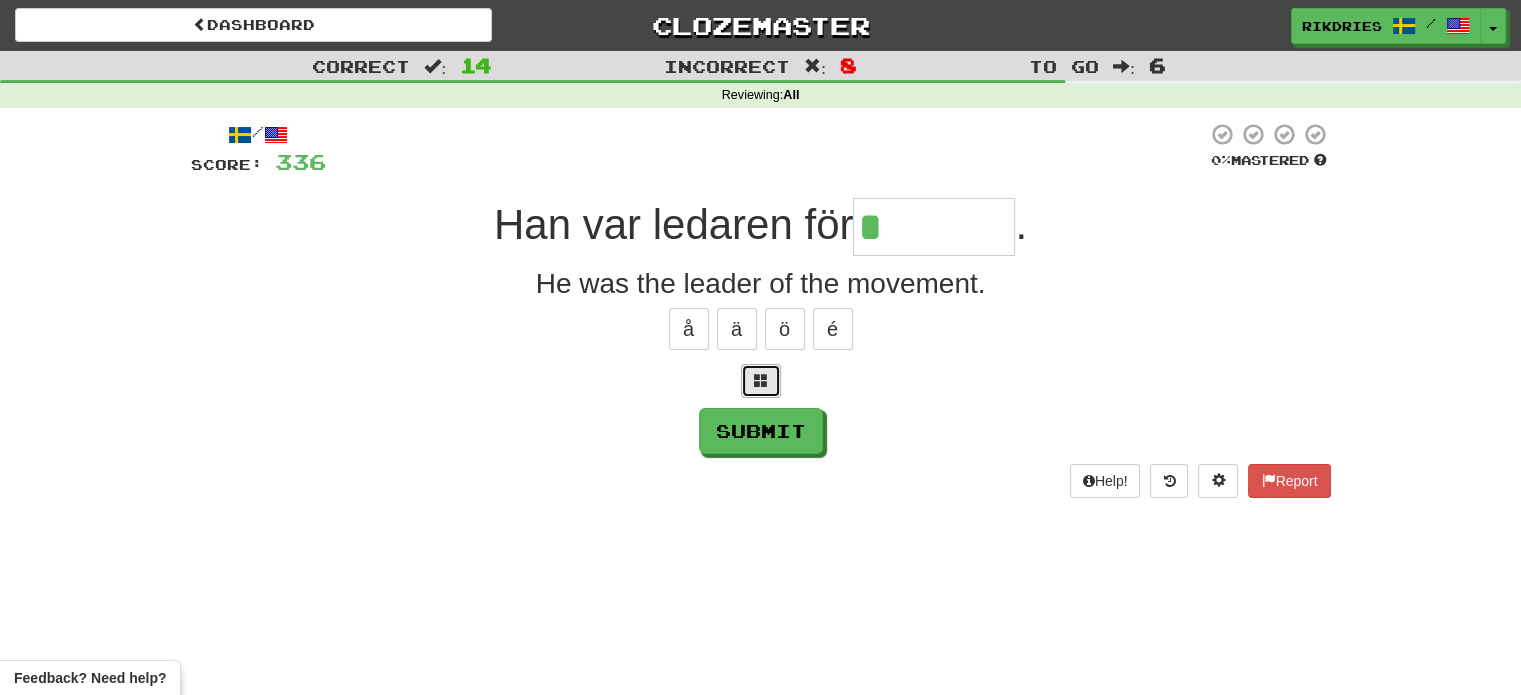 click at bounding box center [761, 380] 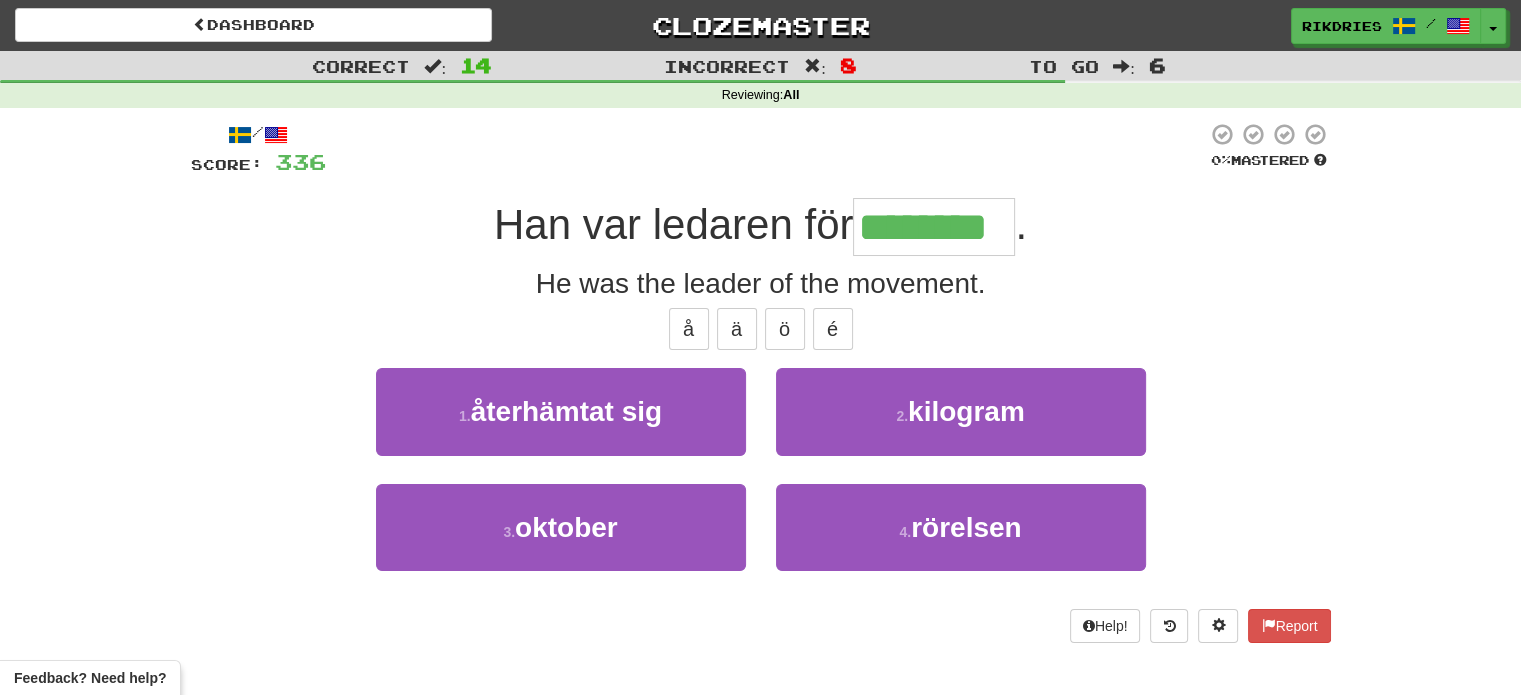 type on "********" 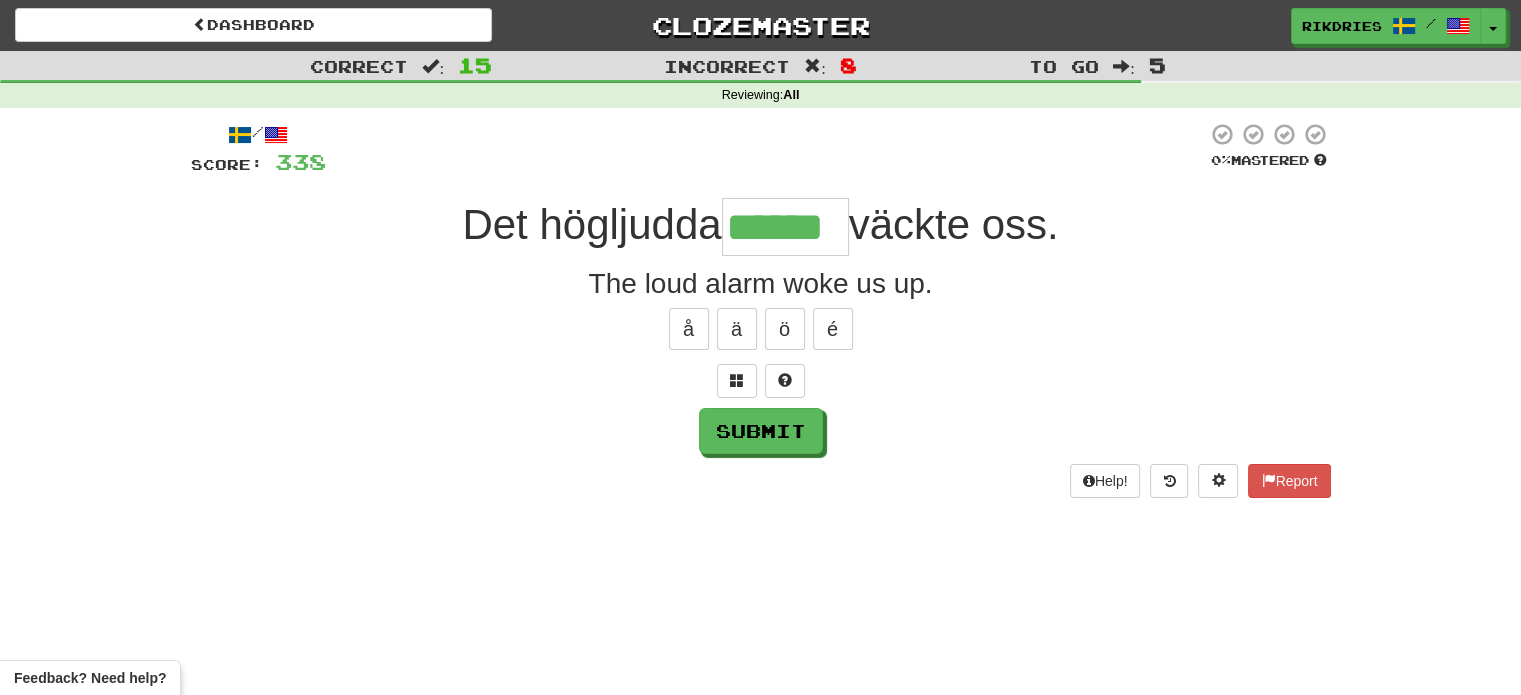 type on "******" 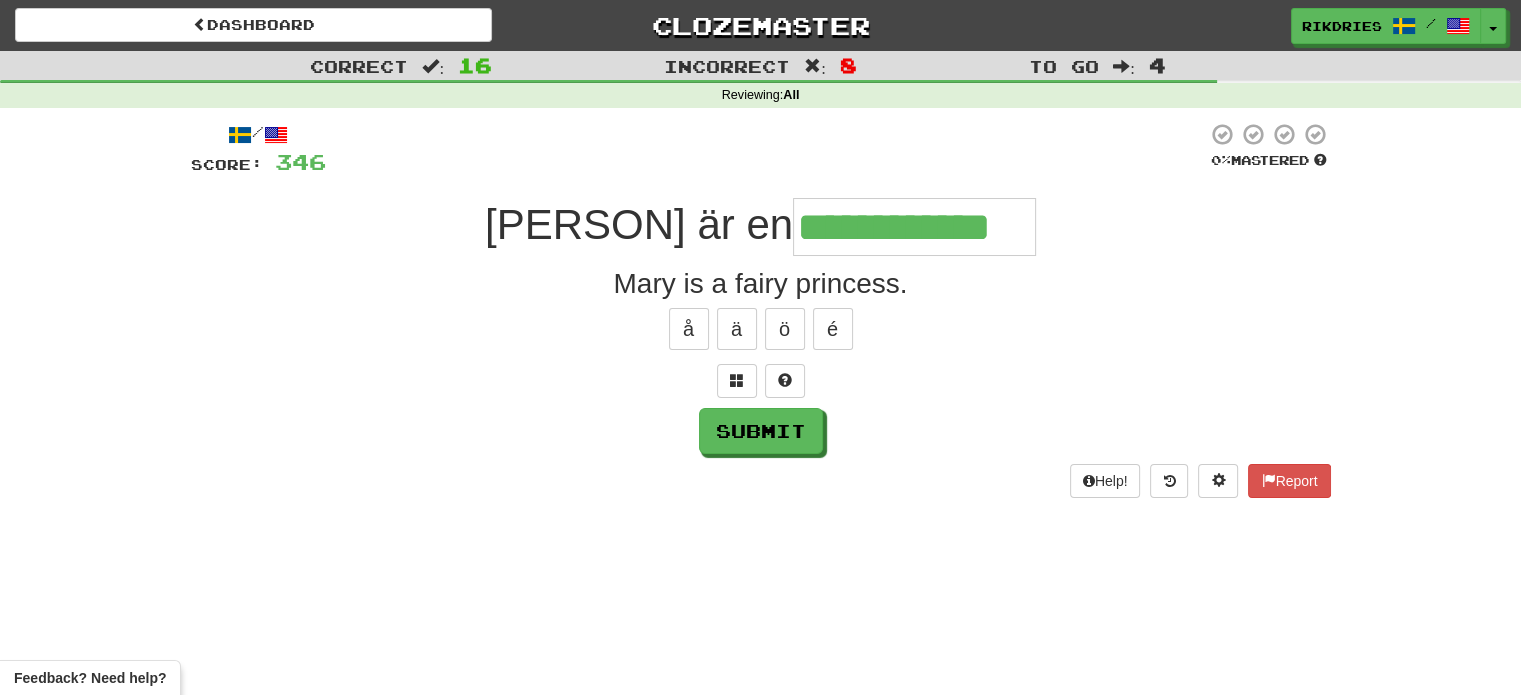type on "**********" 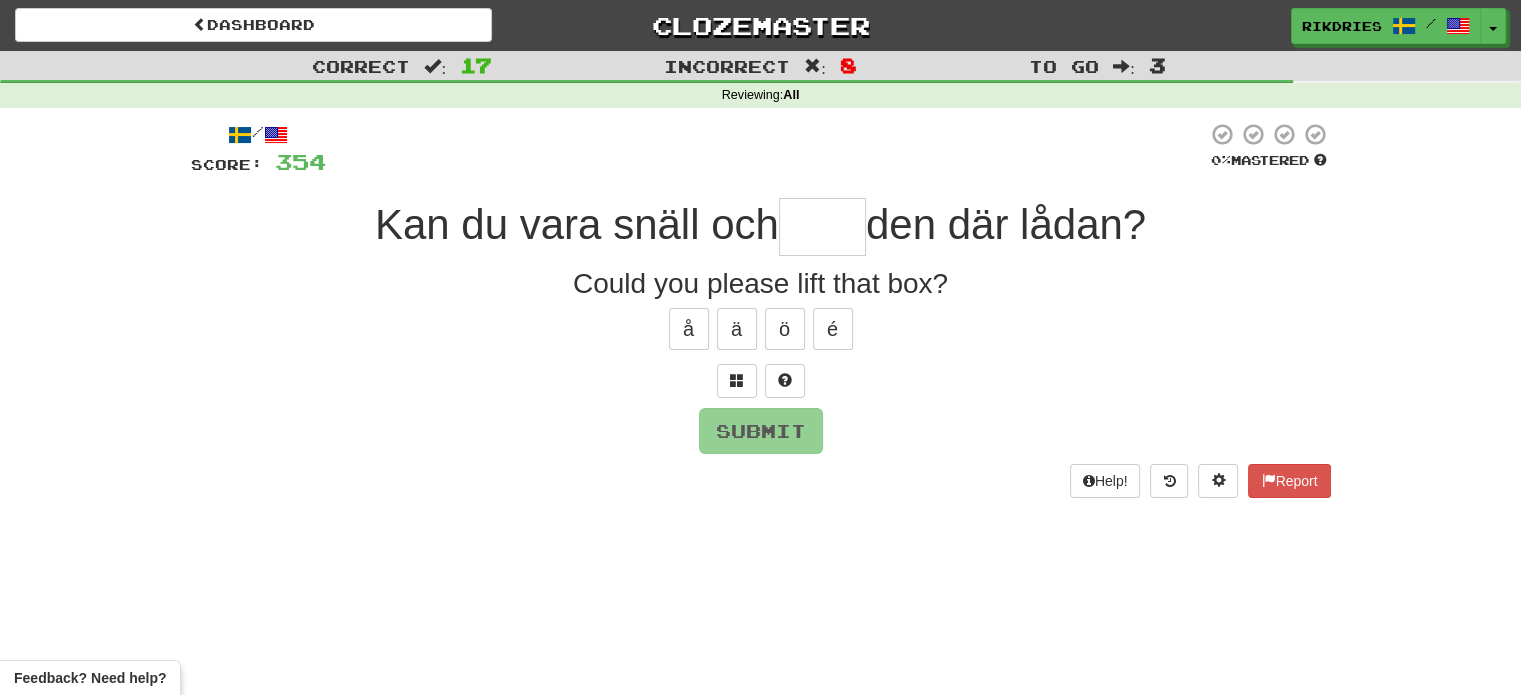 type on "*" 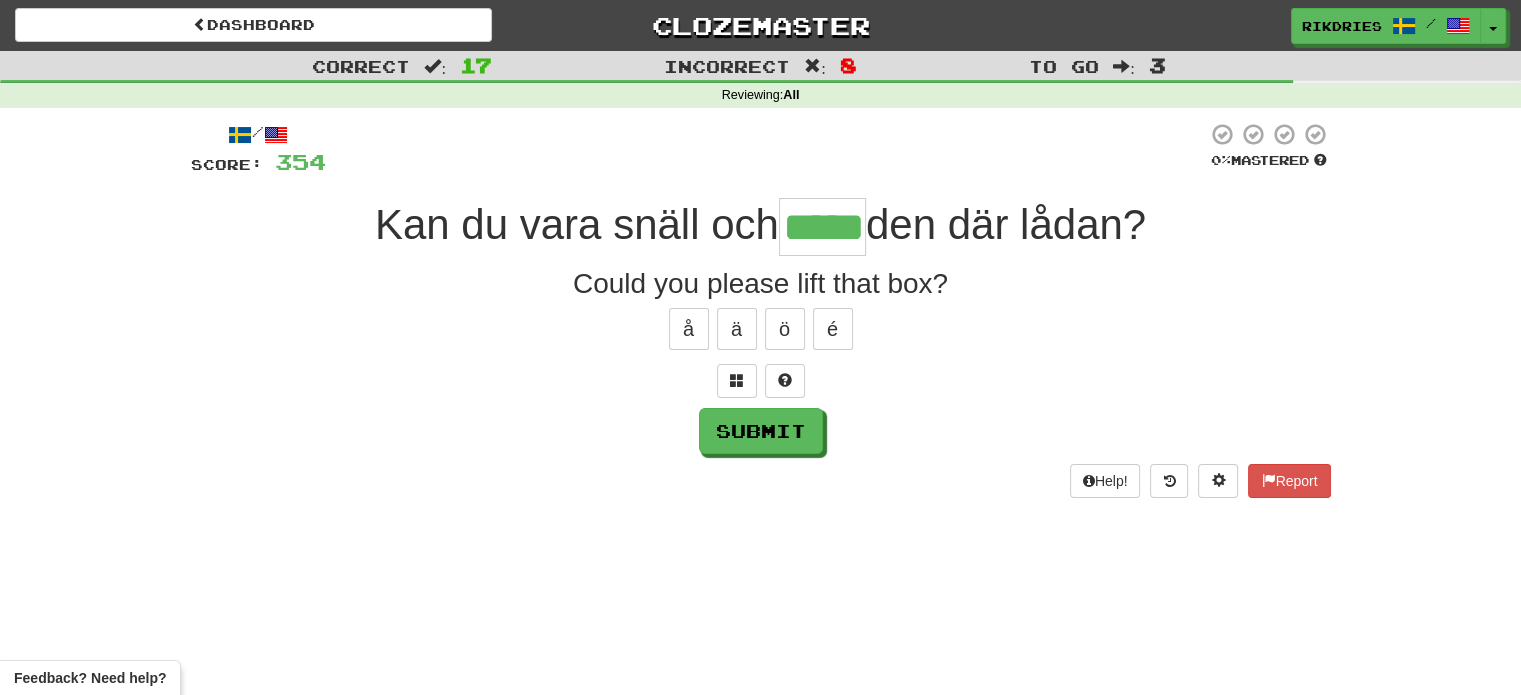 type on "*****" 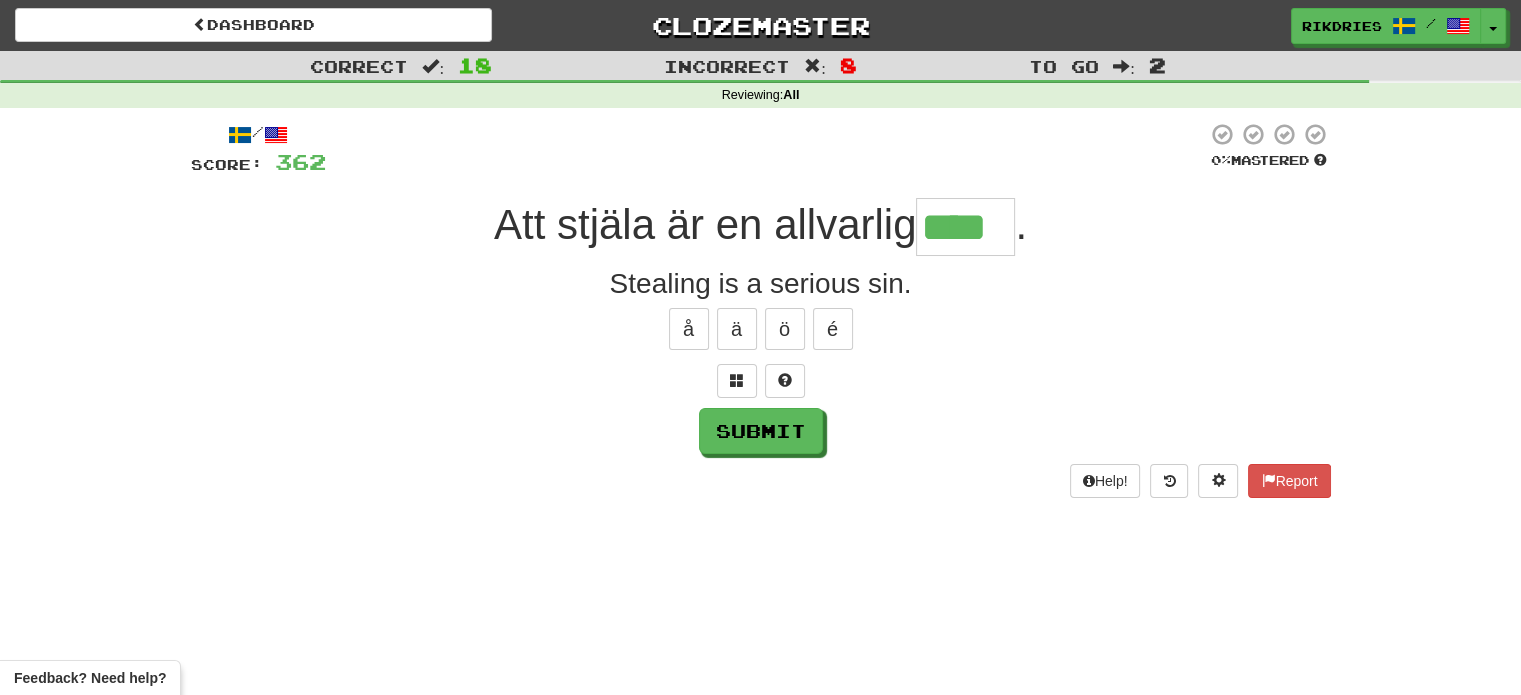 type on "****" 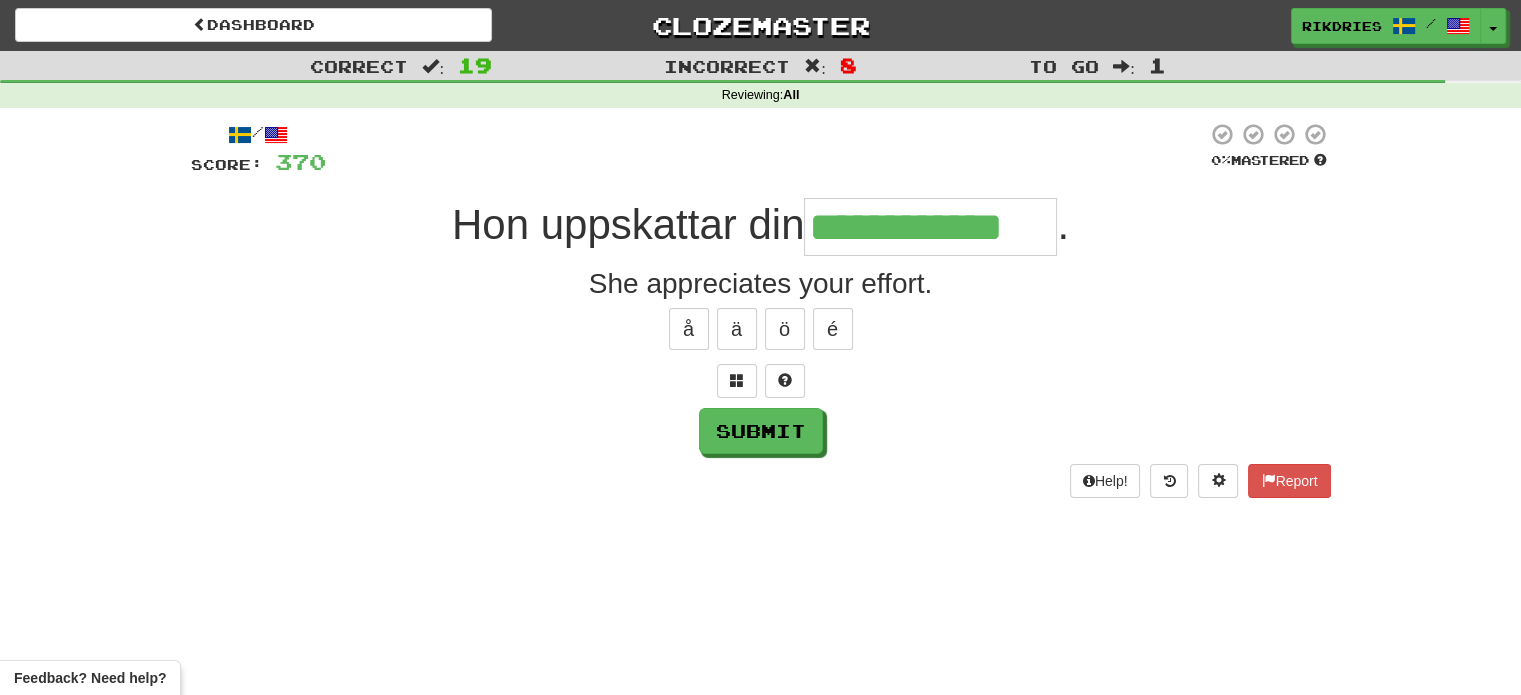 type on "**********" 